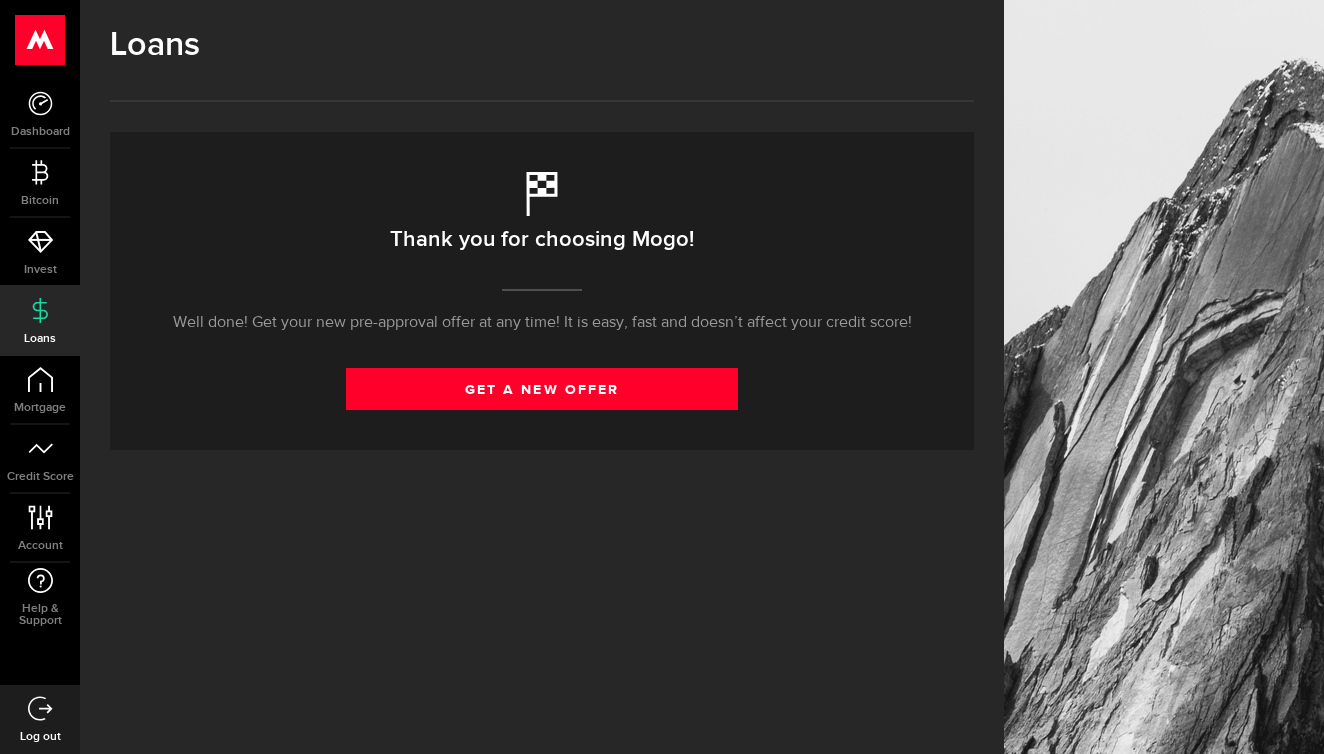 scroll, scrollTop: 0, scrollLeft: 0, axis: both 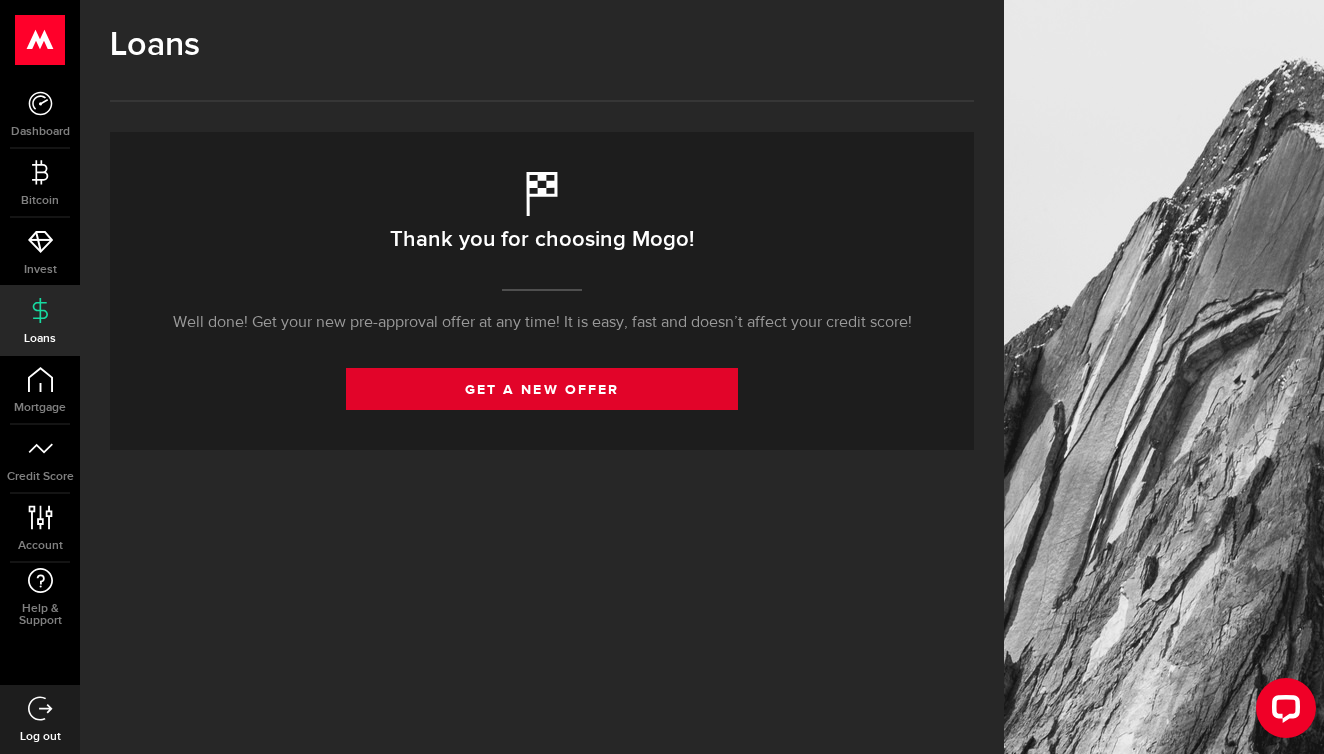 click on "get a new offer" at bounding box center [542, 389] 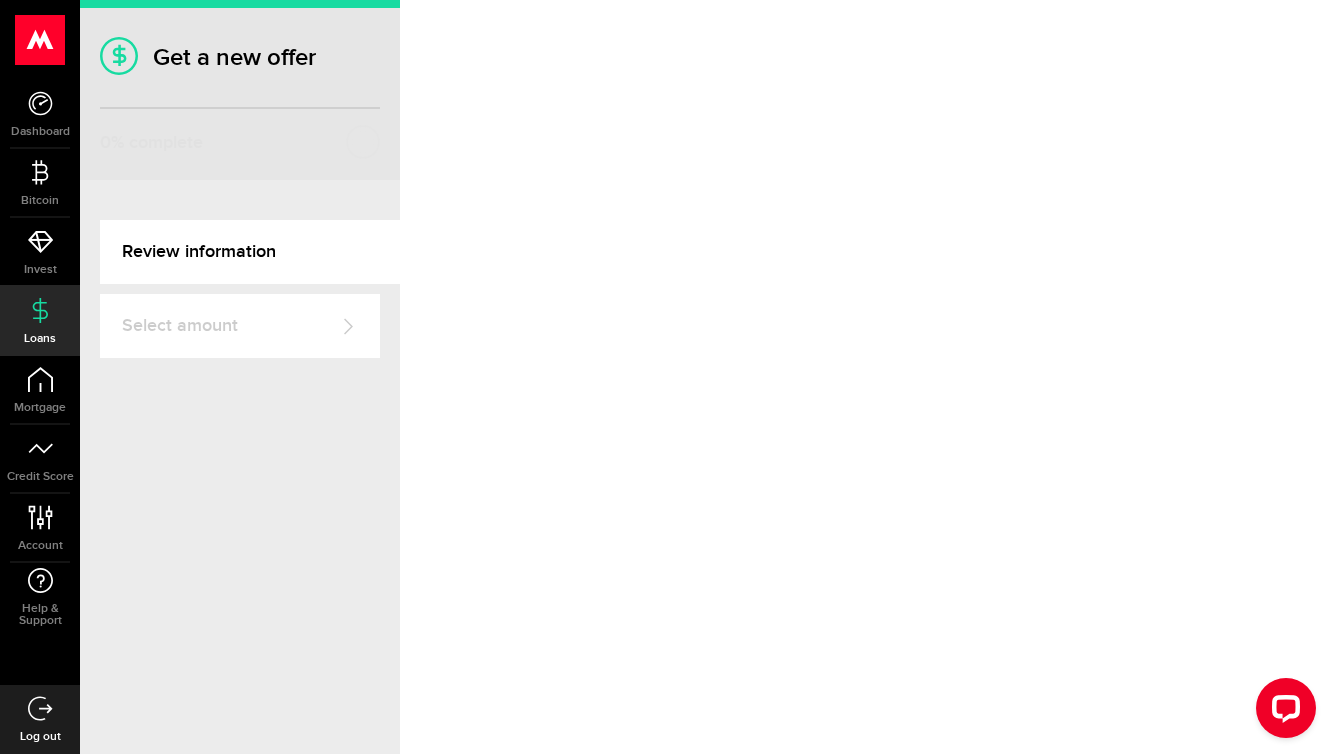 select on "Employed" 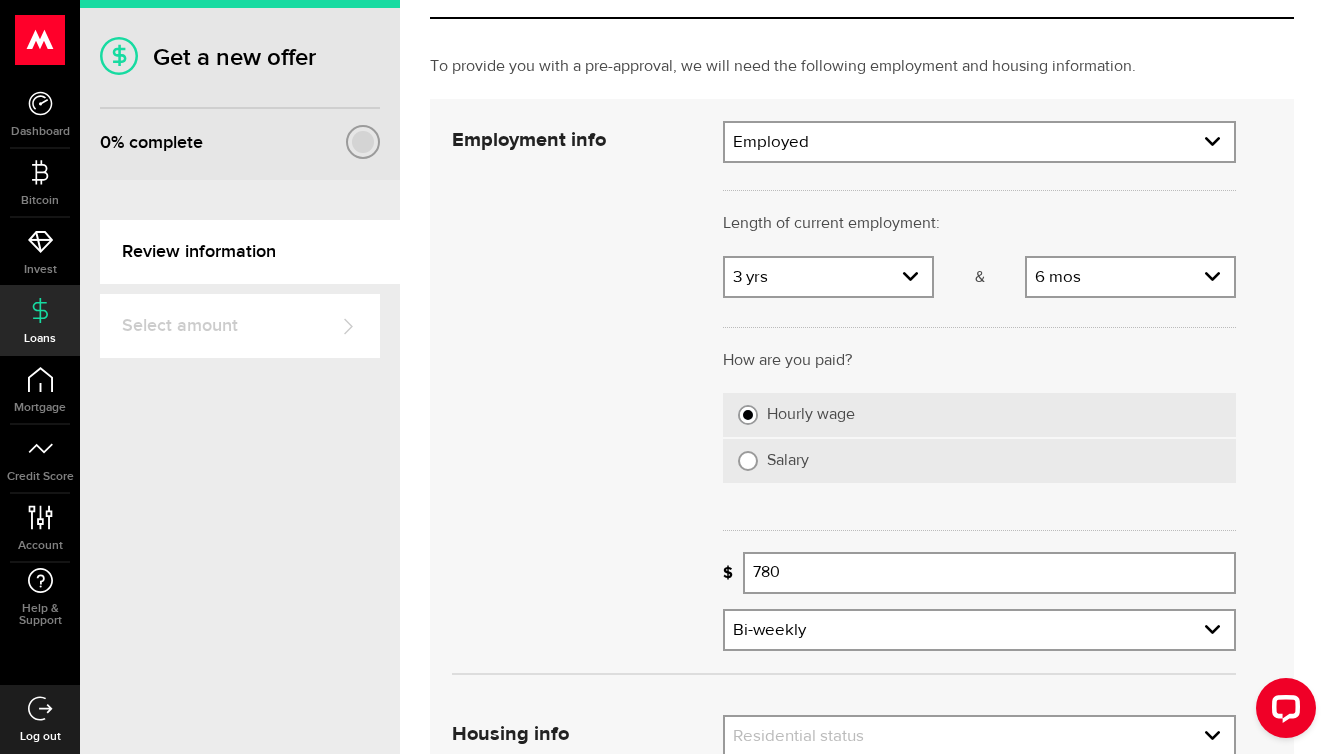 scroll, scrollTop: 16, scrollLeft: 0, axis: vertical 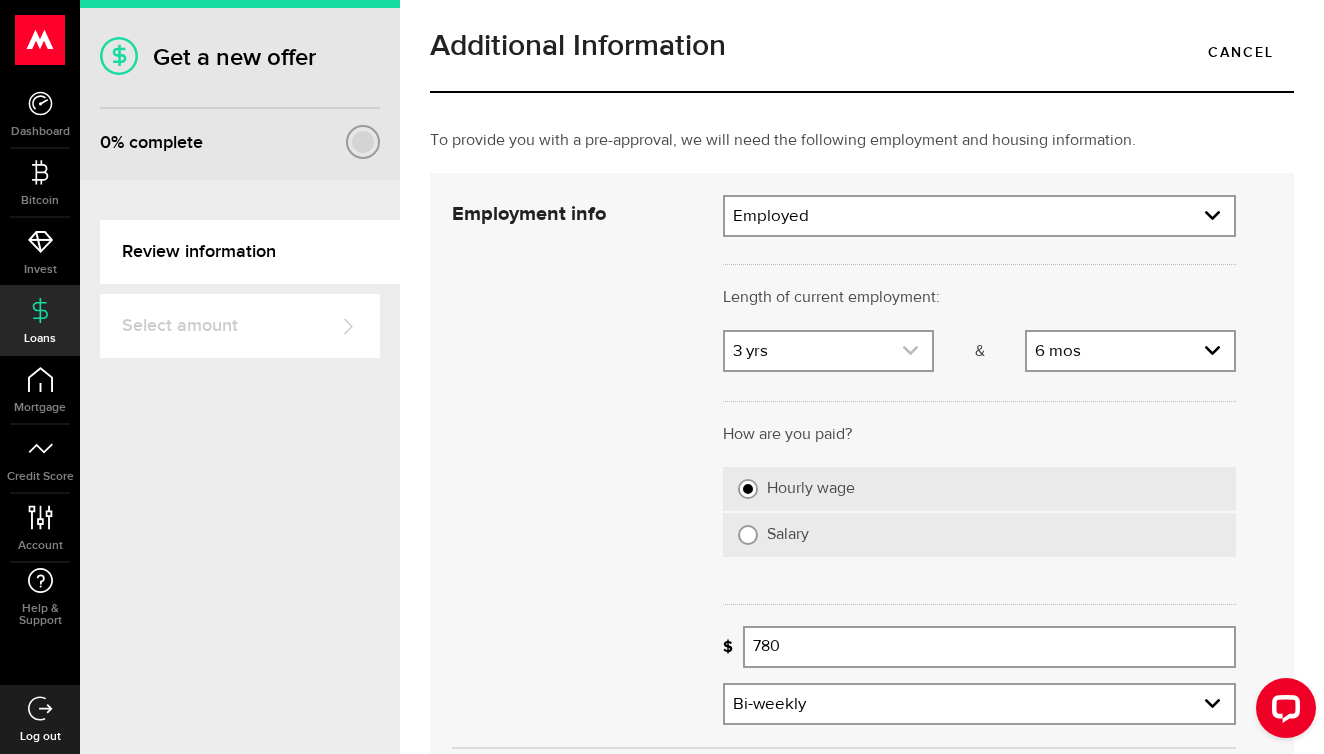 click at bounding box center (828, 351) 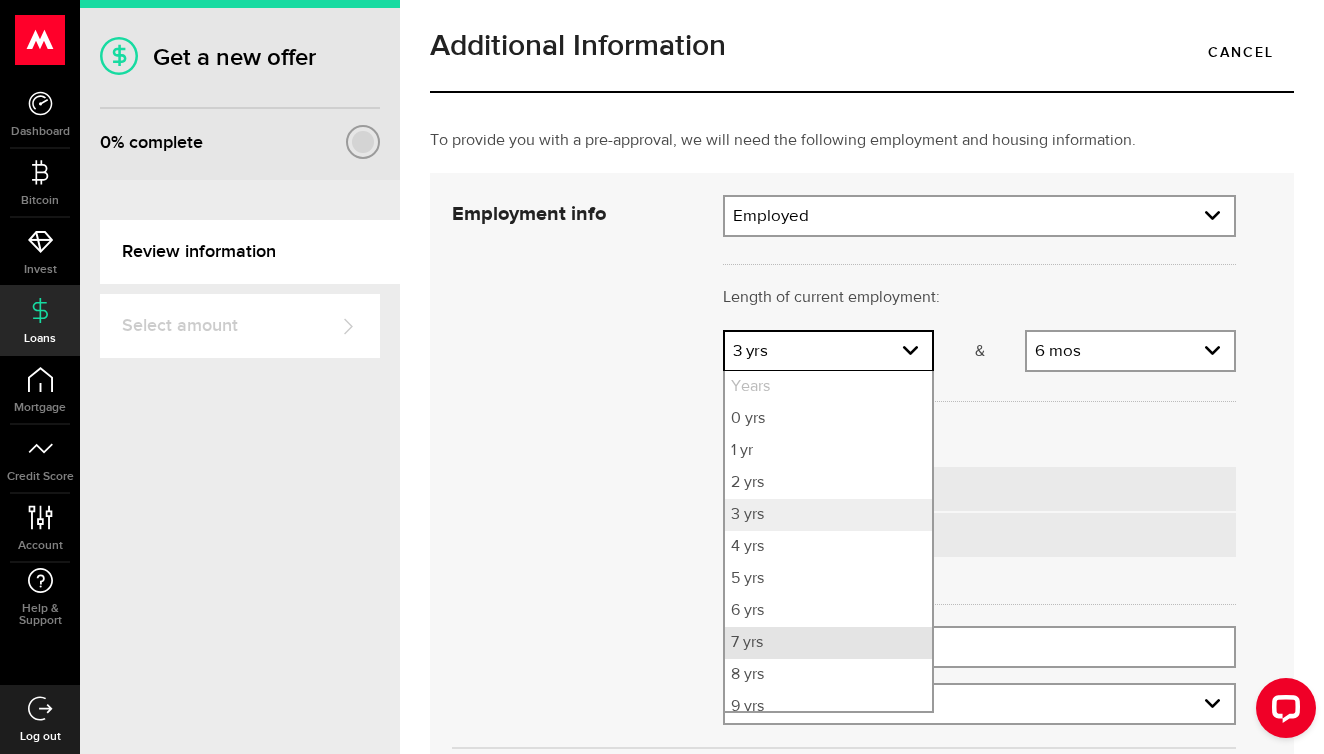 click on "7 yrs" at bounding box center (828, 643) 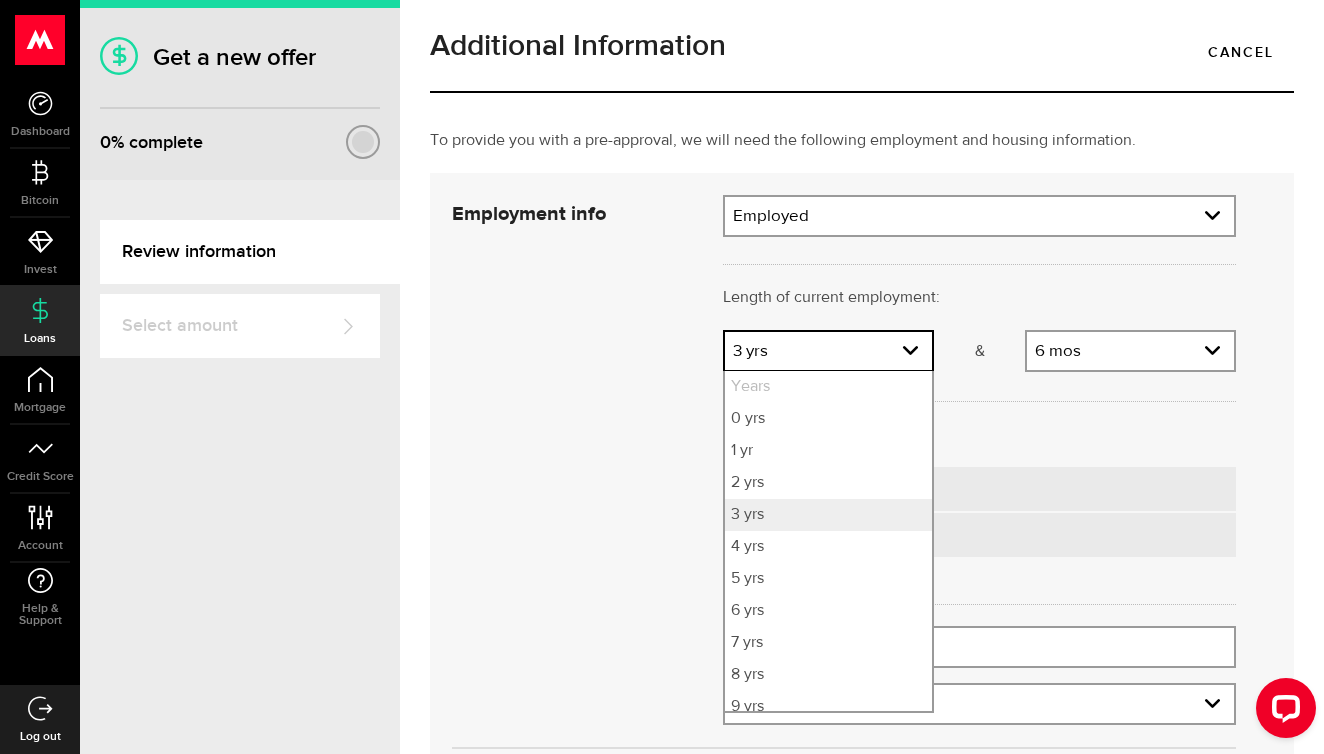 select on "7" 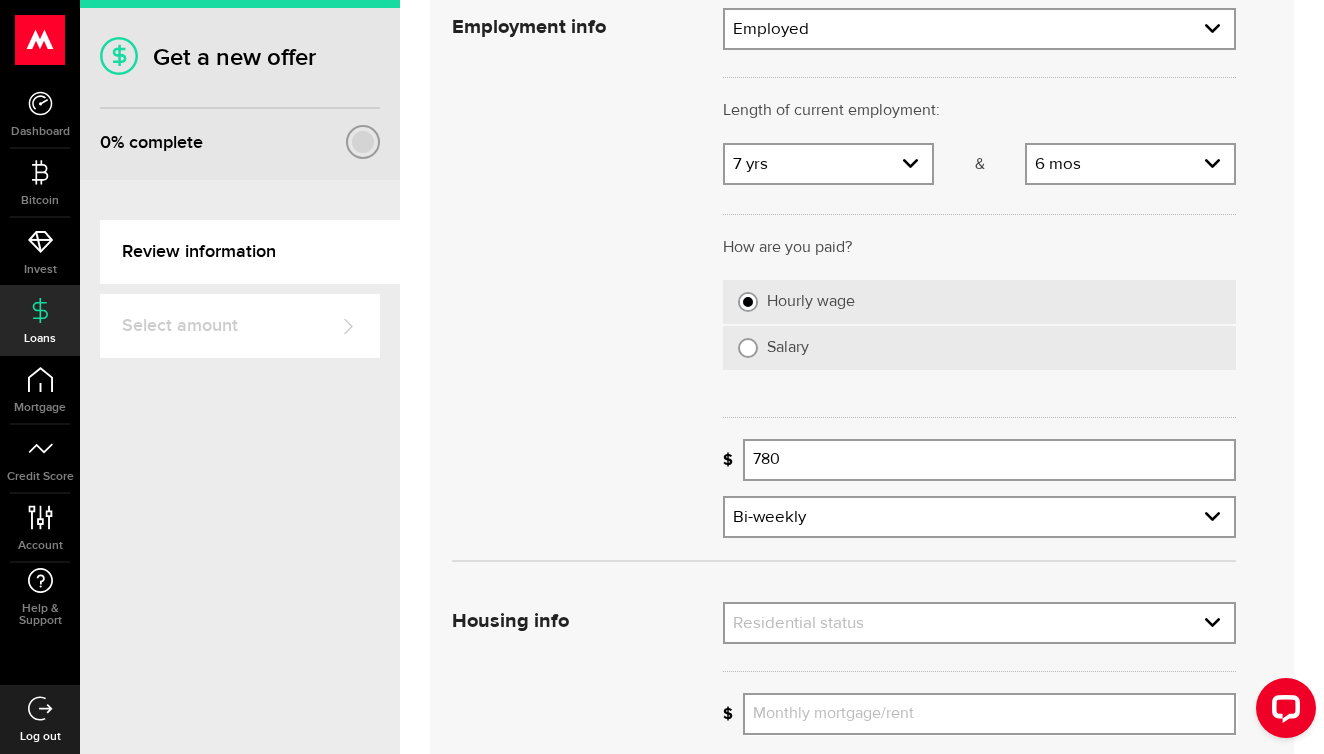 scroll, scrollTop: 234, scrollLeft: 0, axis: vertical 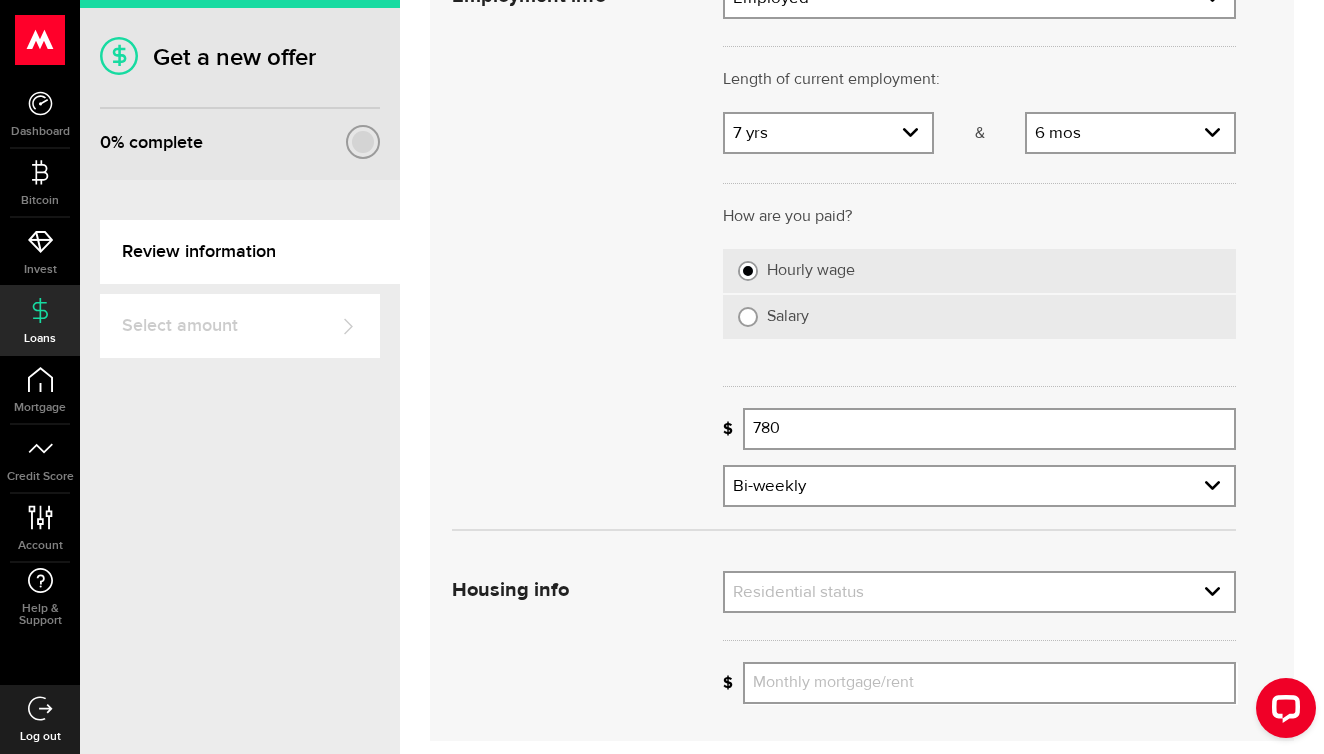 click on "Salary" at bounding box center [994, 317] 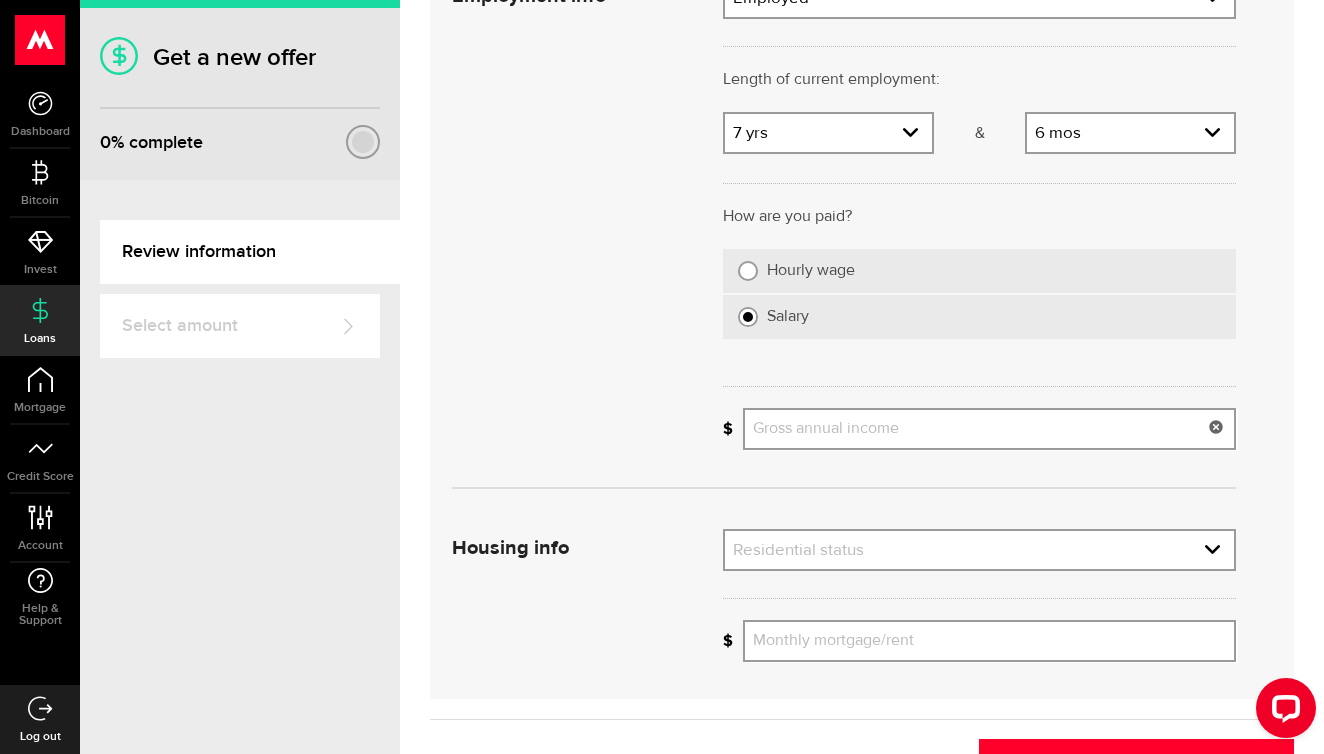 click on "Gross annual income" at bounding box center [989, 429] 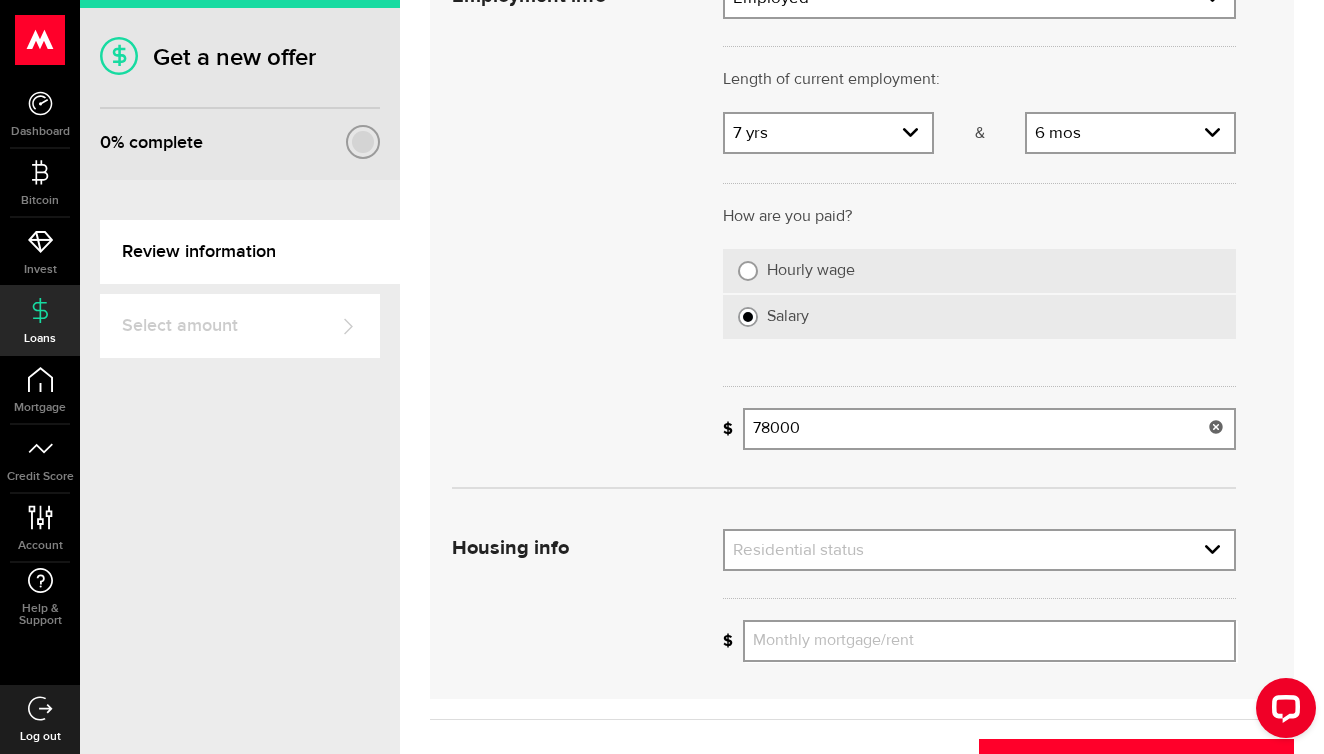 type on "78,000" 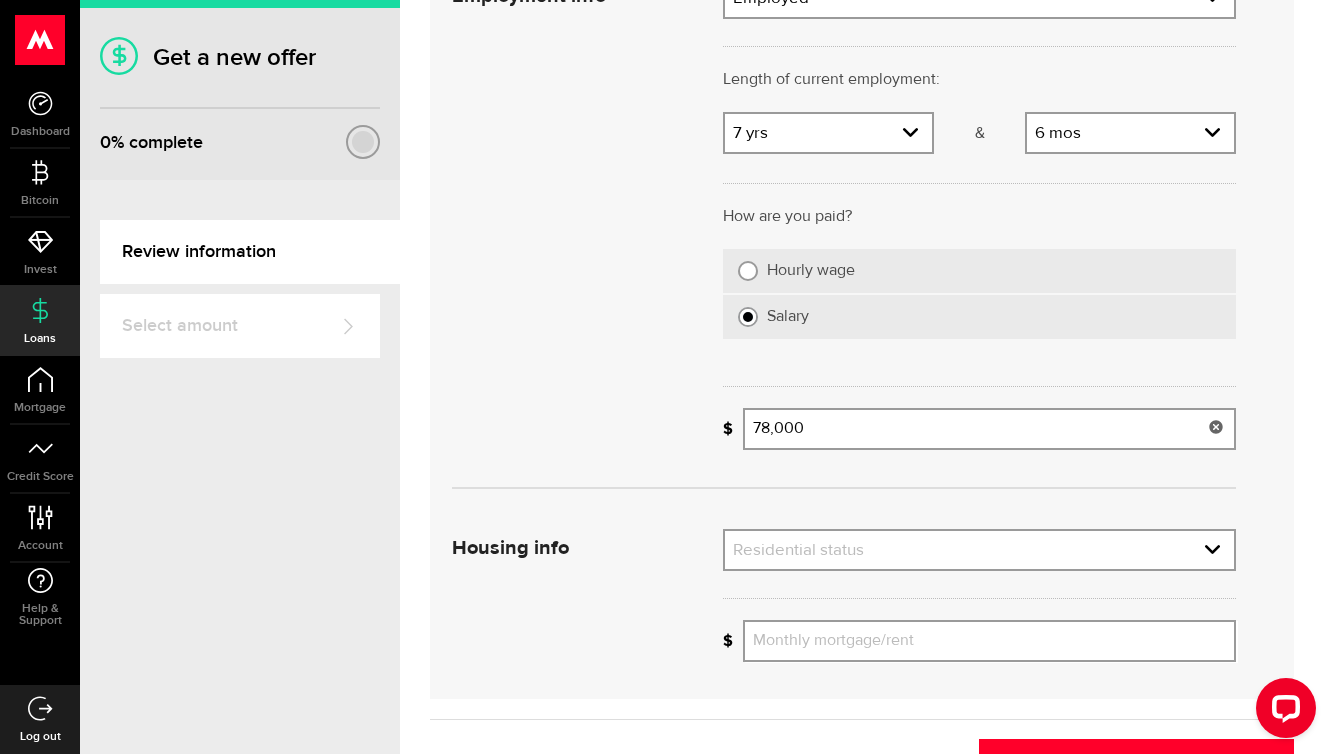 click on "Employment info Employment type What's your employment situation like? Employed Employment type Employed Self-Employed Pension Maternity Leave Disability Unemployed Employment type Employed Self-Employed Pension Maternity Leave Disability Unemployed Length of current employment: Length of self-employment: Years Tell us how long you've been employed there! 7 yrs Years 0 yrs 1 yr 2 yrs 3 yrs 4 yrs 5 yrs 6 yrs 7 yrs 8 yrs 9 yrs 10+ yrs Years 0 yrs 1 yr 2 yrs 3 yrs 4 yrs 5 yrs 6 yrs 7 yrs 8 yrs 9 yrs 10+ yrs & Months Tell us how long you've been employed there! 6 mos Months 0 mos 1 mo 2 mos 3 mos 4 mos 5 mos 6 mos 7 mos 8 mos 9 mos 10 mos 11 mos Months 0 mos 1 mo 2 mos 3 mos 4 mos 5 mos 6 mos 7 mos 8 mos 9 mos 10 mos 11 mos How are you paid? How is your paycheque calculated? Hourly wage Salary Missing your paycheque info! Average paycheque Frequency How often do you get paid? Frequency Frequency Weekly Bi-weekly Monthly Semi-monthly Frequency Weekly Bi-weekly Monthly Semi-monthly                       78,000 Save" at bounding box center (844, 221) 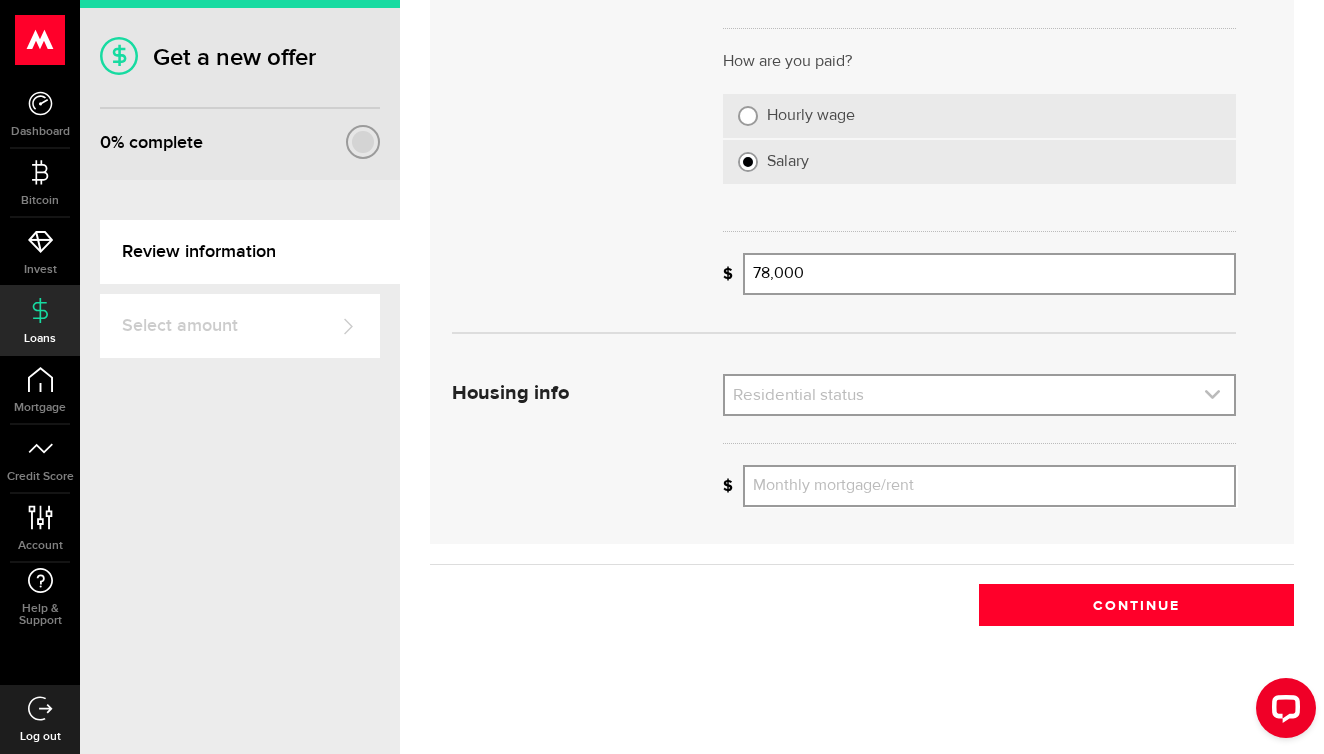 scroll, scrollTop: 389, scrollLeft: 0, axis: vertical 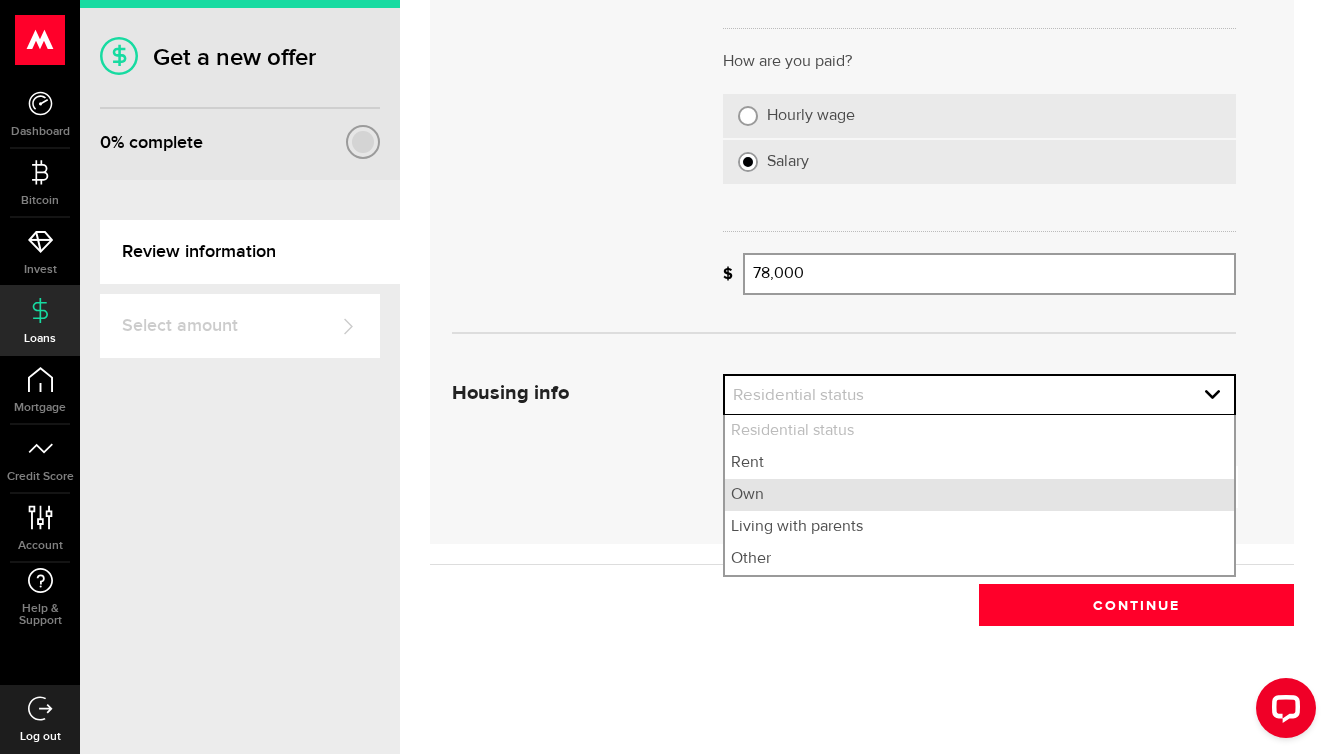 click on "Own" at bounding box center (979, 495) 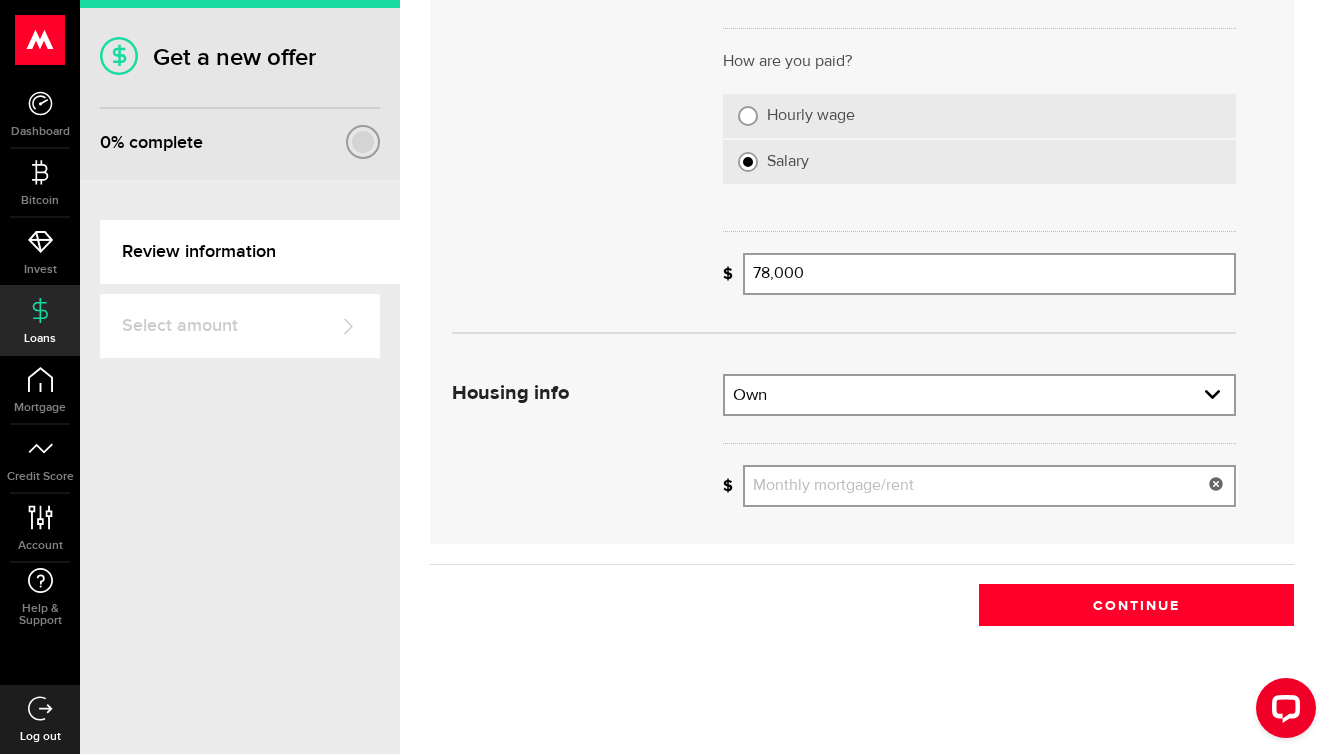 click on "Monthly mortgage/rent" at bounding box center [989, 486] 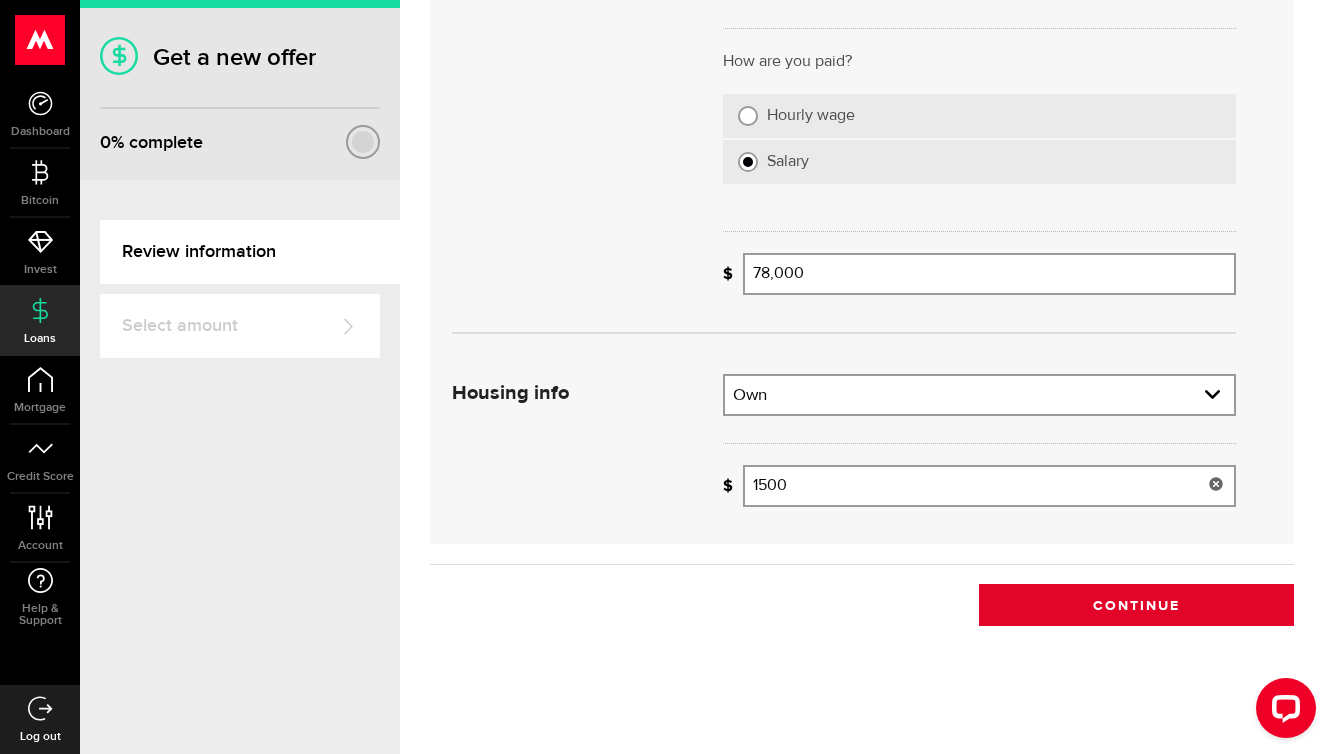 type on "1,500" 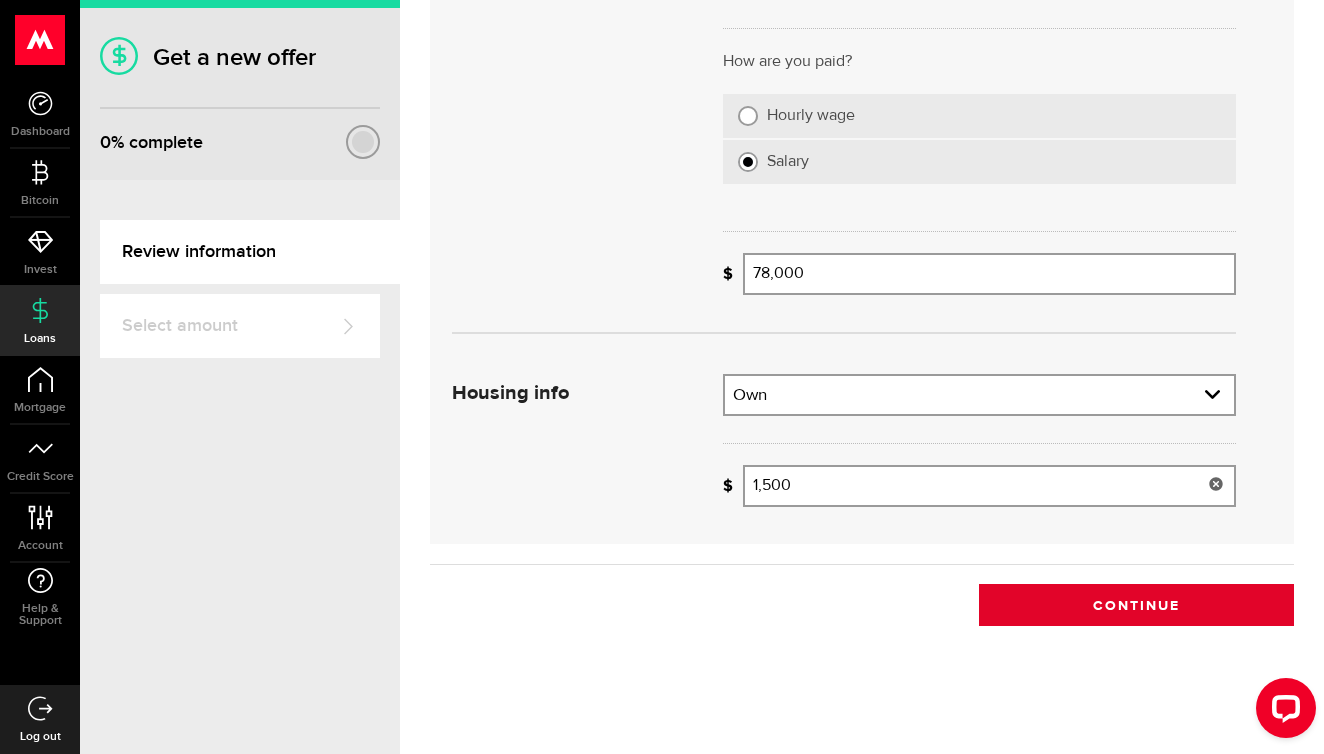 click on "Continue" at bounding box center [1136, 605] 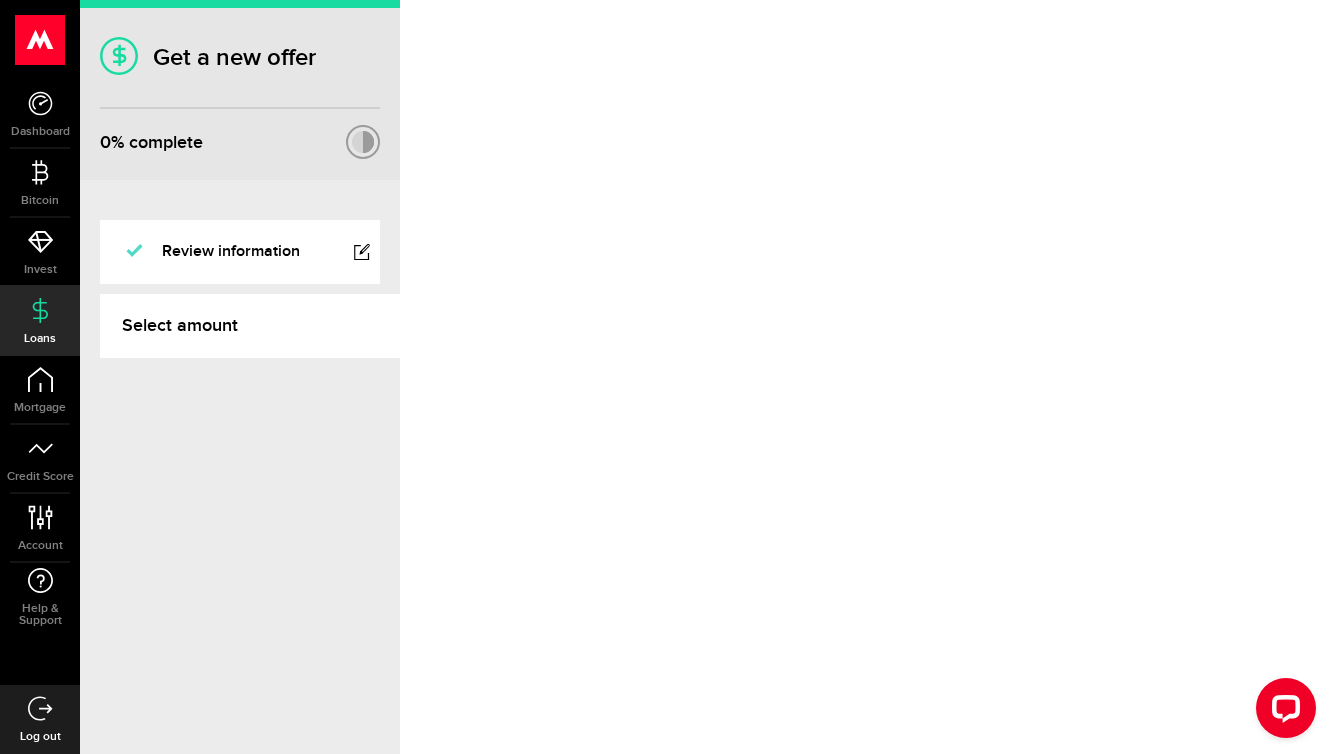 scroll, scrollTop: 0, scrollLeft: 0, axis: both 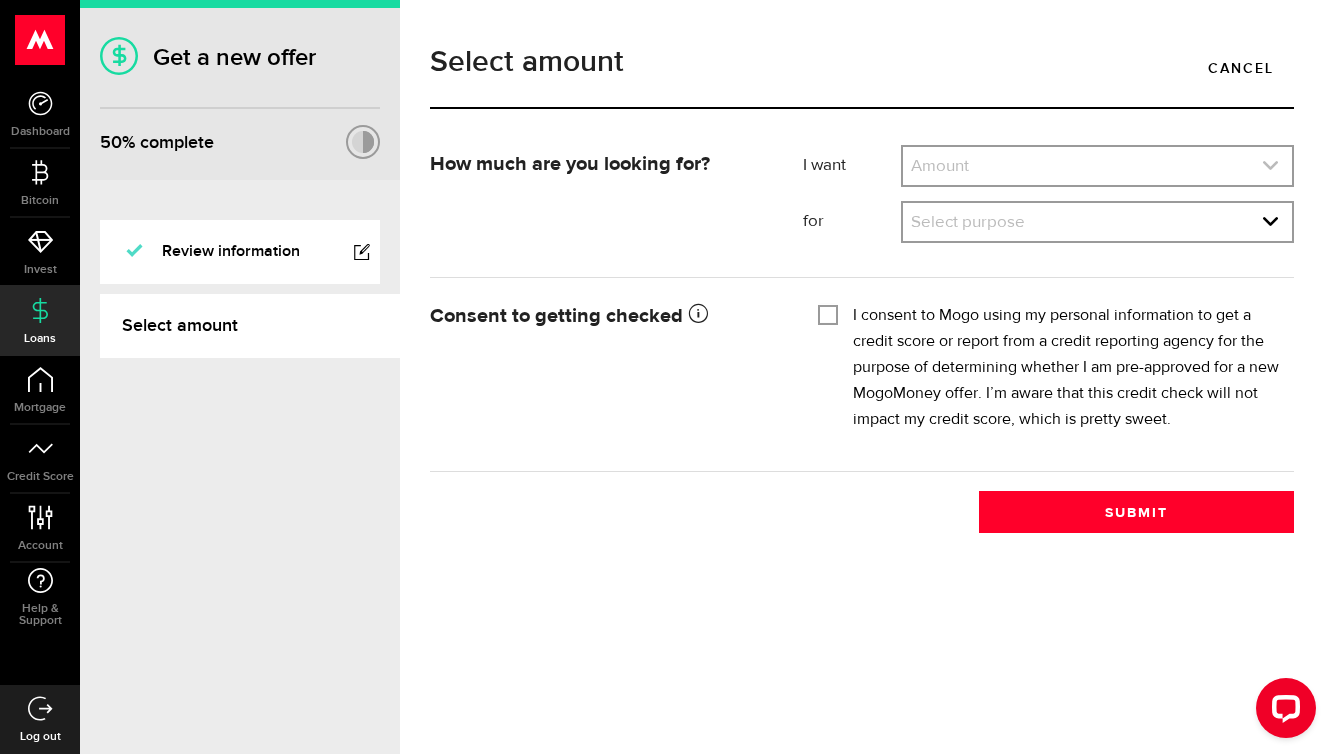 click at bounding box center (1097, 166) 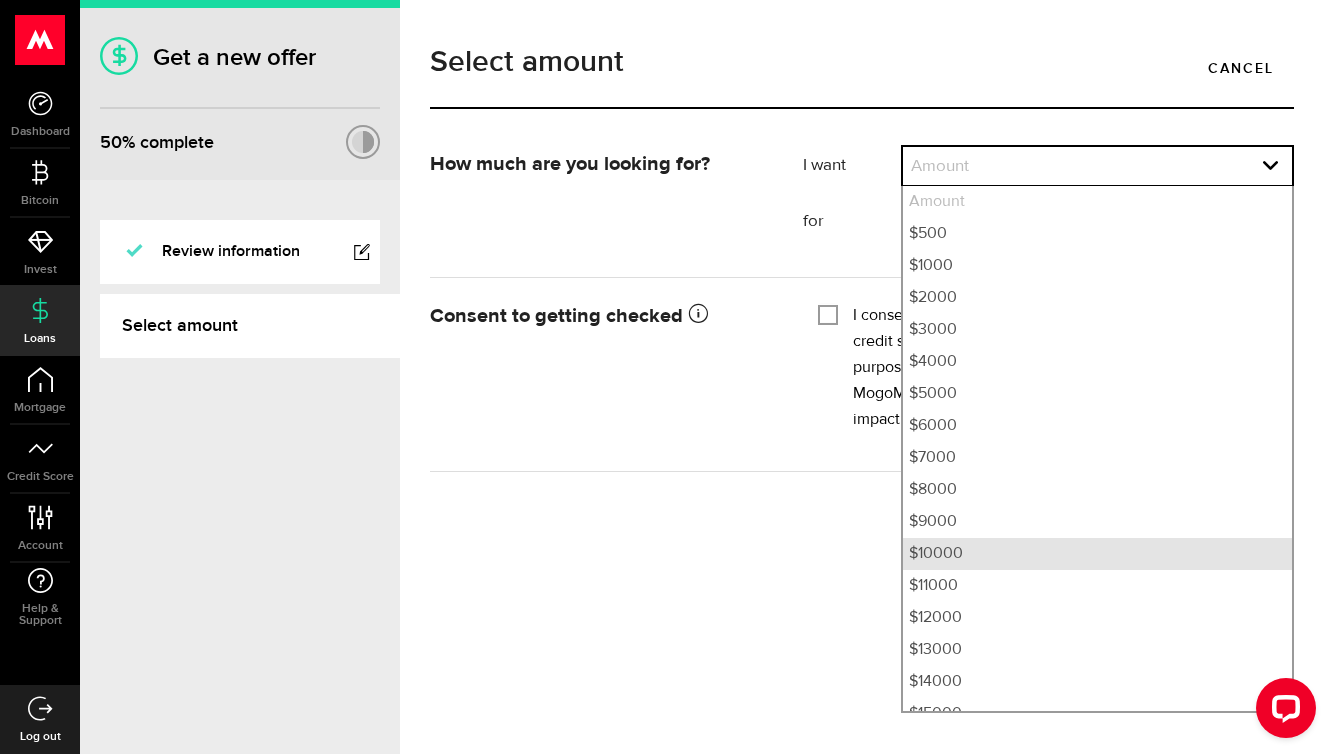click on "$10000" at bounding box center (1097, 554) 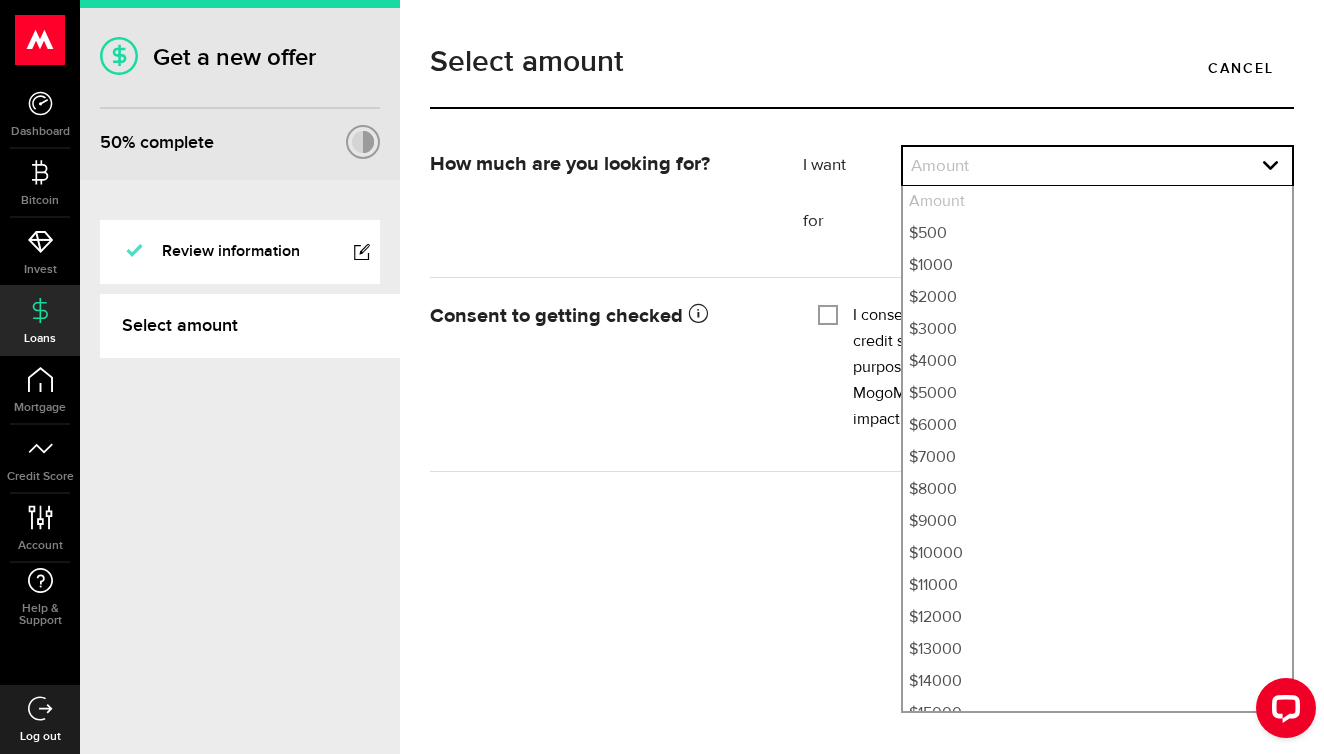select on "10000" 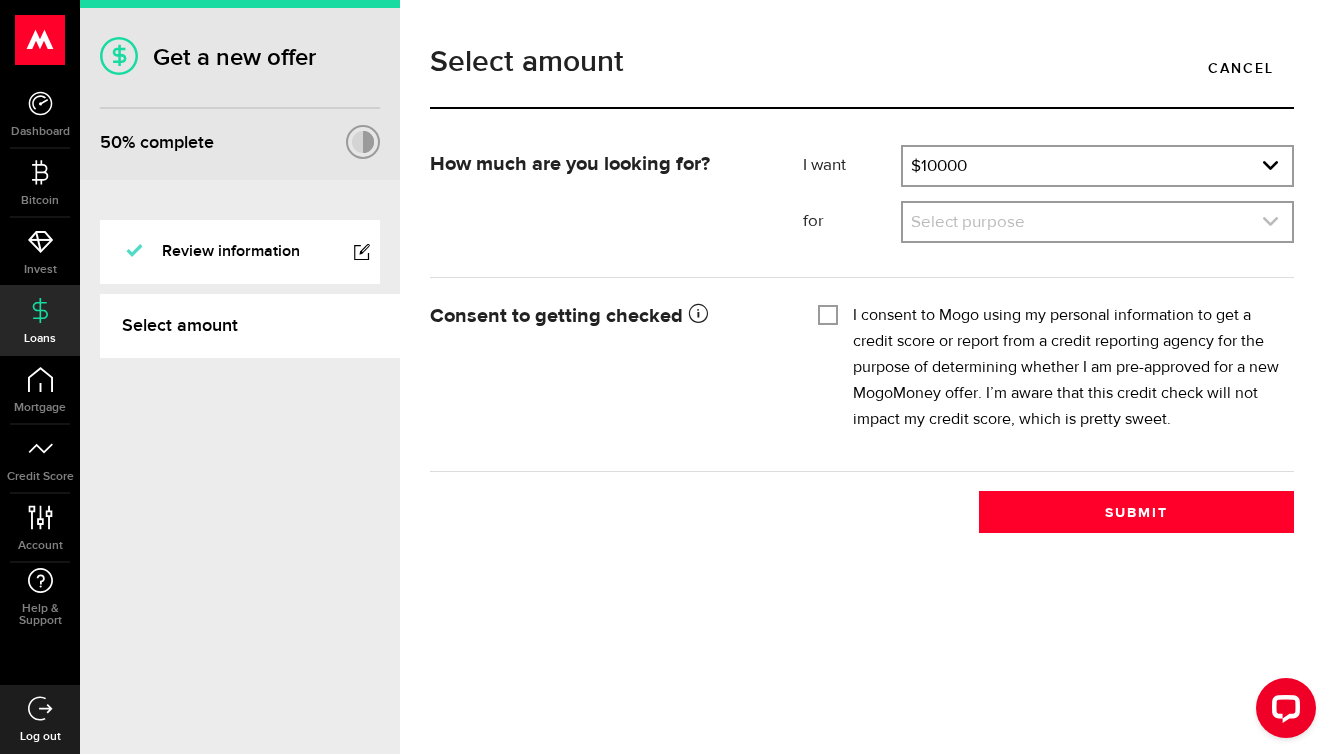 click at bounding box center (1097, 222) 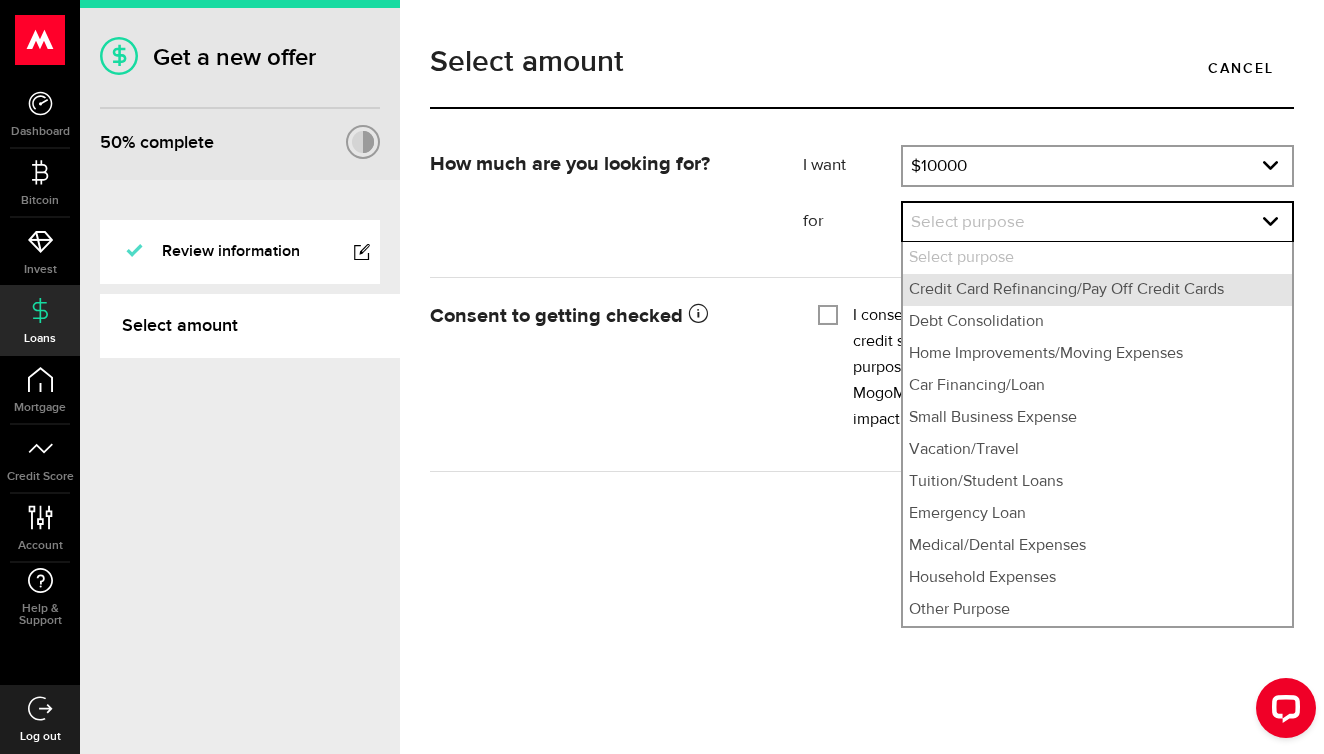 click on "Credit Card Refinancing/Pay Off Credit Cards" at bounding box center (1097, 290) 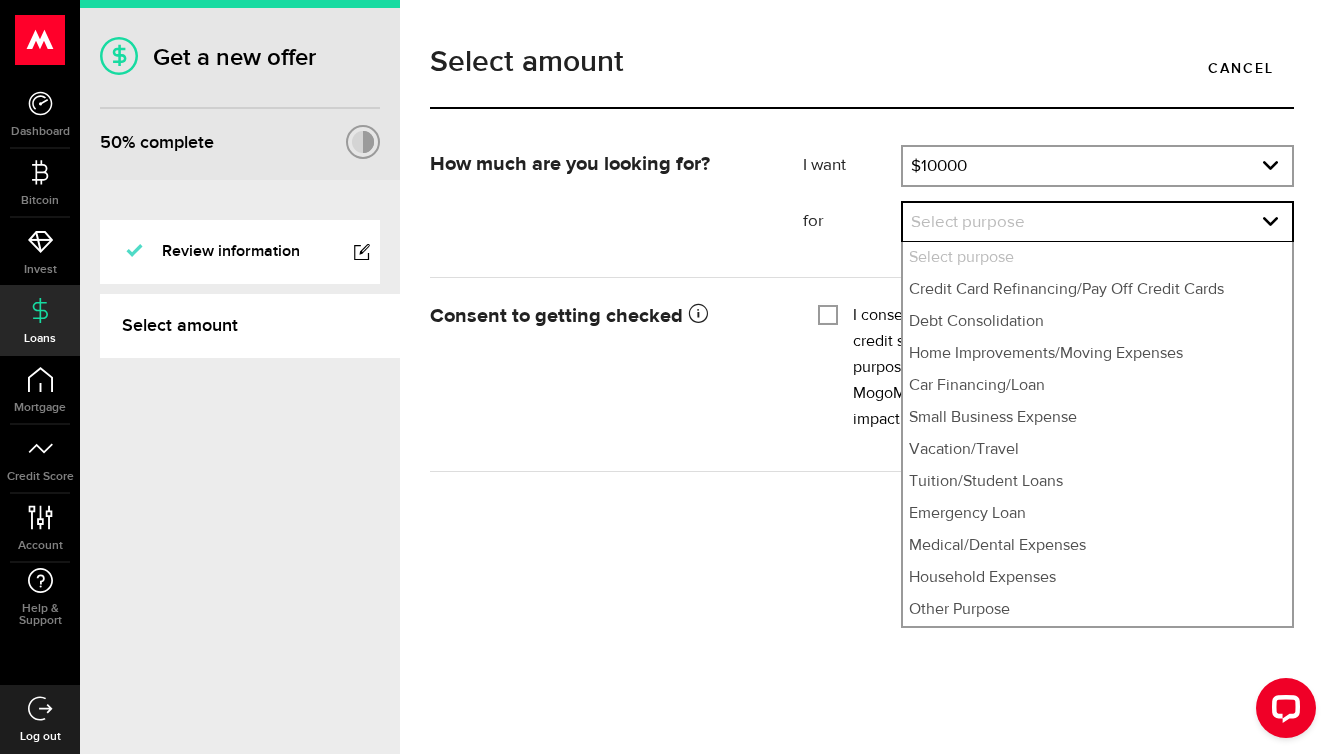 select on "Credit Card Refinancing/Pay Off Credit Cards" 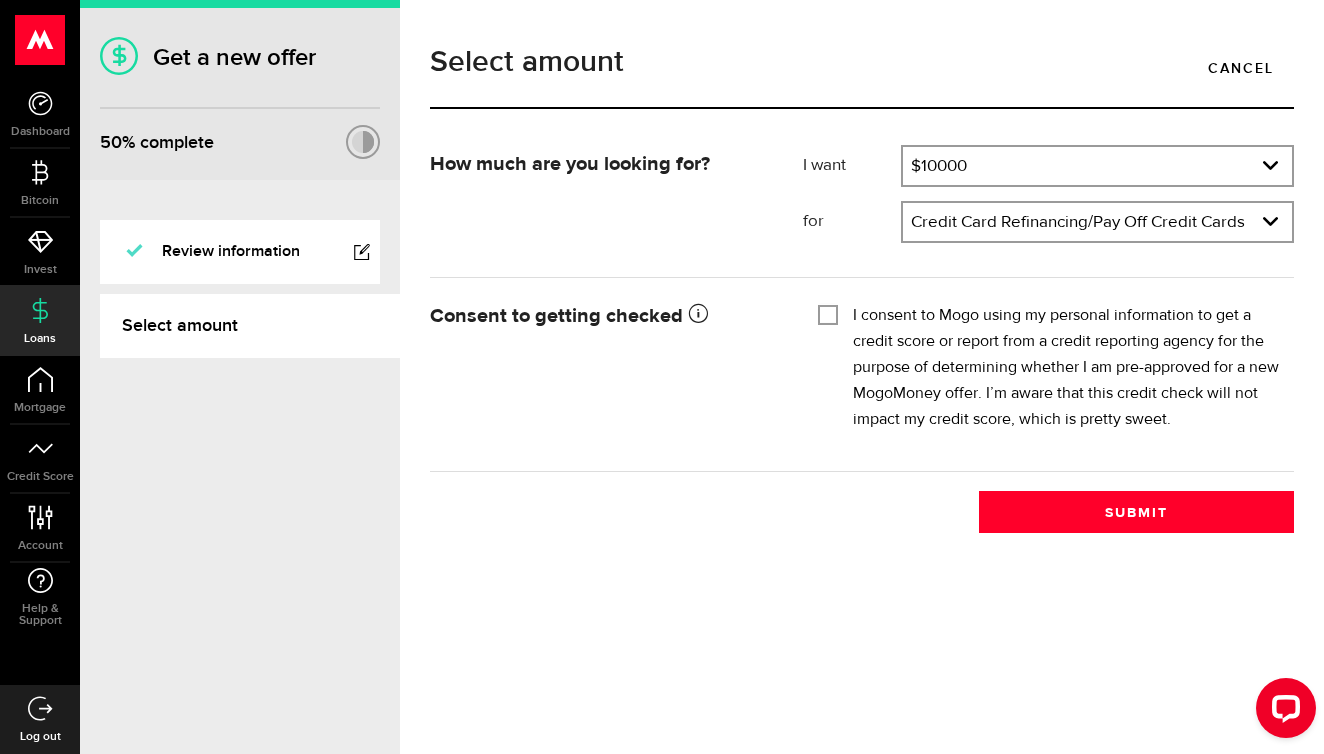 click on "I consent to Mogo using my personal information to get a credit score or report from a credit reporting agency for the purpose of determining whether I am pre-approved for a new MogoMoney offer. I’m aware that this credit check will not impact my credit score, which is pretty sweet." at bounding box center (828, 313) 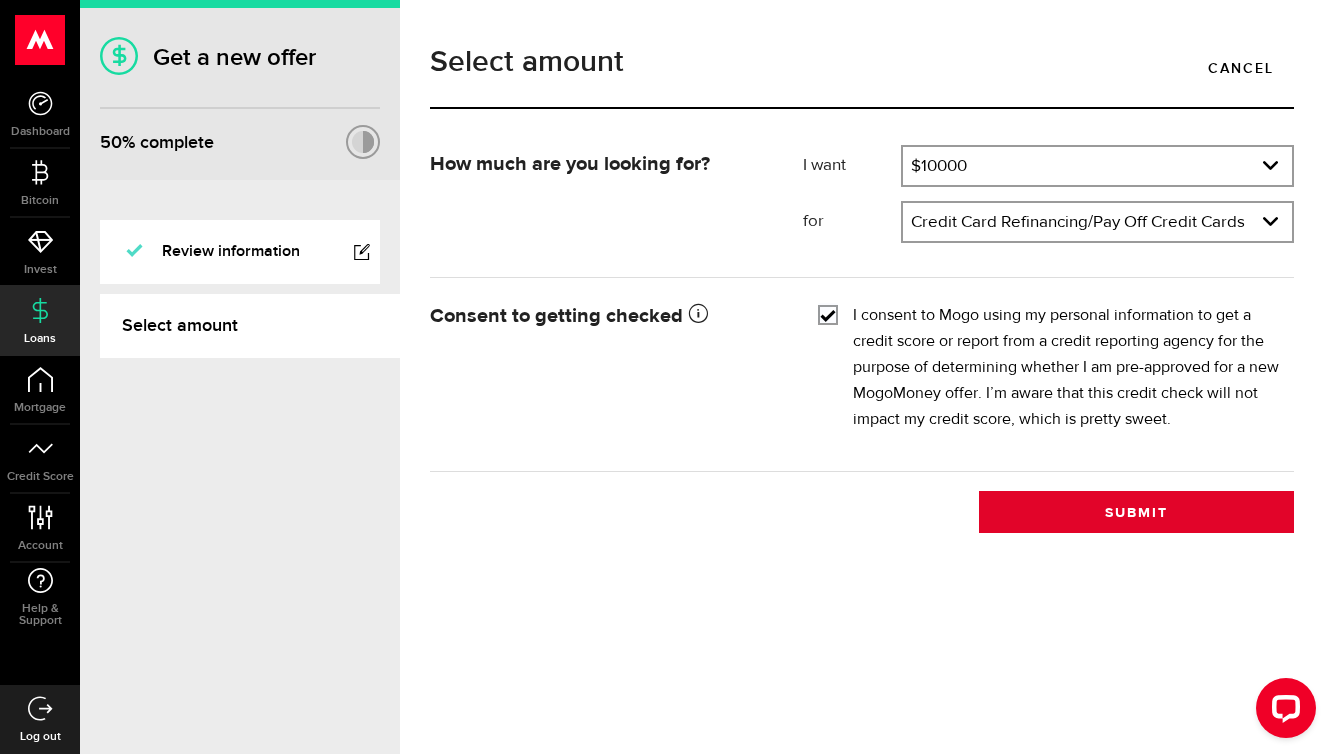 click on "Submit" at bounding box center [1136, 512] 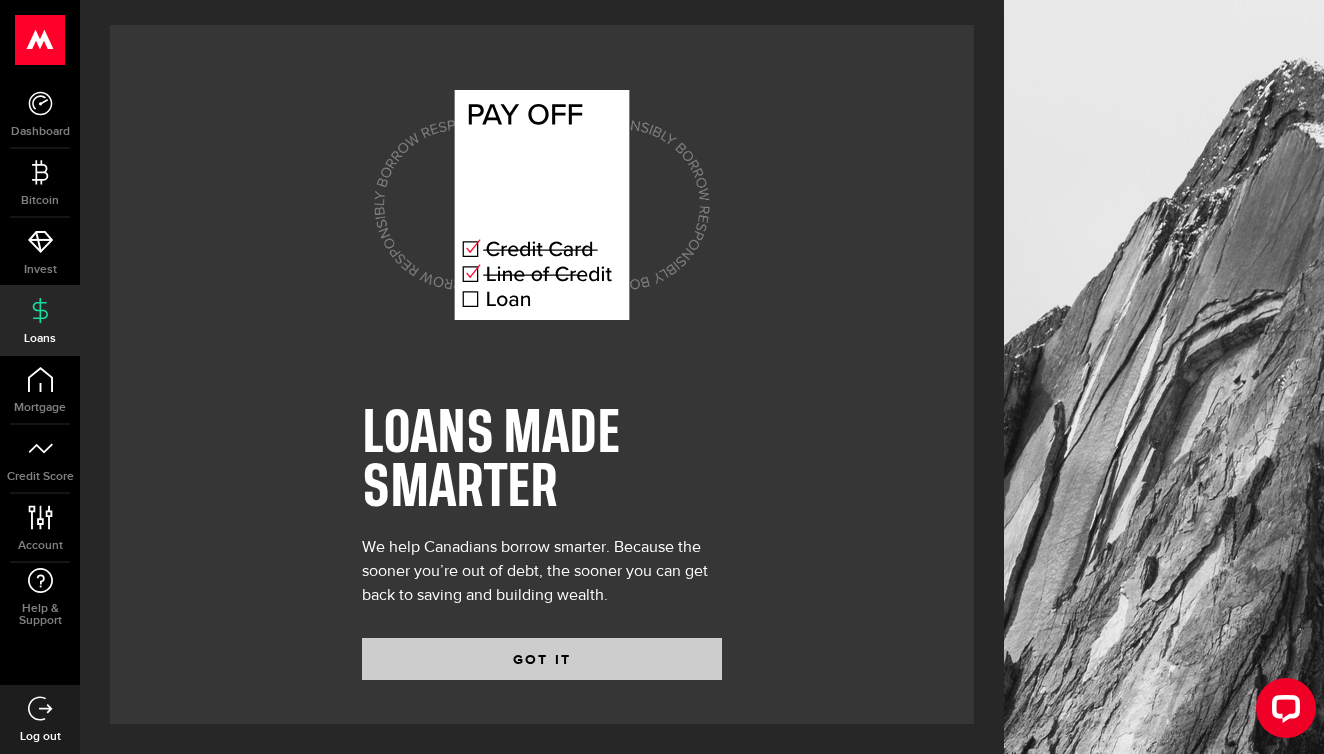 click on "GOT IT" at bounding box center [542, 659] 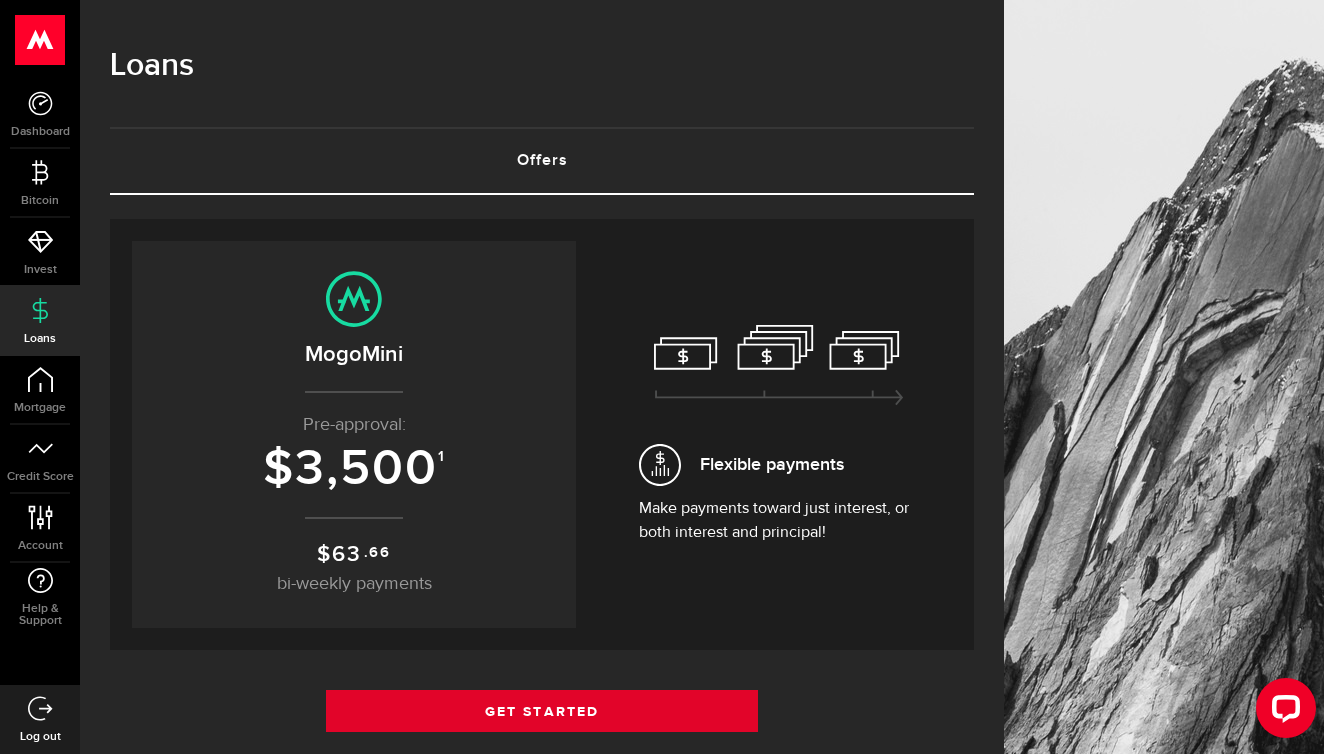 click on "Get Started" at bounding box center (542, 711) 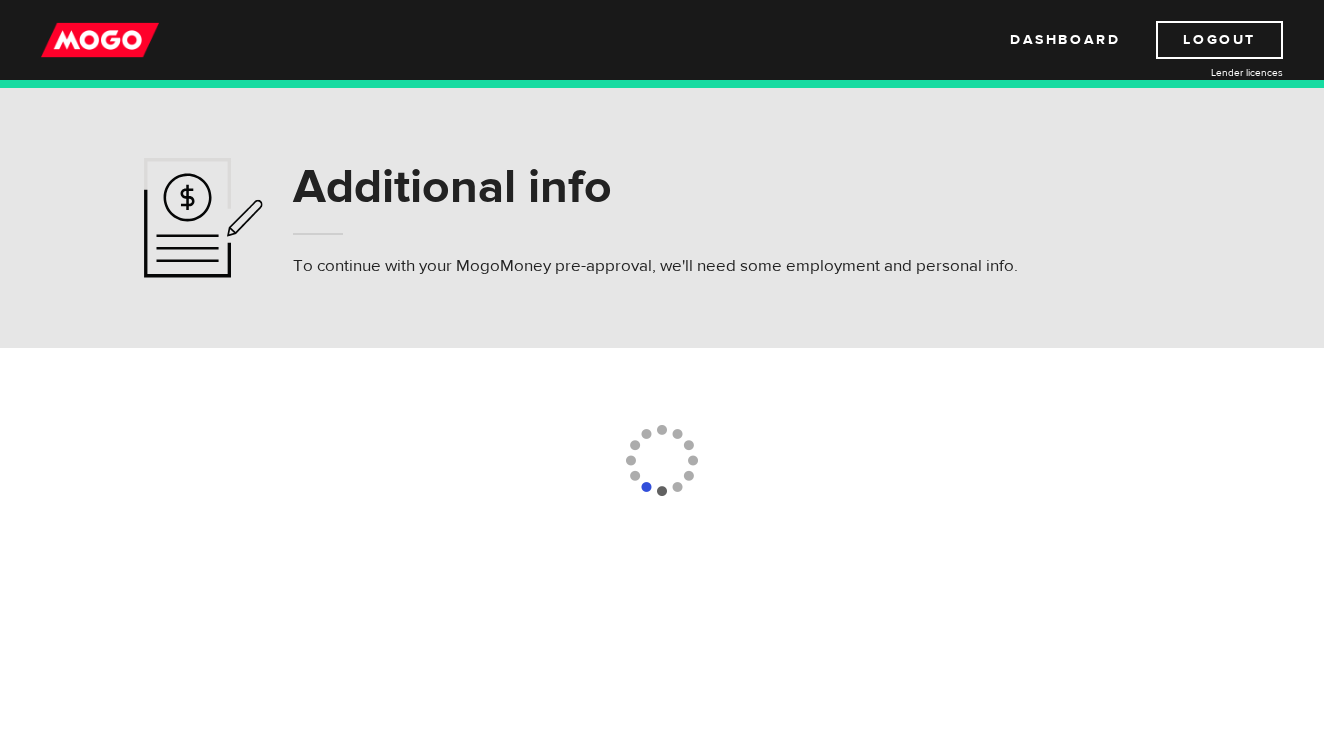 scroll, scrollTop: 0, scrollLeft: 0, axis: both 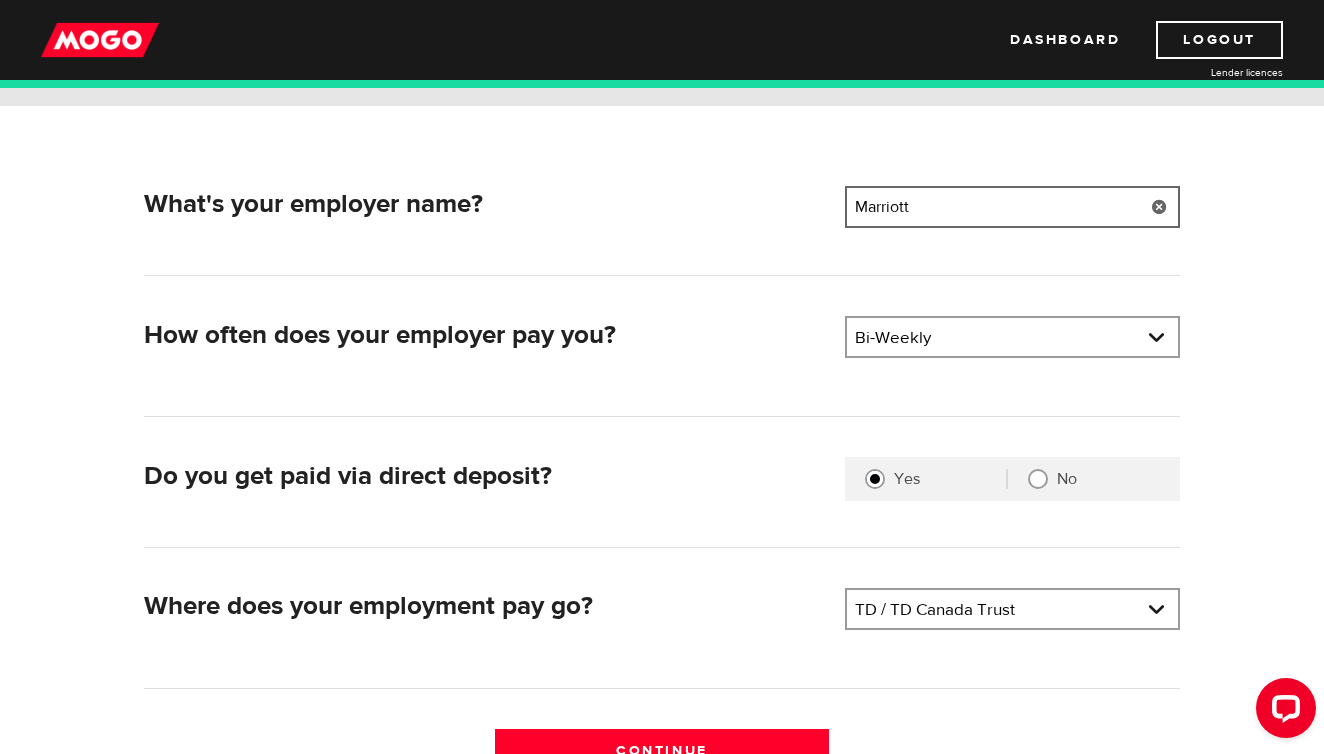 click on "Marriott" at bounding box center [1012, 207] 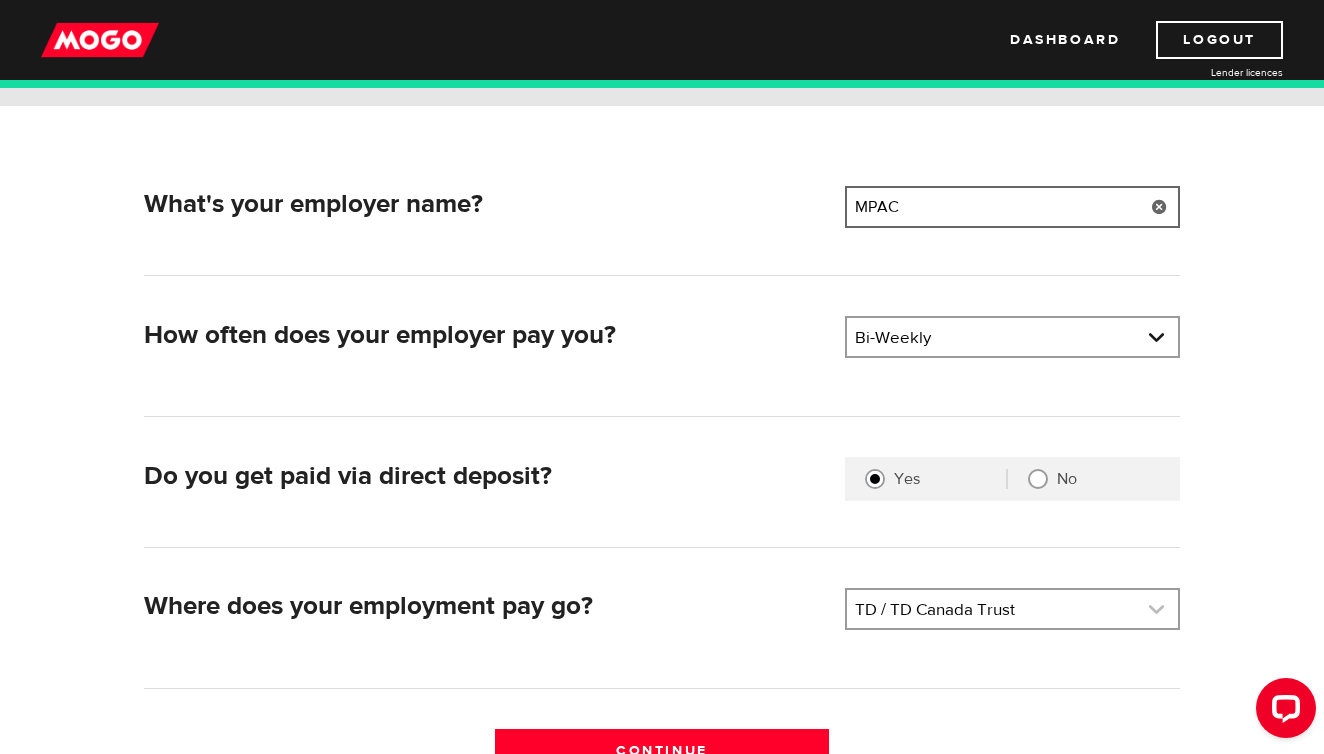 type on "MPAC" 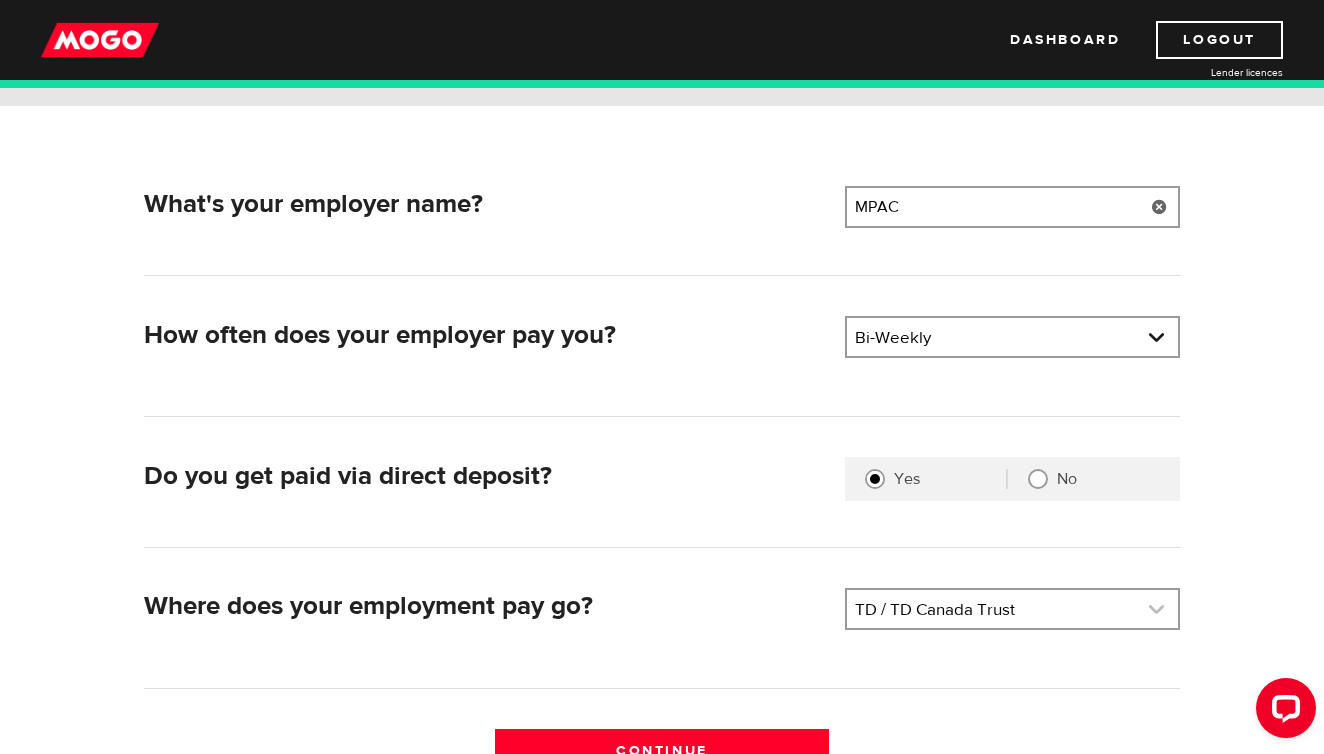 click at bounding box center [1012, 609] 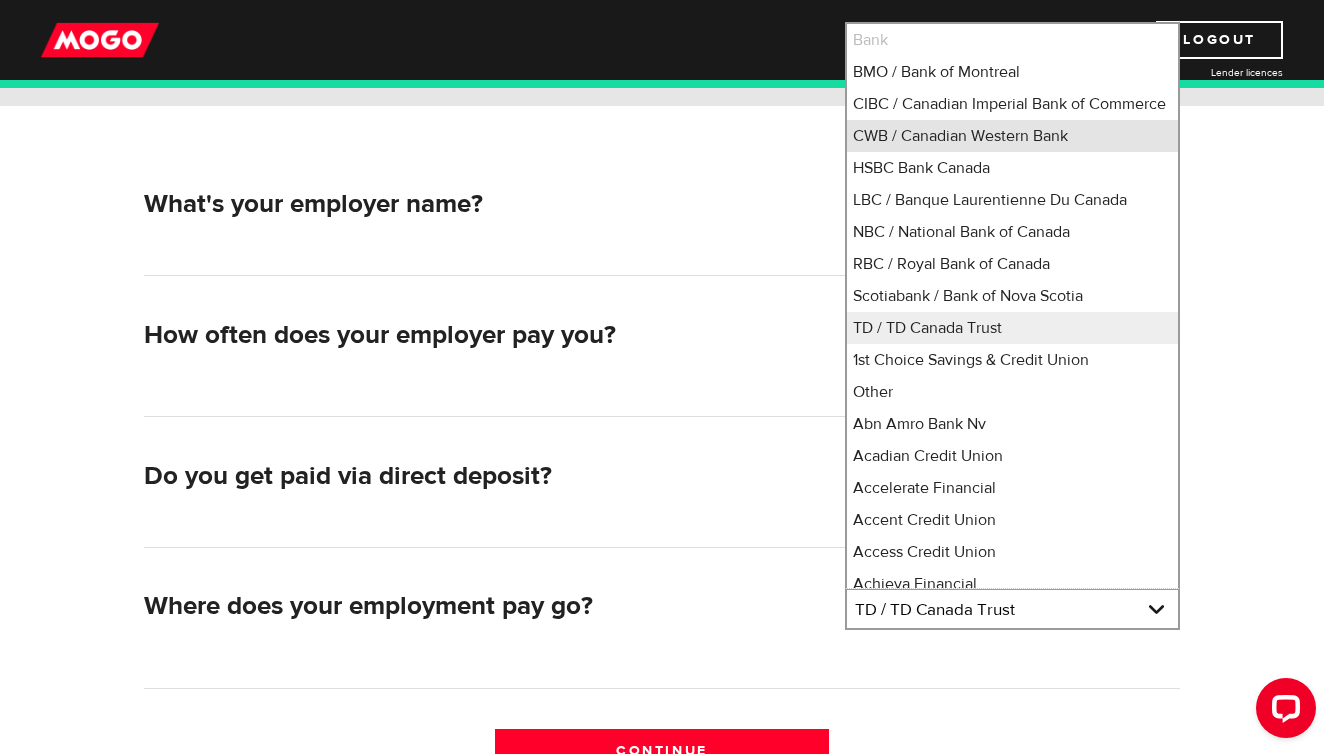scroll, scrollTop: 4, scrollLeft: 0, axis: vertical 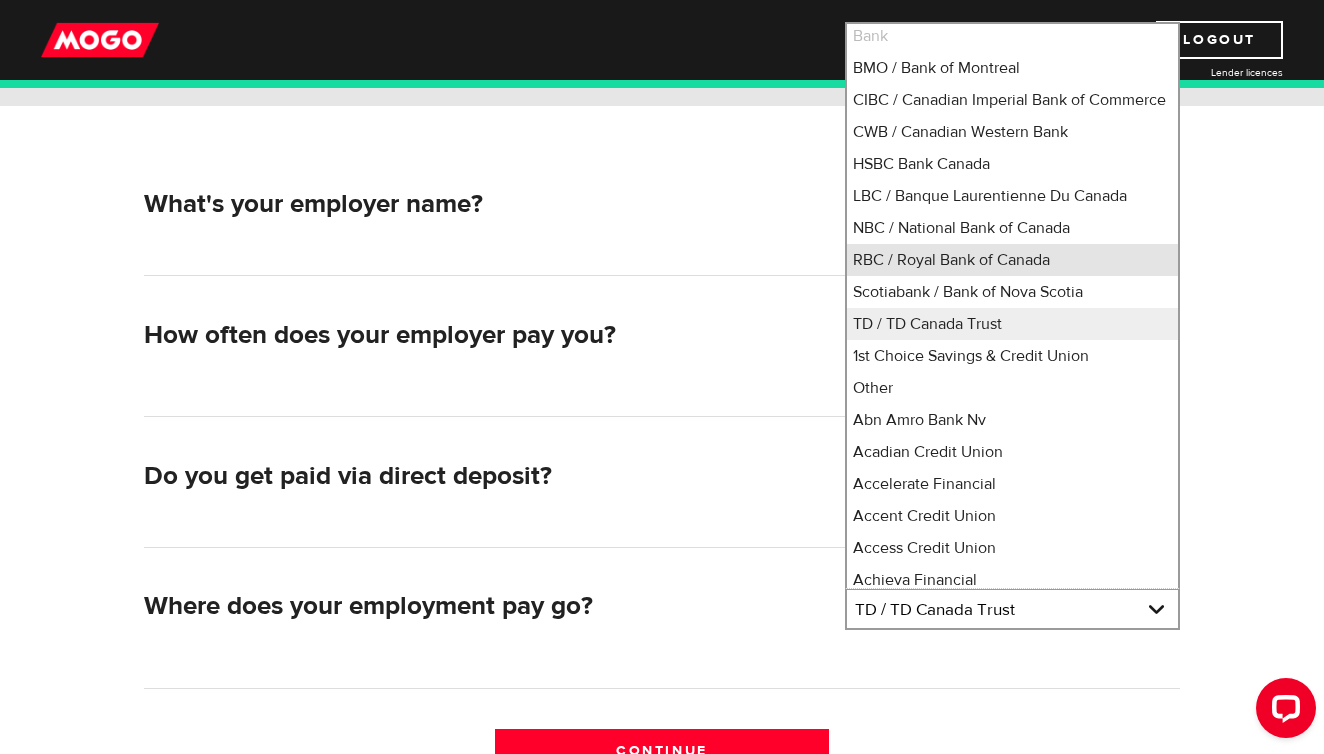 click on "RBC / Royal Bank of Canada" at bounding box center (1012, 260) 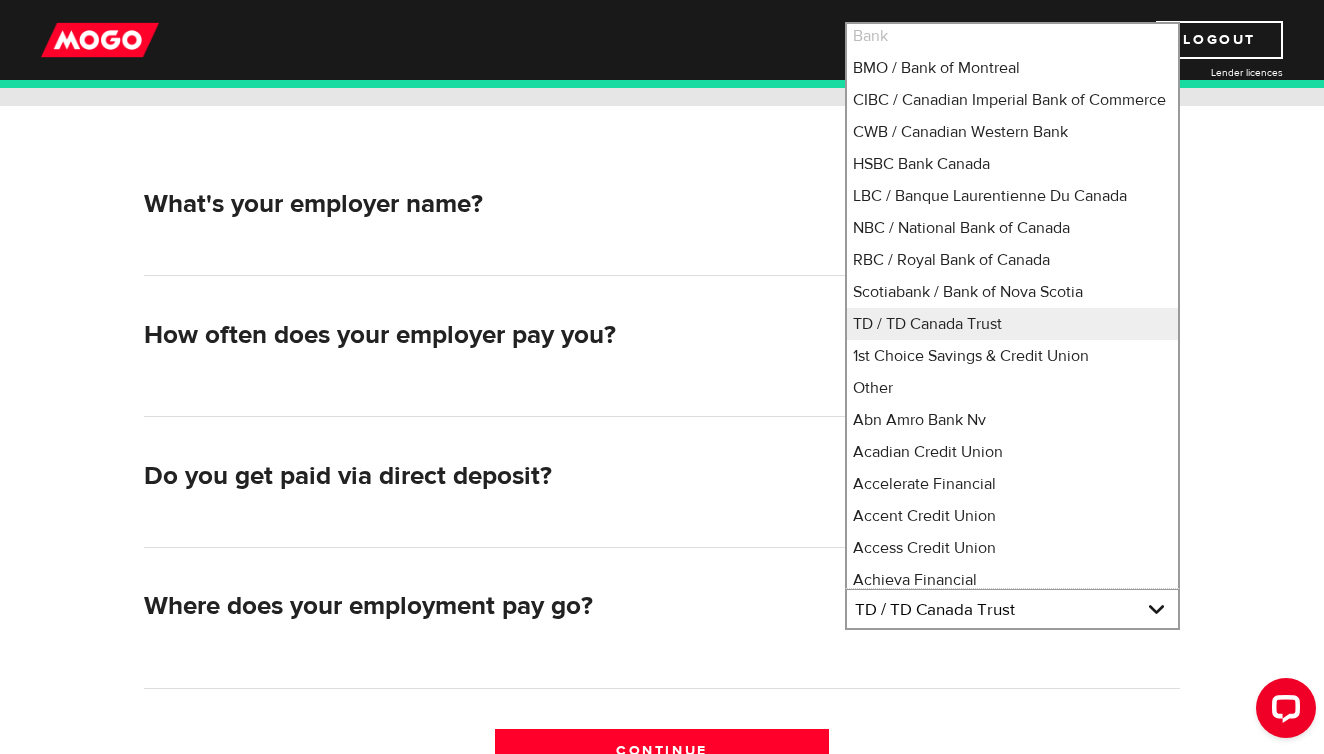 select on "8" 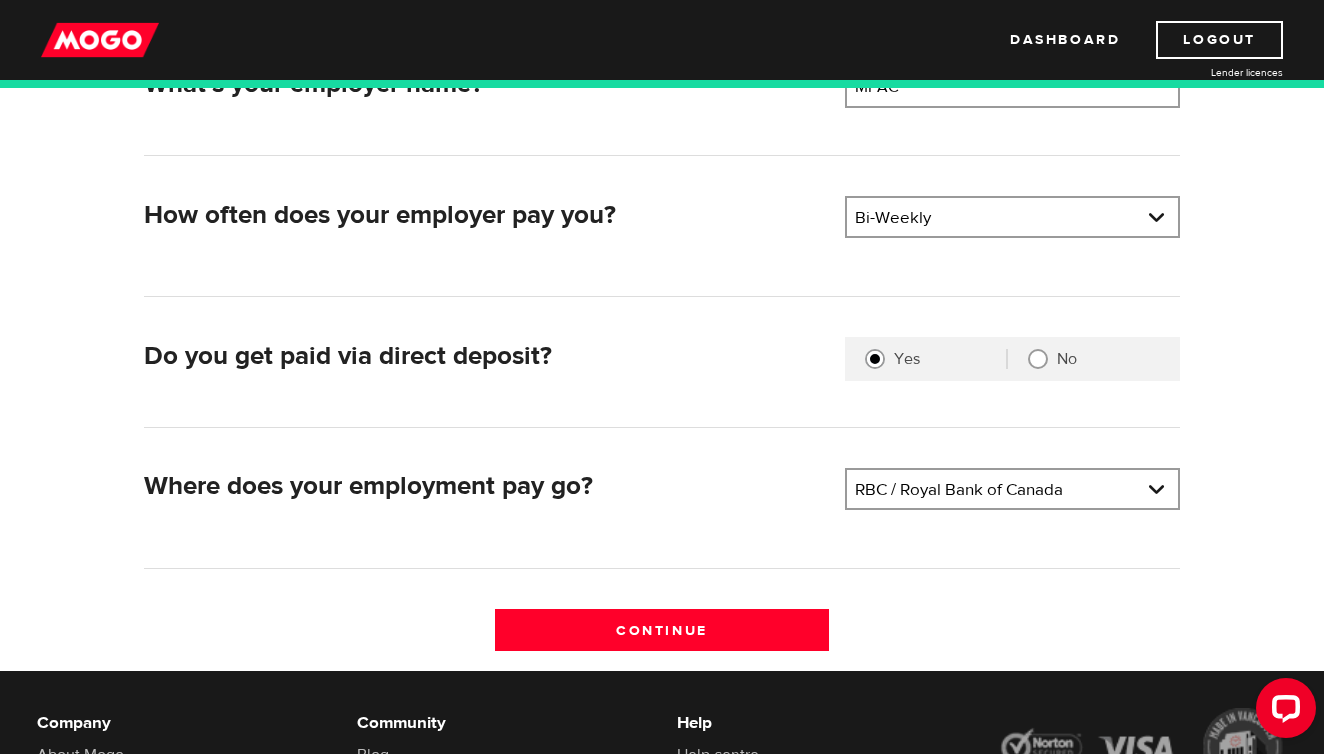 scroll, scrollTop: 403, scrollLeft: 0, axis: vertical 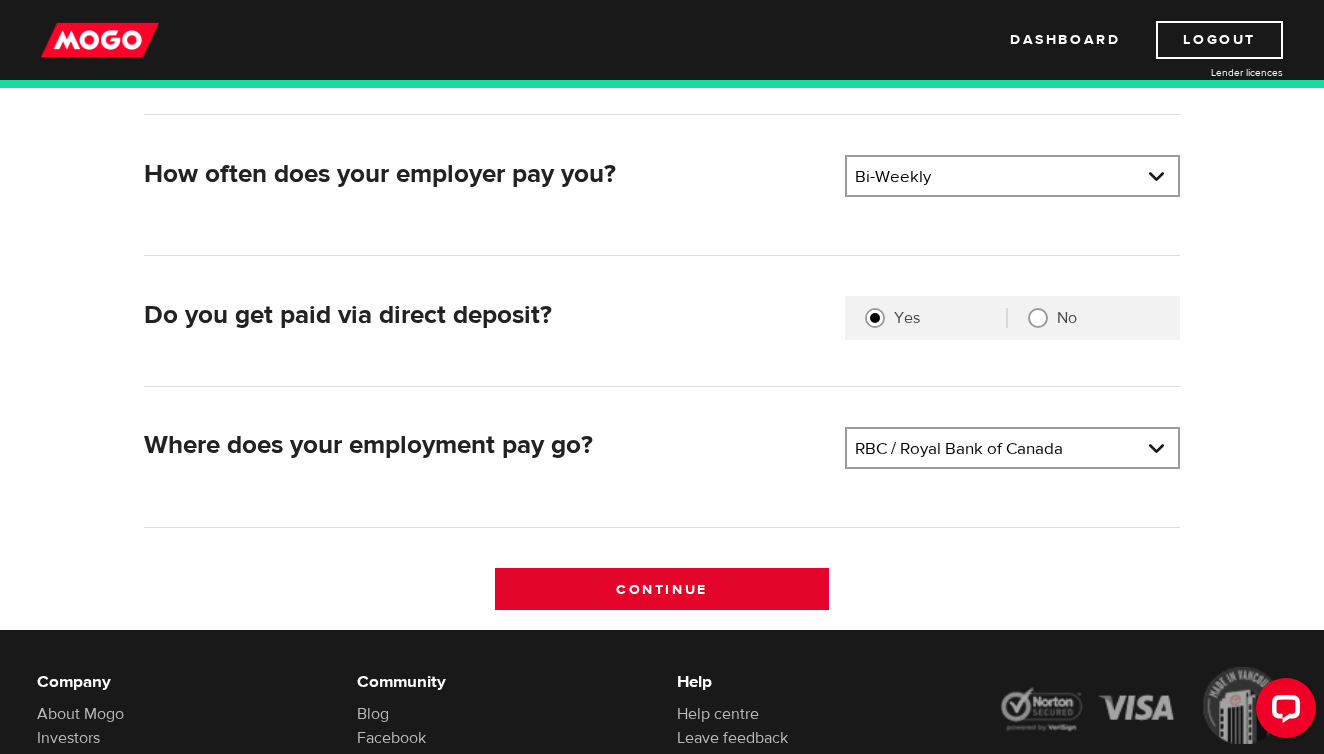 click on "Continue" at bounding box center (662, 589) 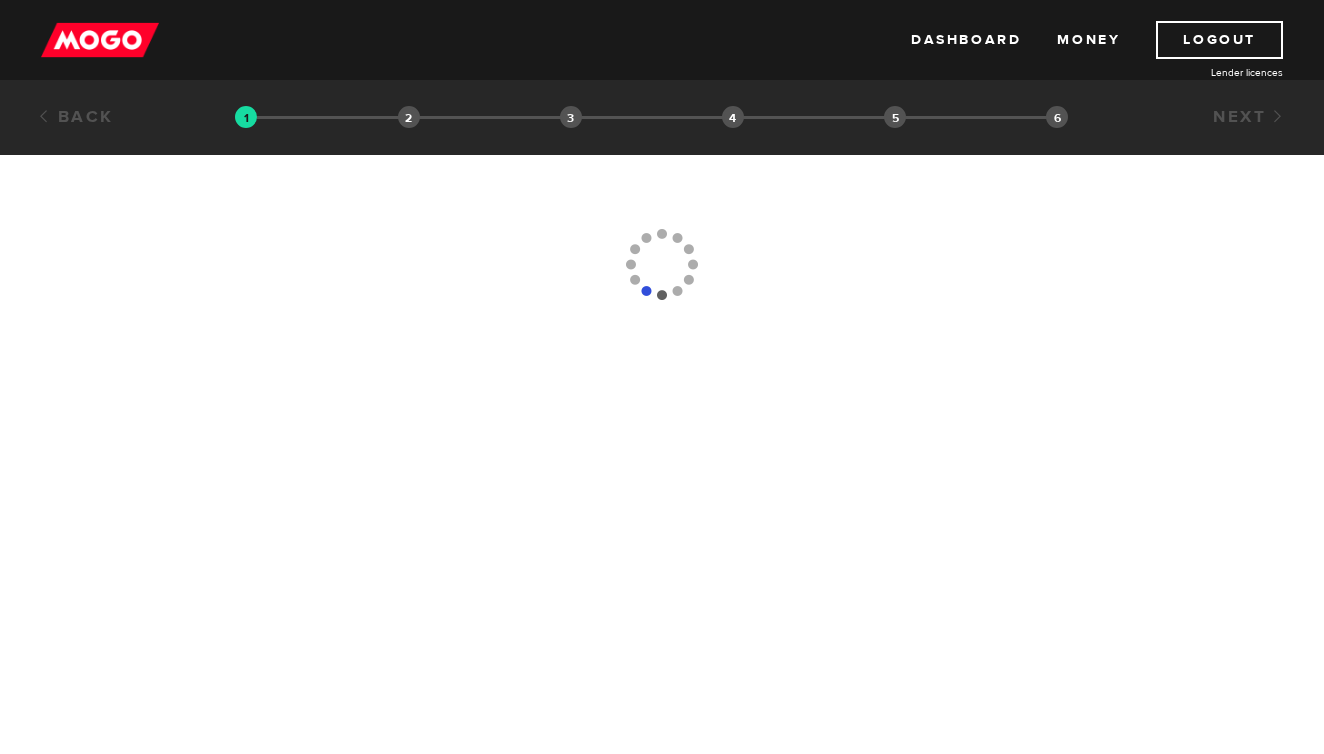 scroll, scrollTop: 0, scrollLeft: 0, axis: both 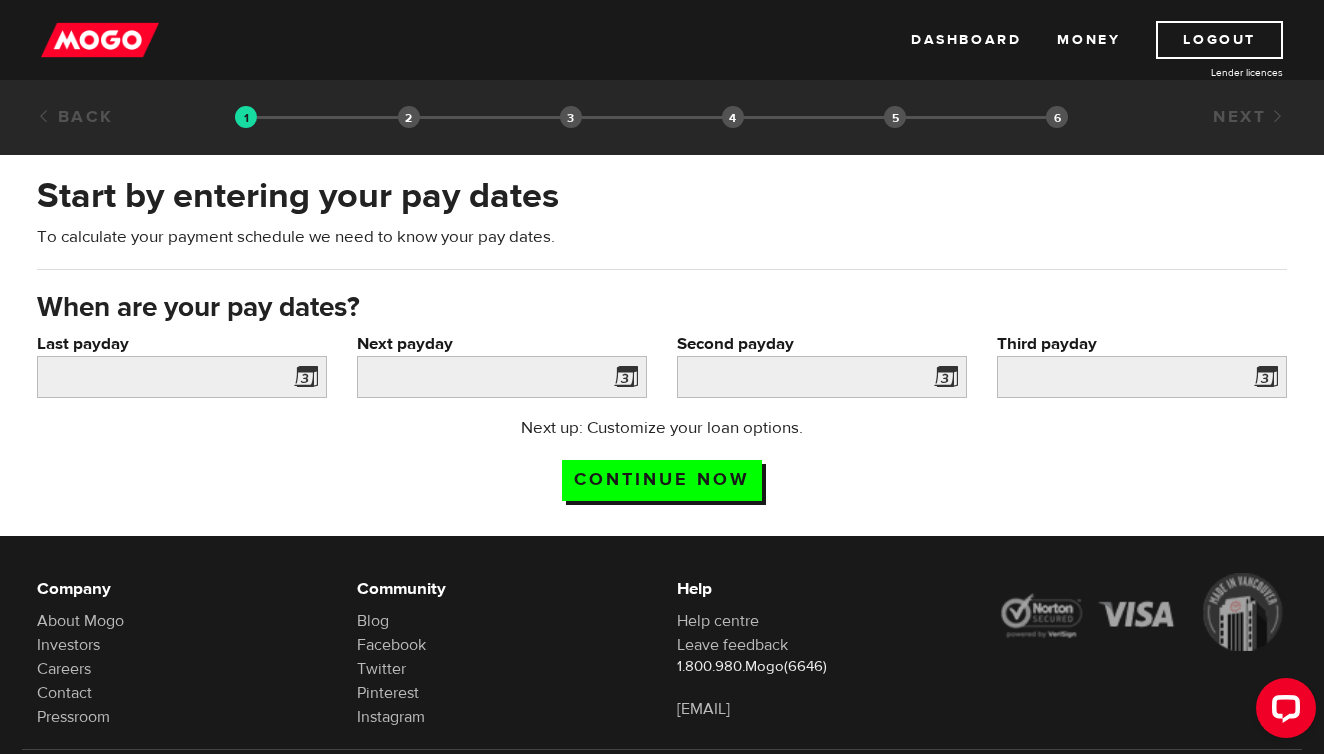 click at bounding box center (302, 380) 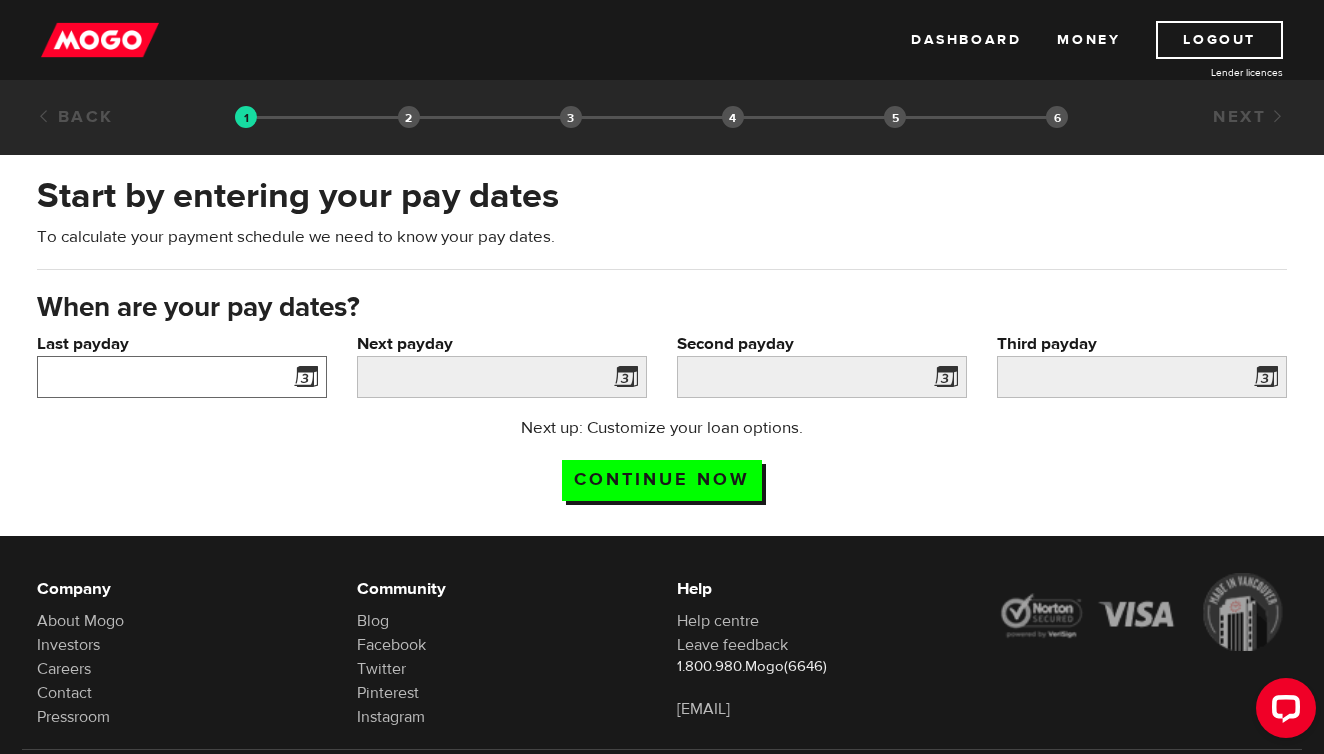 click on "Last payday" at bounding box center [182, 377] 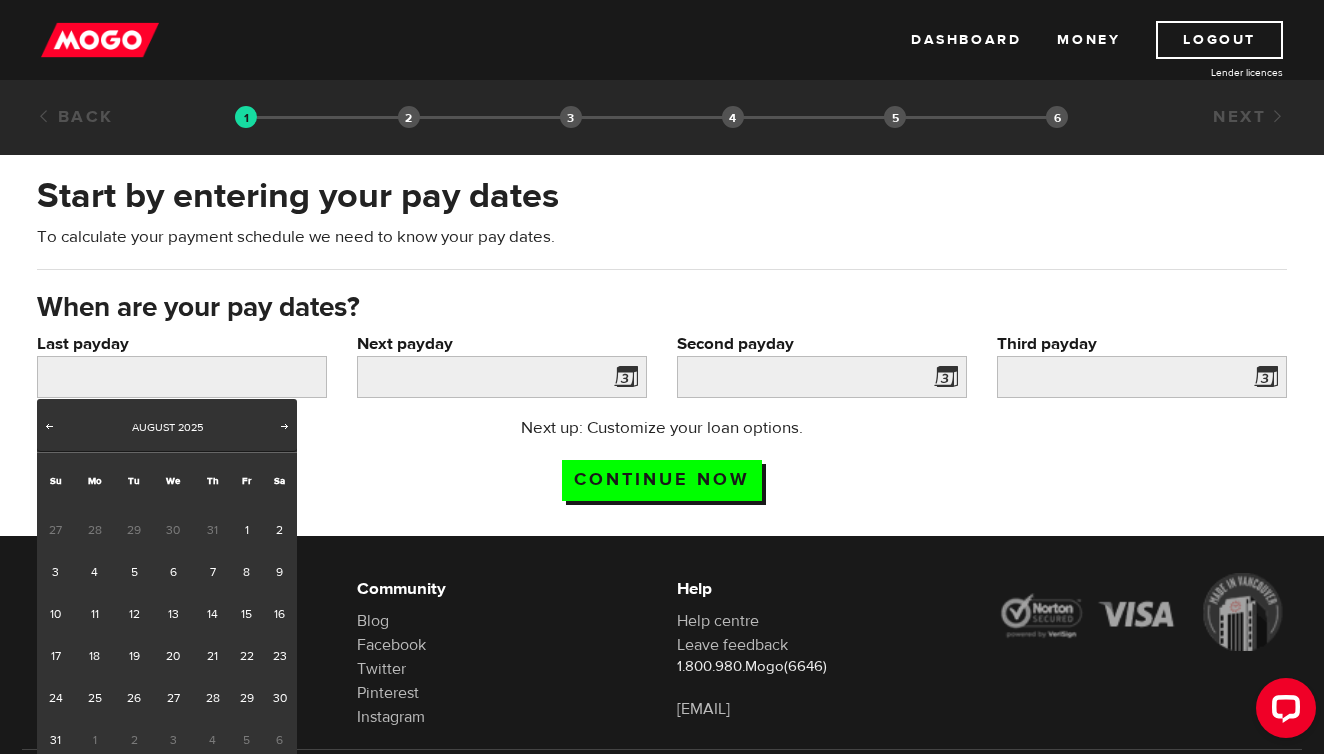 click on "31" at bounding box center (212, 530) 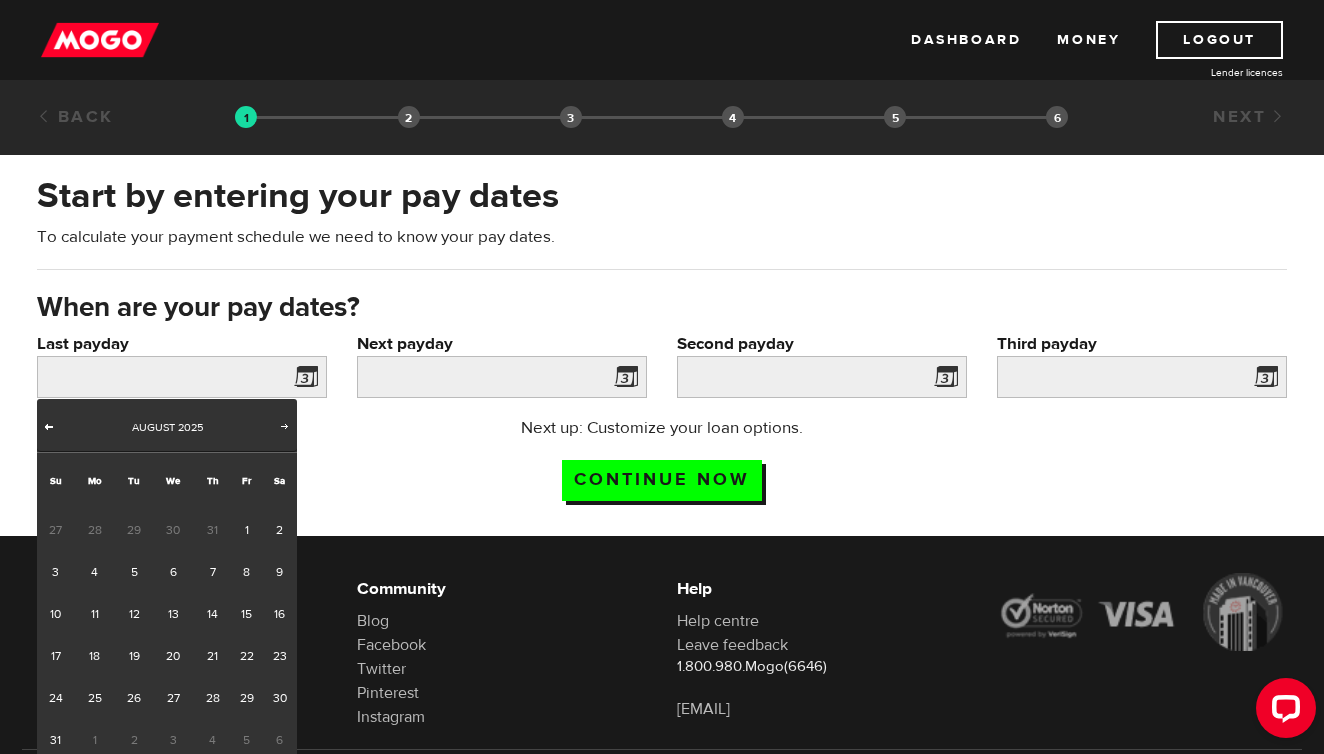 click on "Prev" at bounding box center [49, 426] 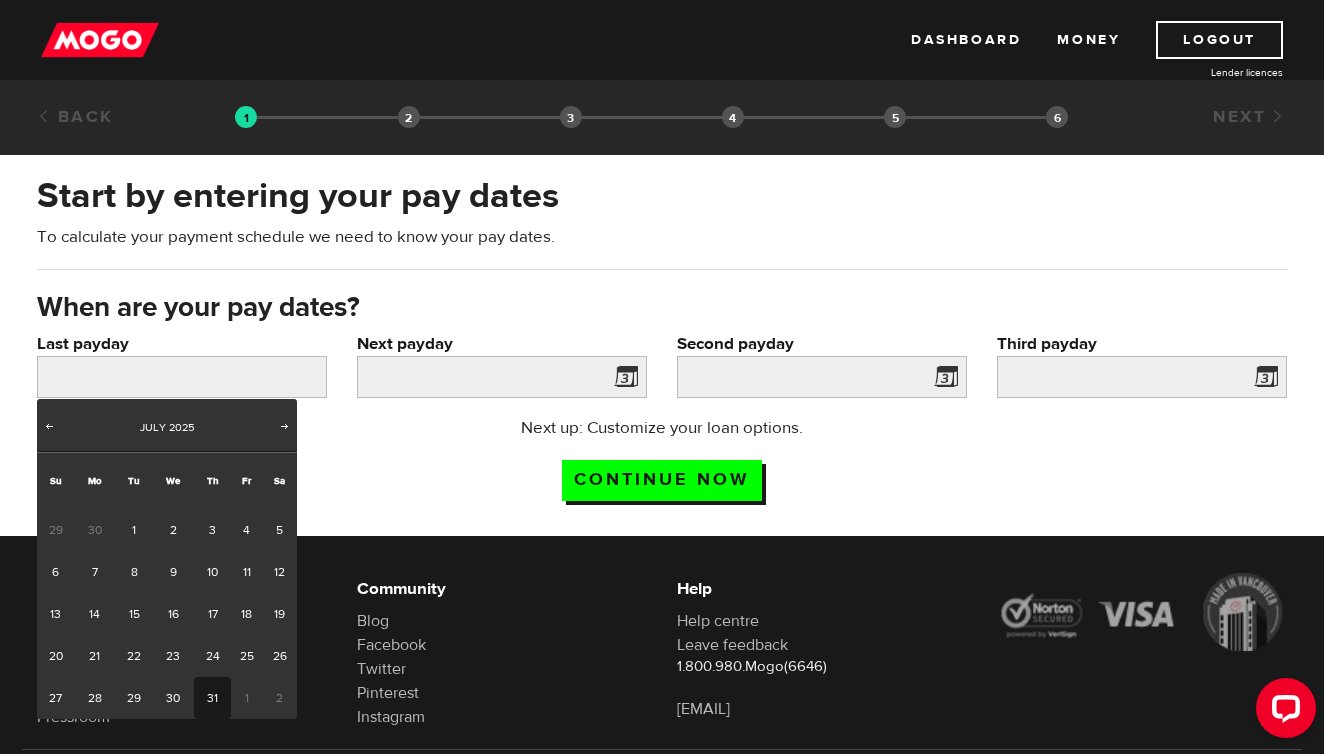click on "31" at bounding box center [212, 698] 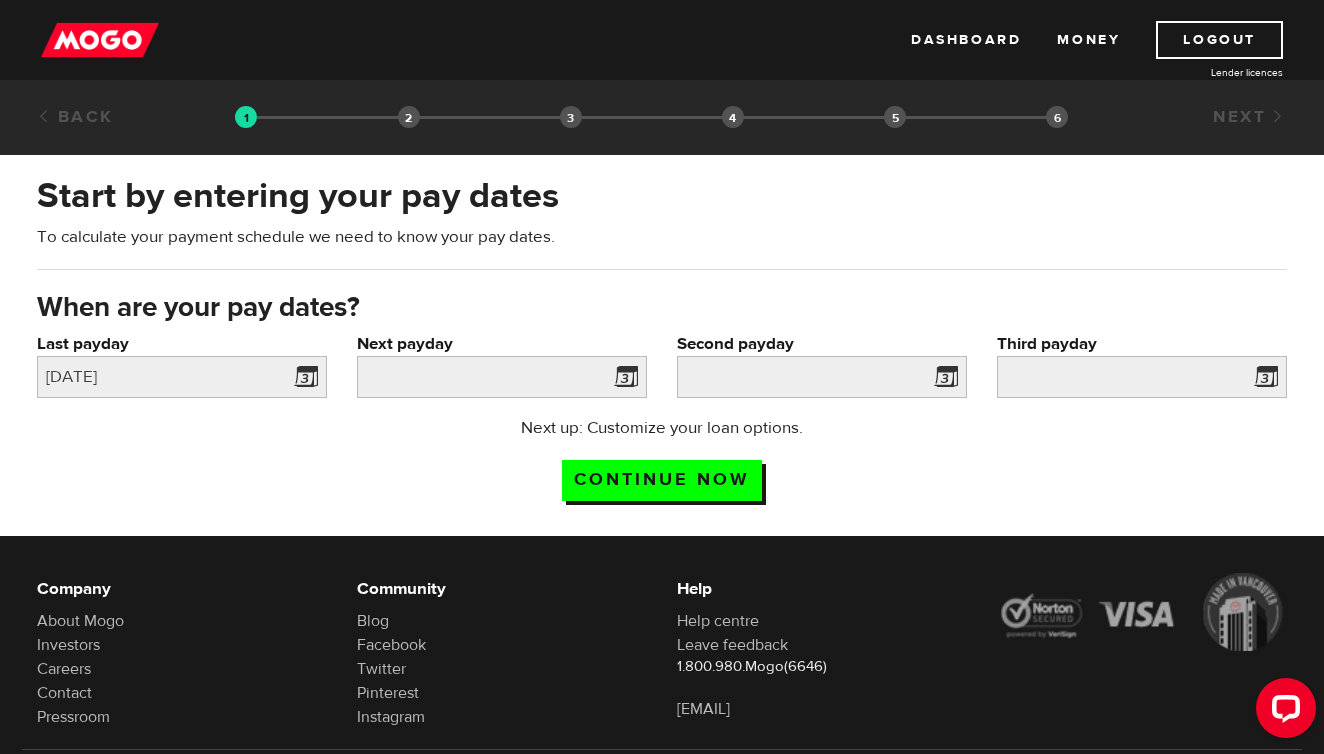 click at bounding box center (622, 380) 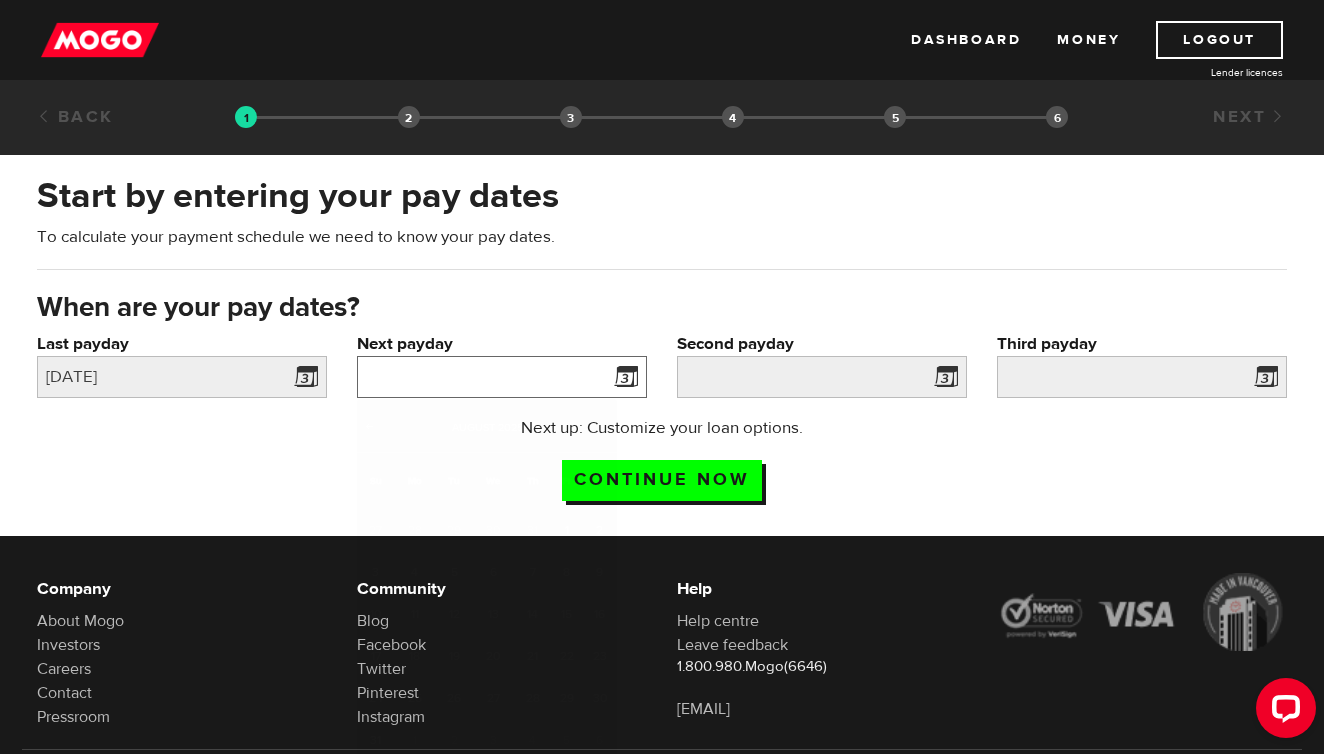 click on "Next payday" at bounding box center [502, 377] 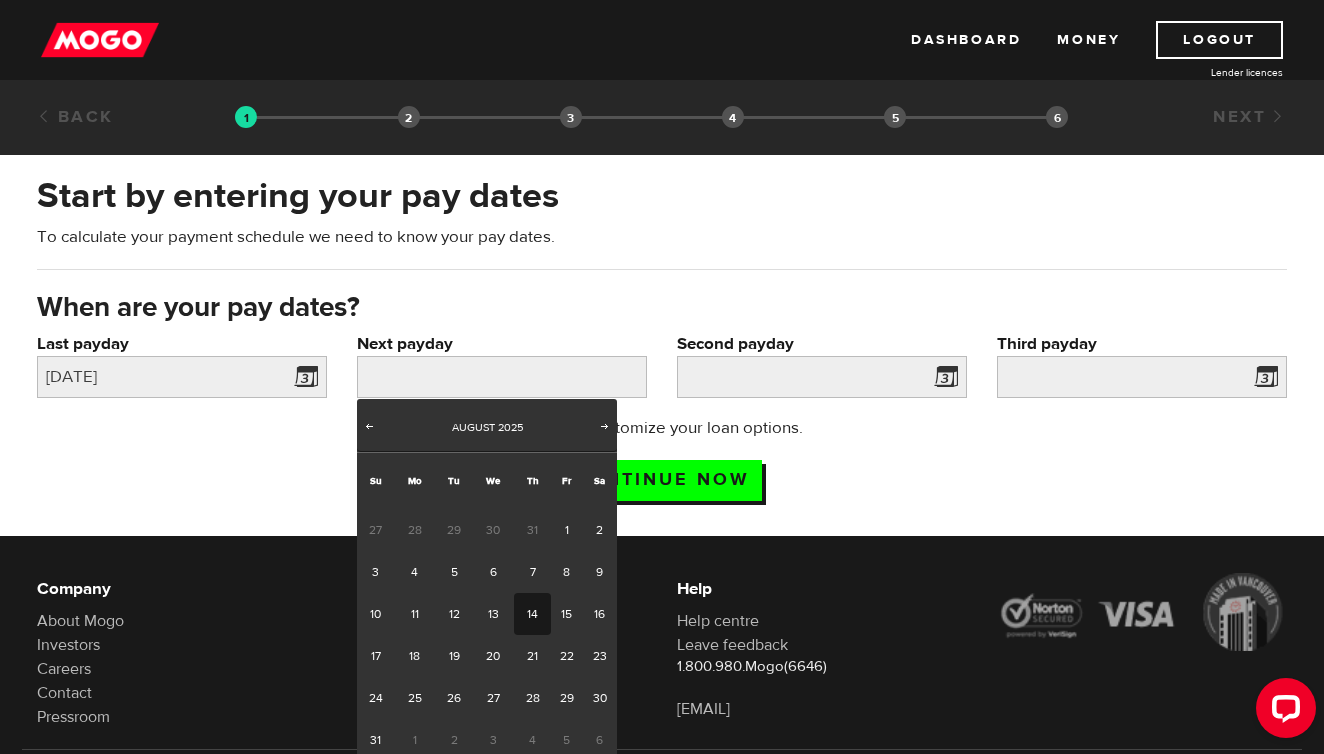click on "14" at bounding box center [532, 614] 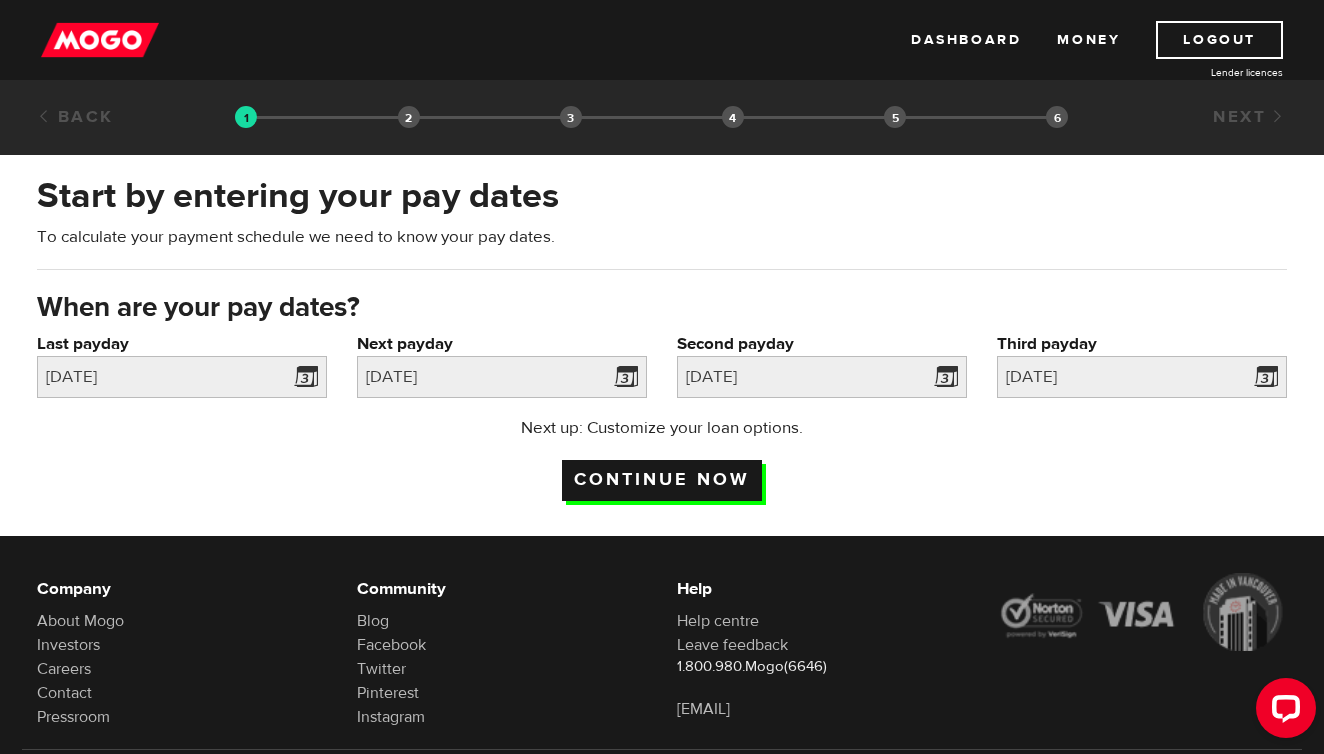 click on "Continue now" at bounding box center [662, 480] 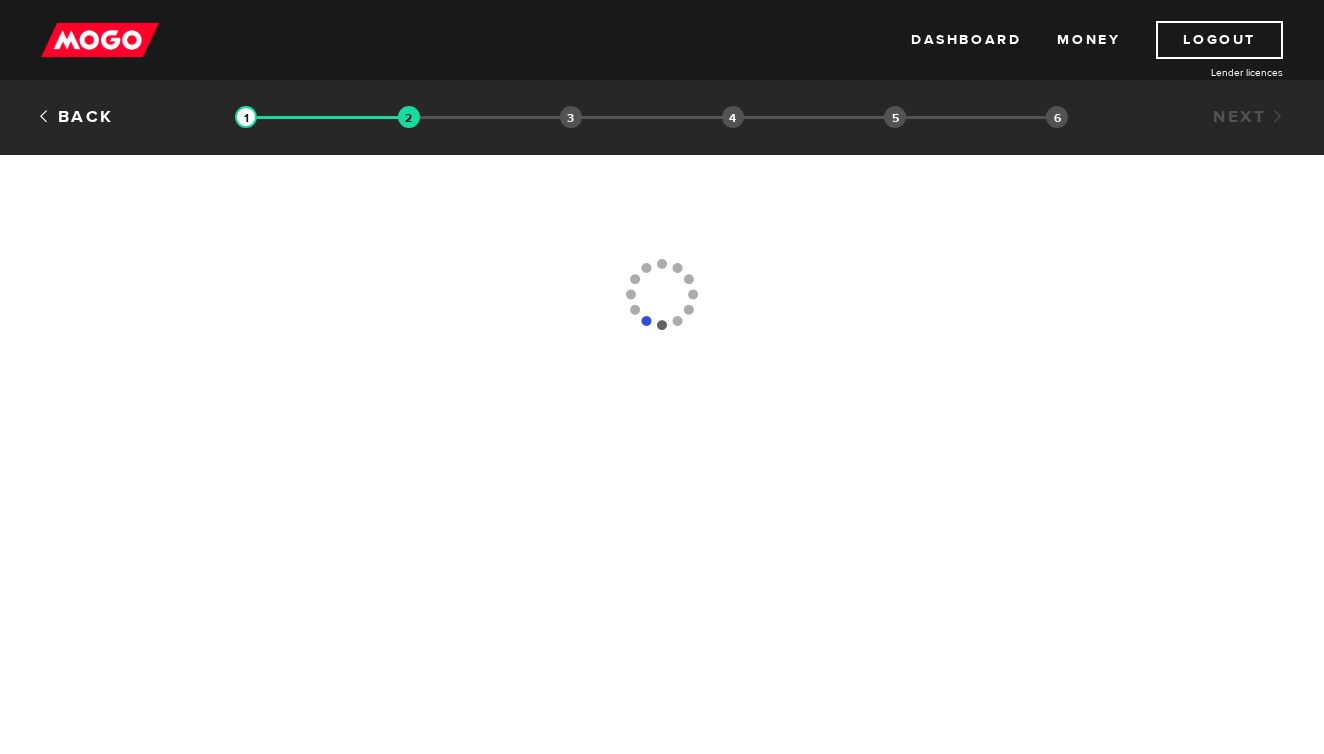 scroll, scrollTop: 0, scrollLeft: 0, axis: both 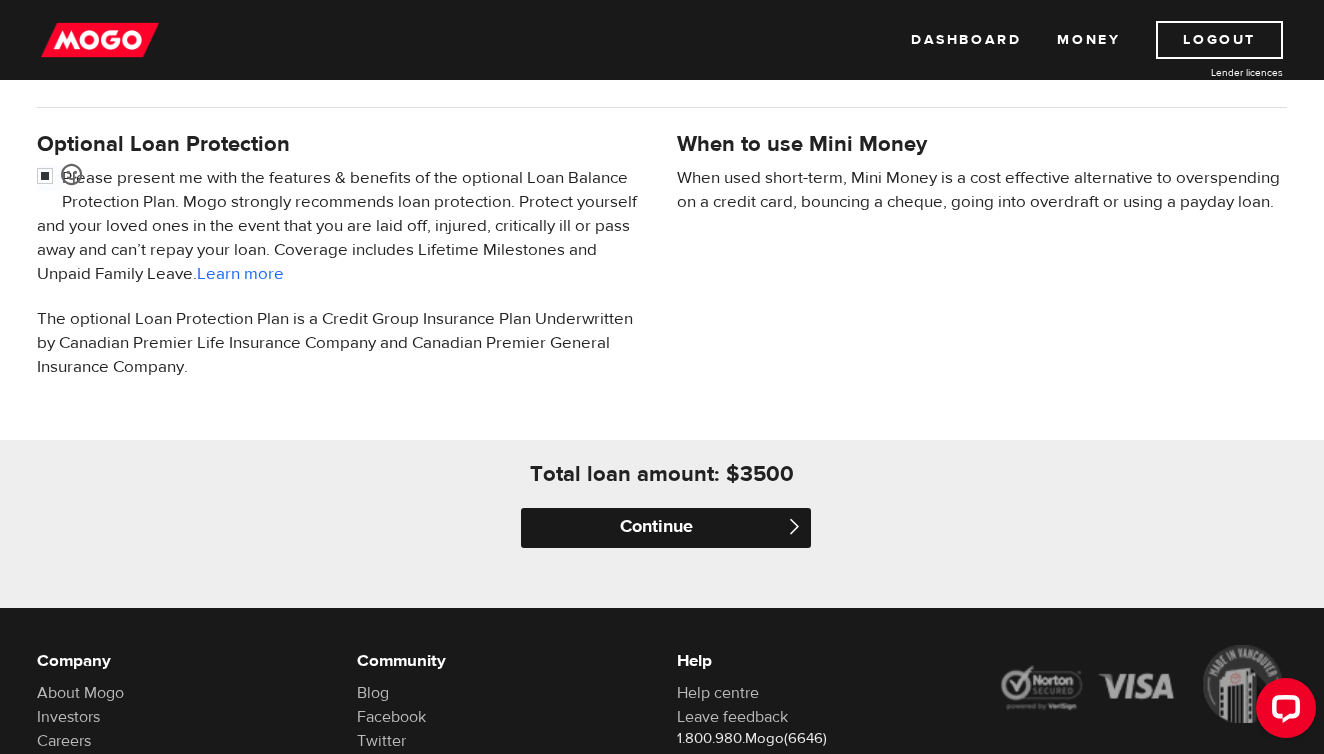 click on "Continue" at bounding box center [666, 528] 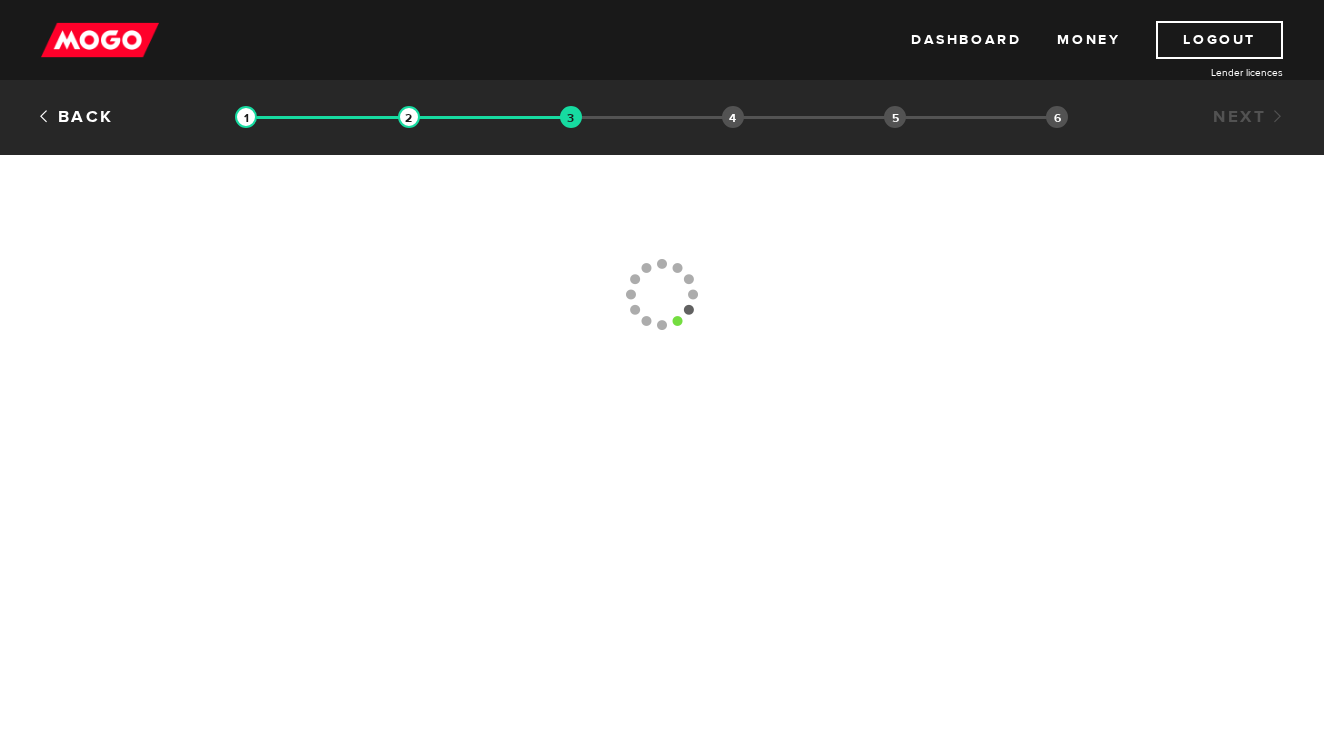 scroll, scrollTop: 0, scrollLeft: 0, axis: both 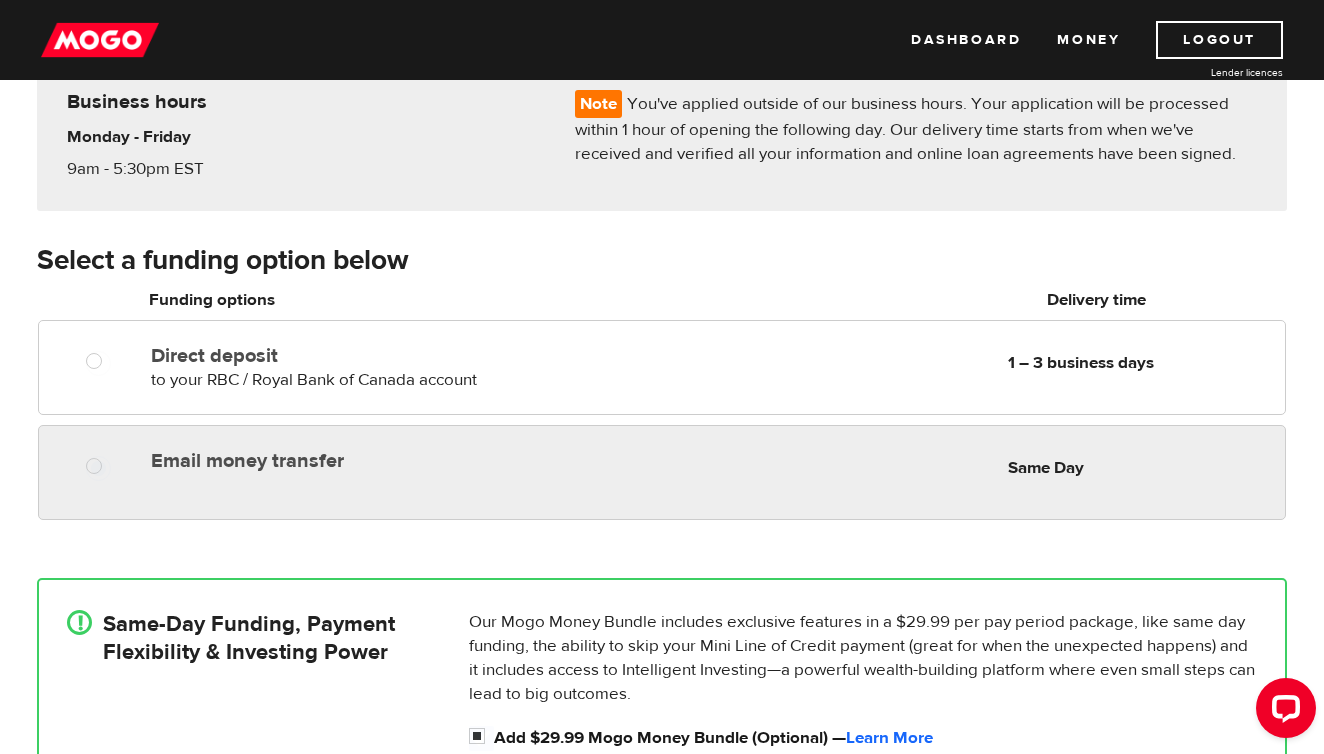 radio on "true" 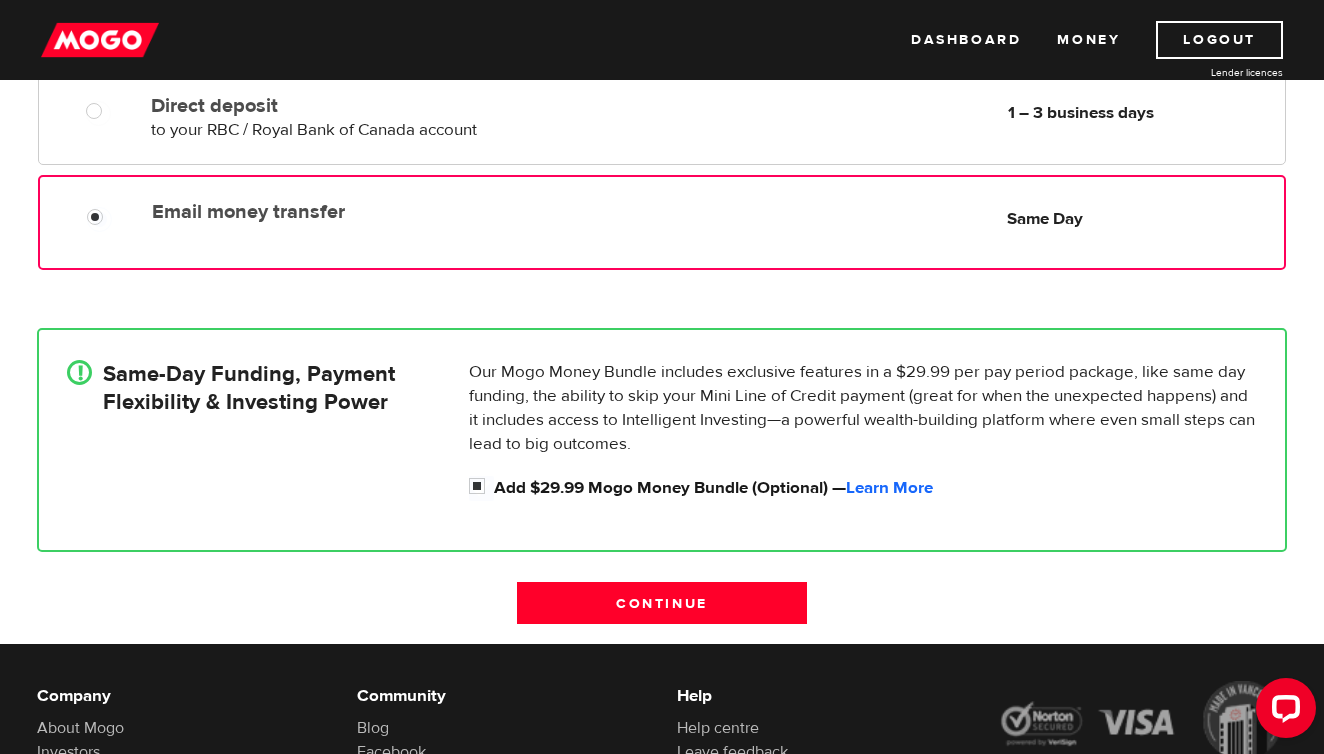 scroll, scrollTop: 431, scrollLeft: 0, axis: vertical 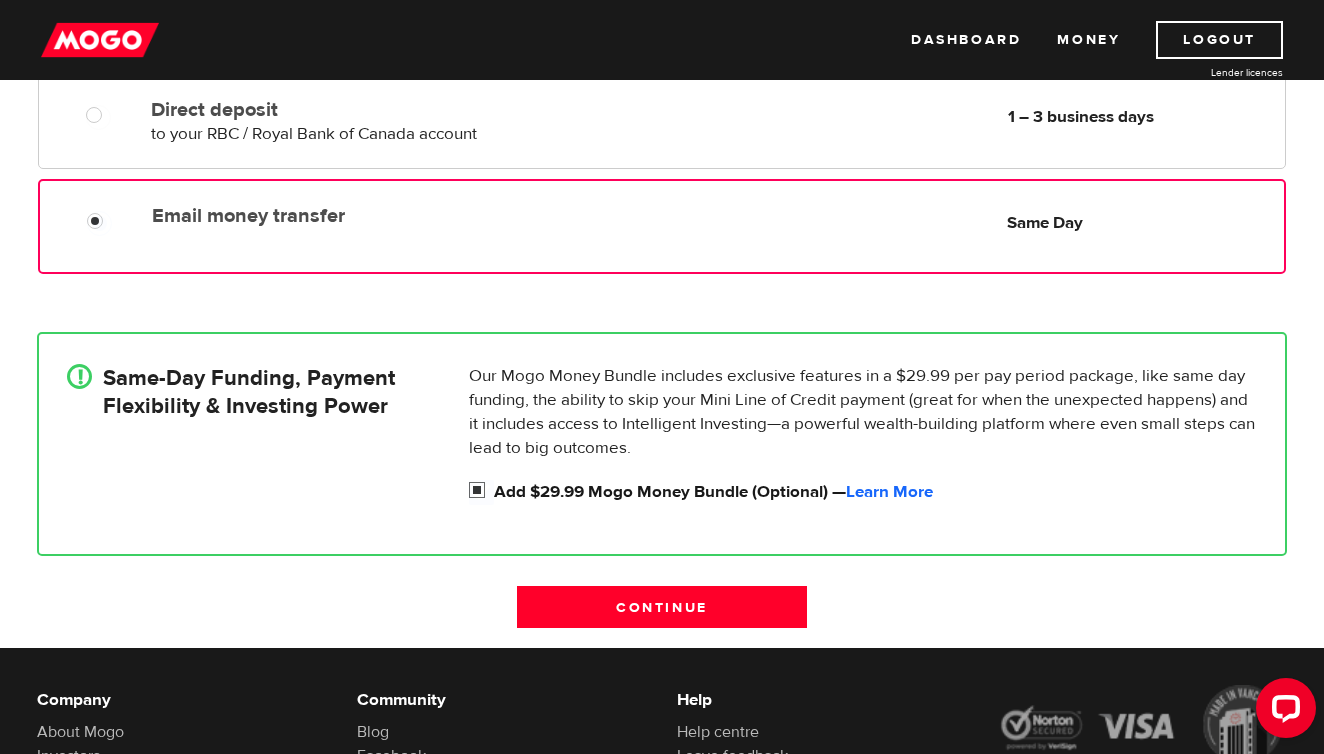 click on "Add $29.99 Mogo Money Bundle (Optional) —  Learn More" at bounding box center (481, 492) 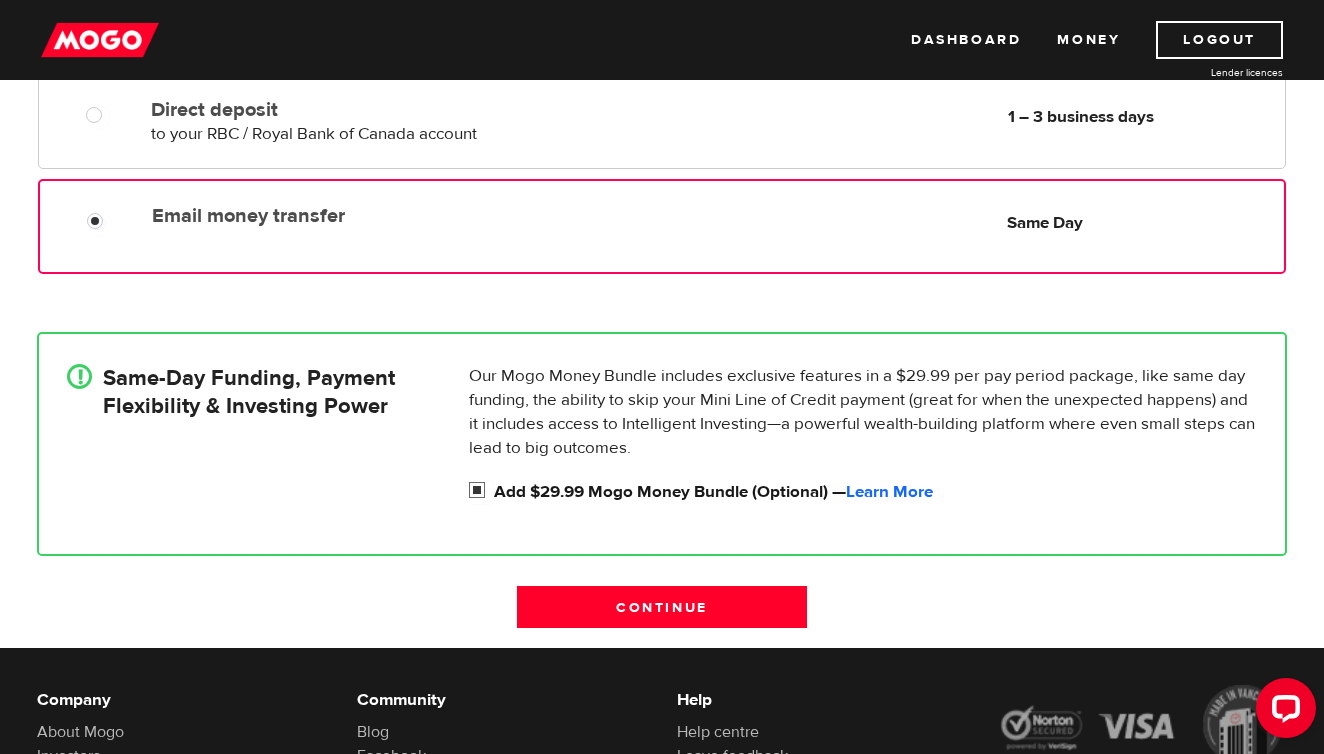 radio on "false" 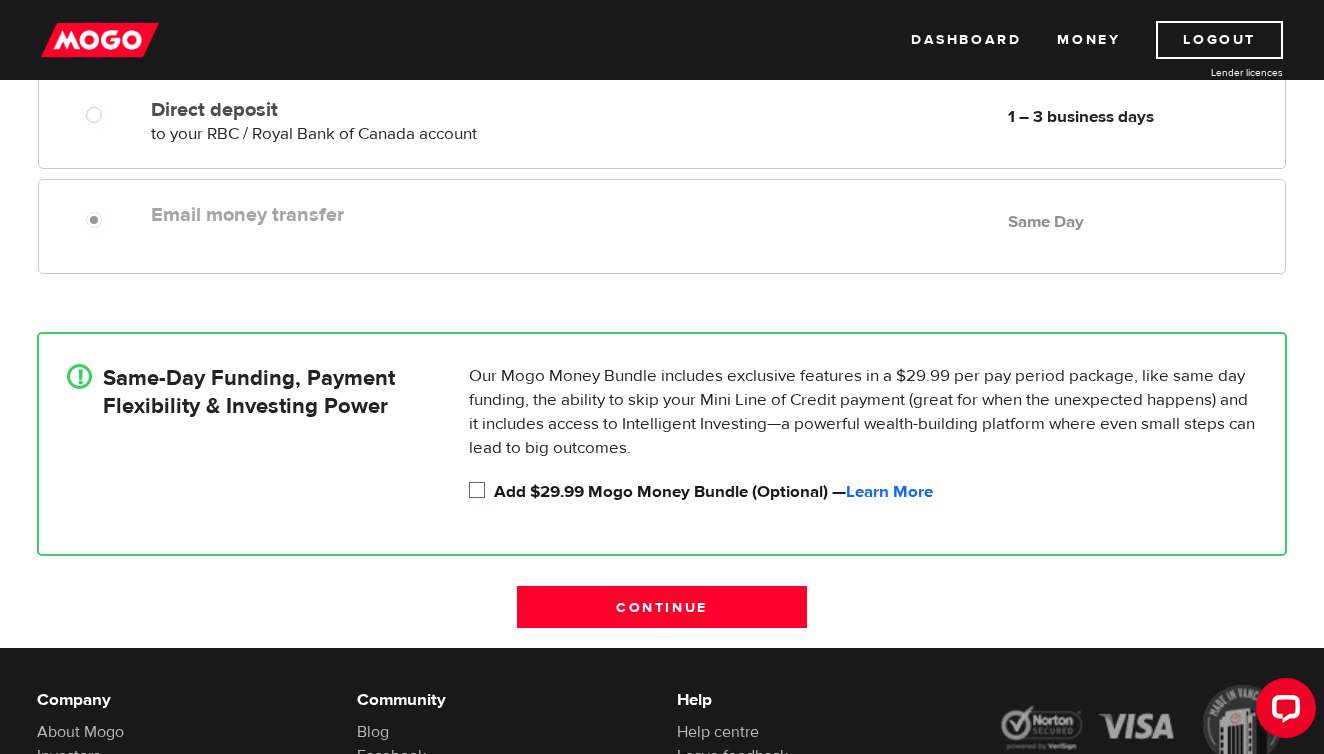 click on "Add $29.99 Mogo Money Bundle (Optional) —  Learn More" at bounding box center [481, 492] 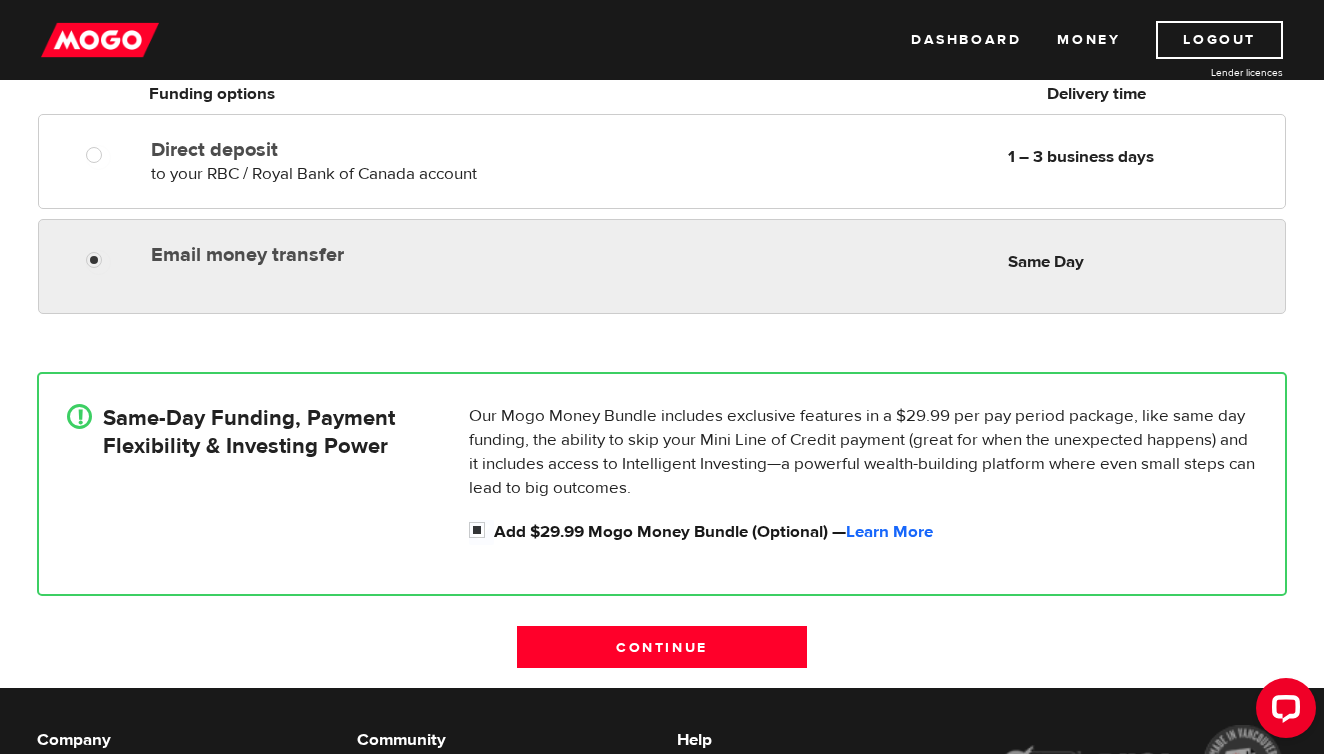 scroll, scrollTop: 392, scrollLeft: 0, axis: vertical 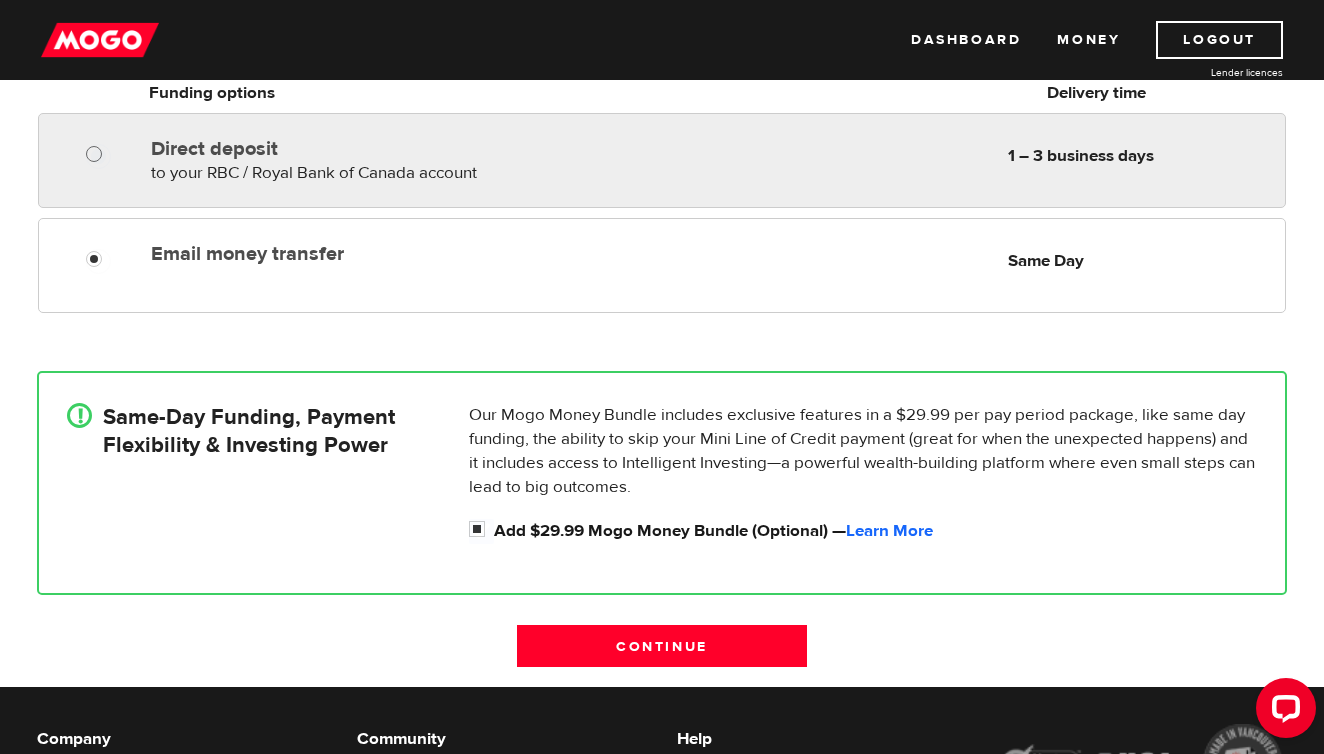 radio on "true" 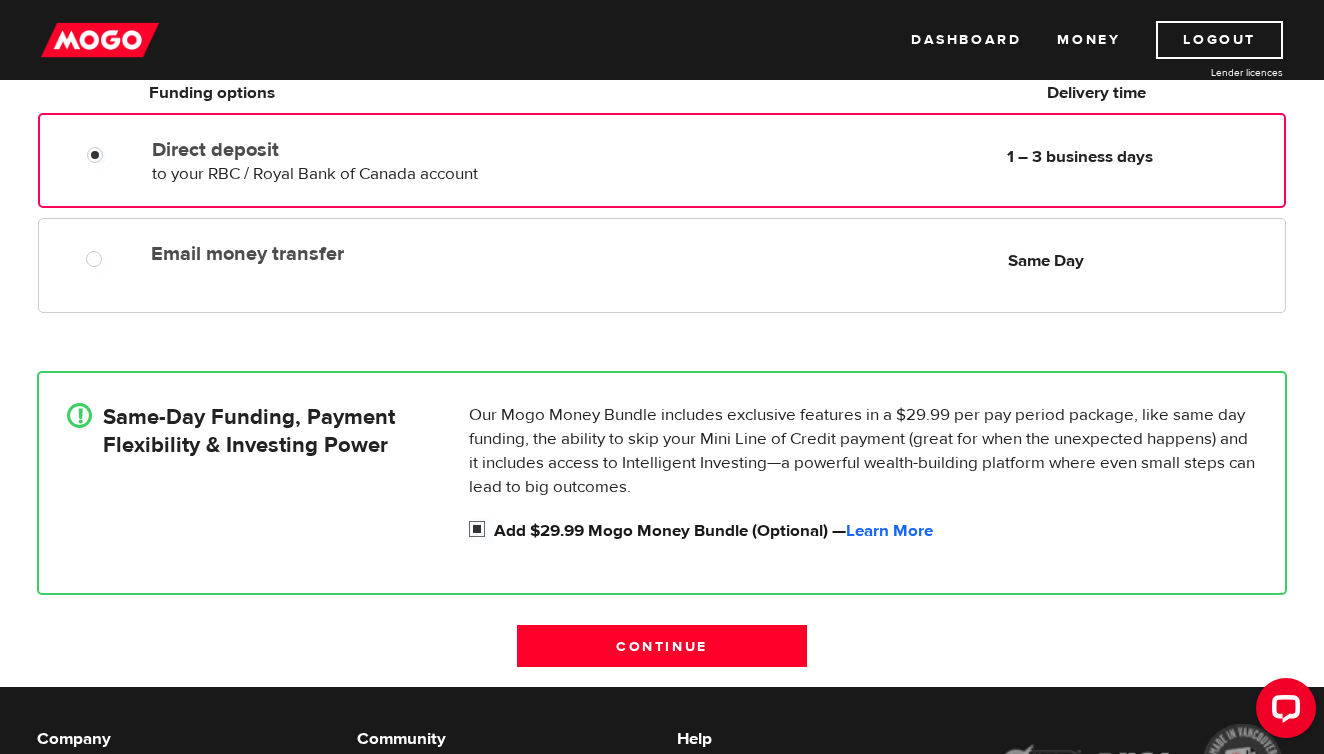 click on "Add $29.99 Mogo Money Bundle (Optional) —  Learn More" at bounding box center [481, 531] 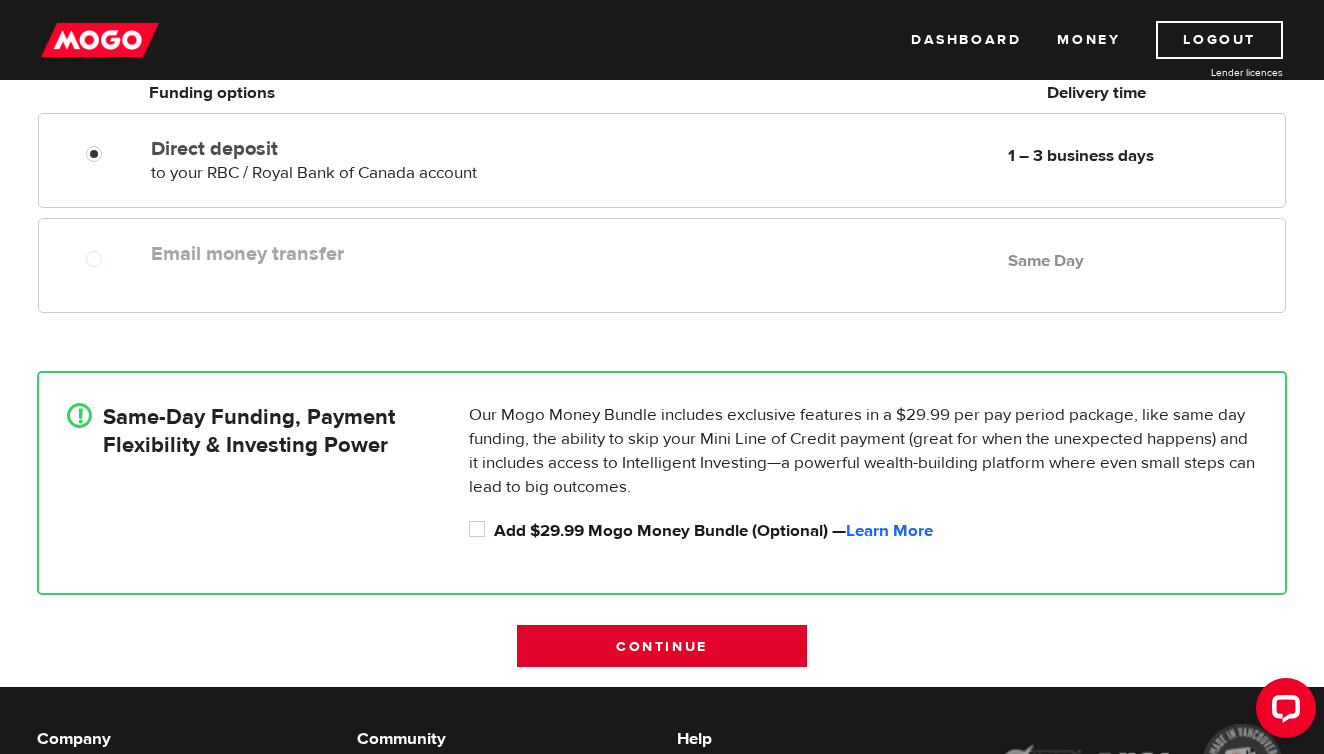 click on "Continue" at bounding box center (662, 646) 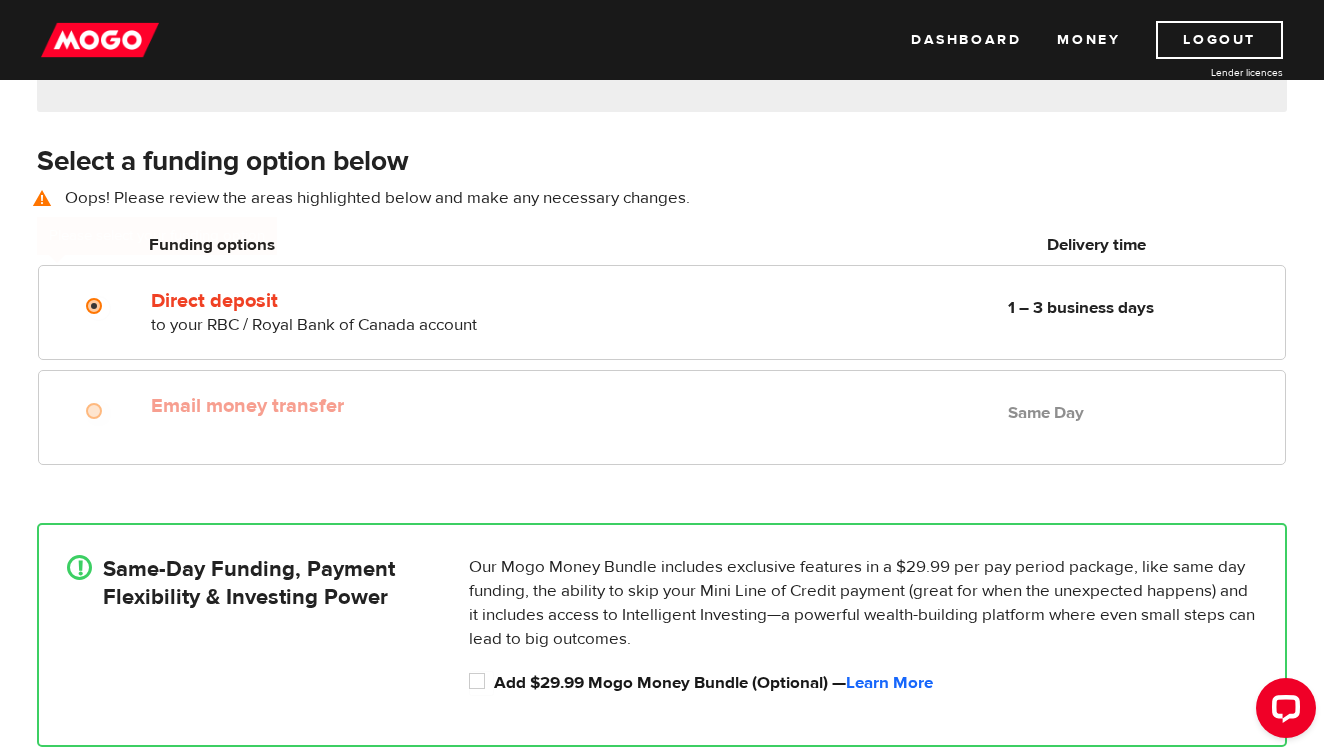 scroll, scrollTop: 279, scrollLeft: 0, axis: vertical 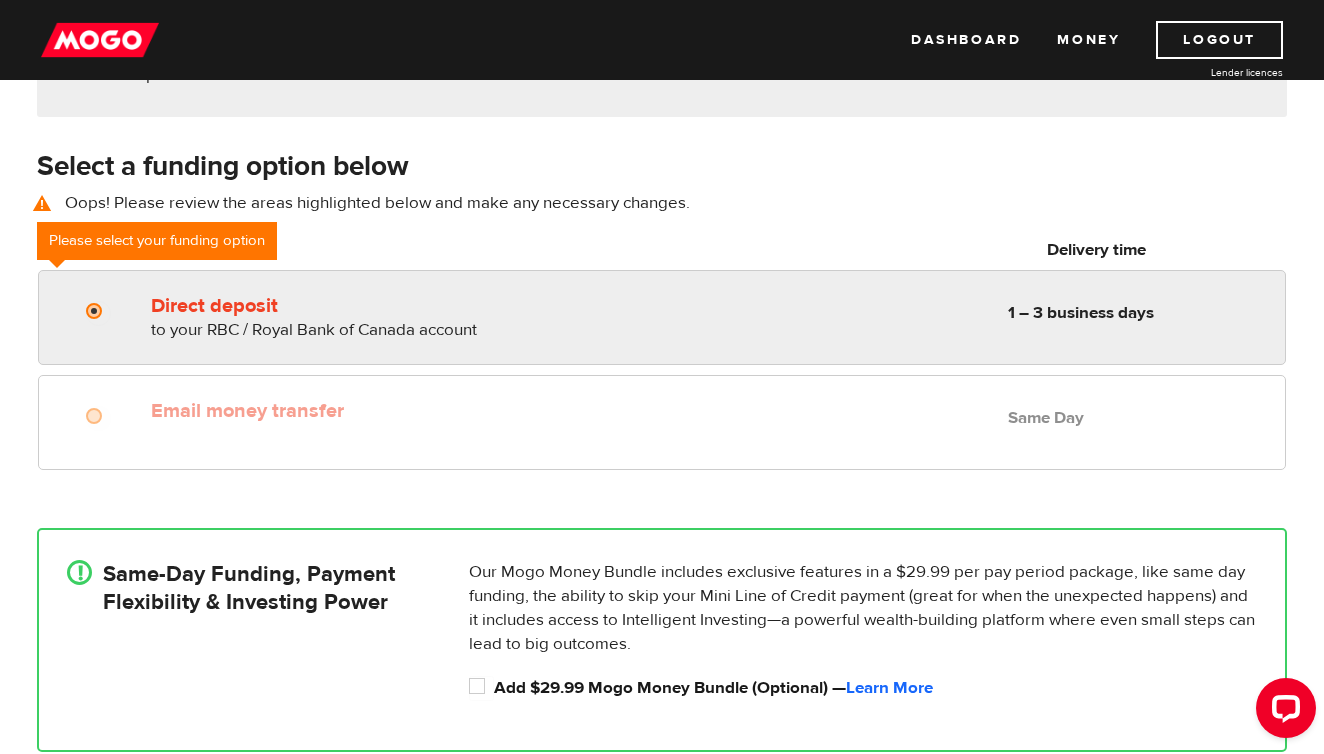 radio on "true" 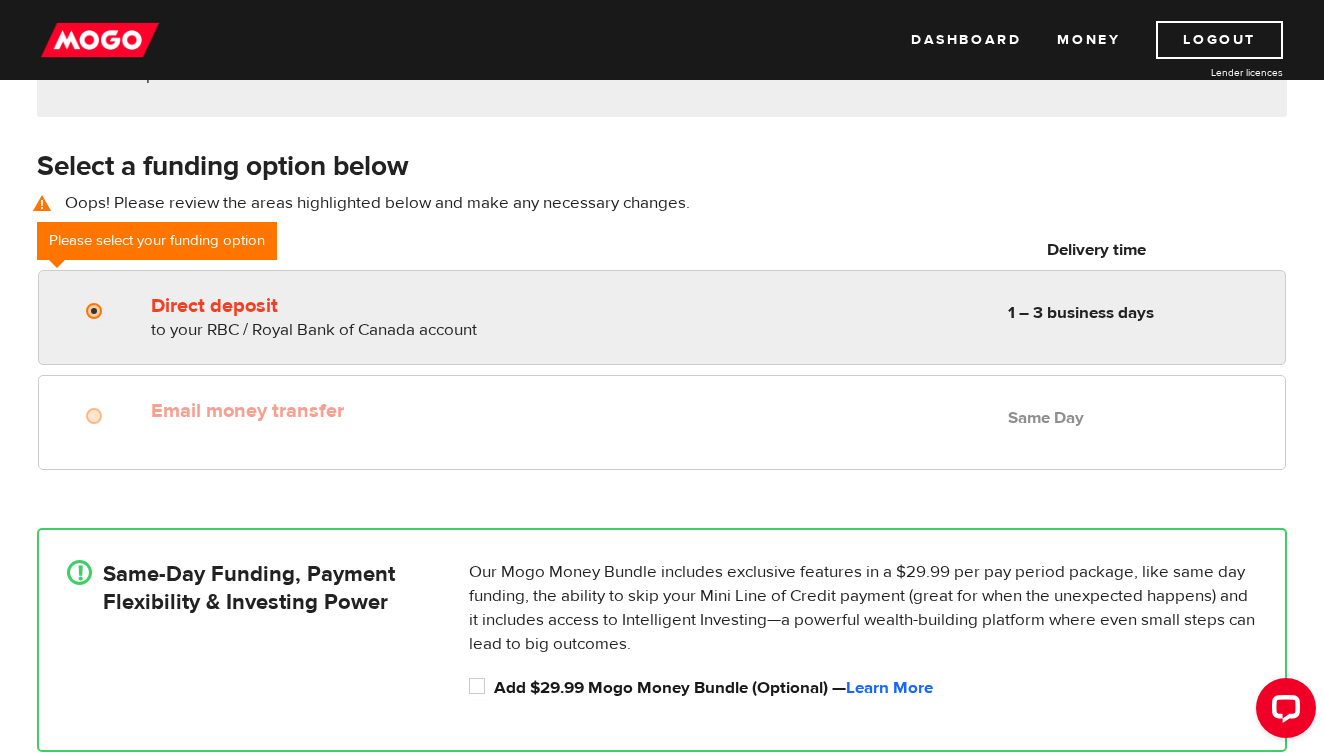 click on "Direct deposit to your RBC / Royal Bank of Canada account Delivery in  1 – 3 business days 1 – 3 business days" at bounding box center [662, 317] 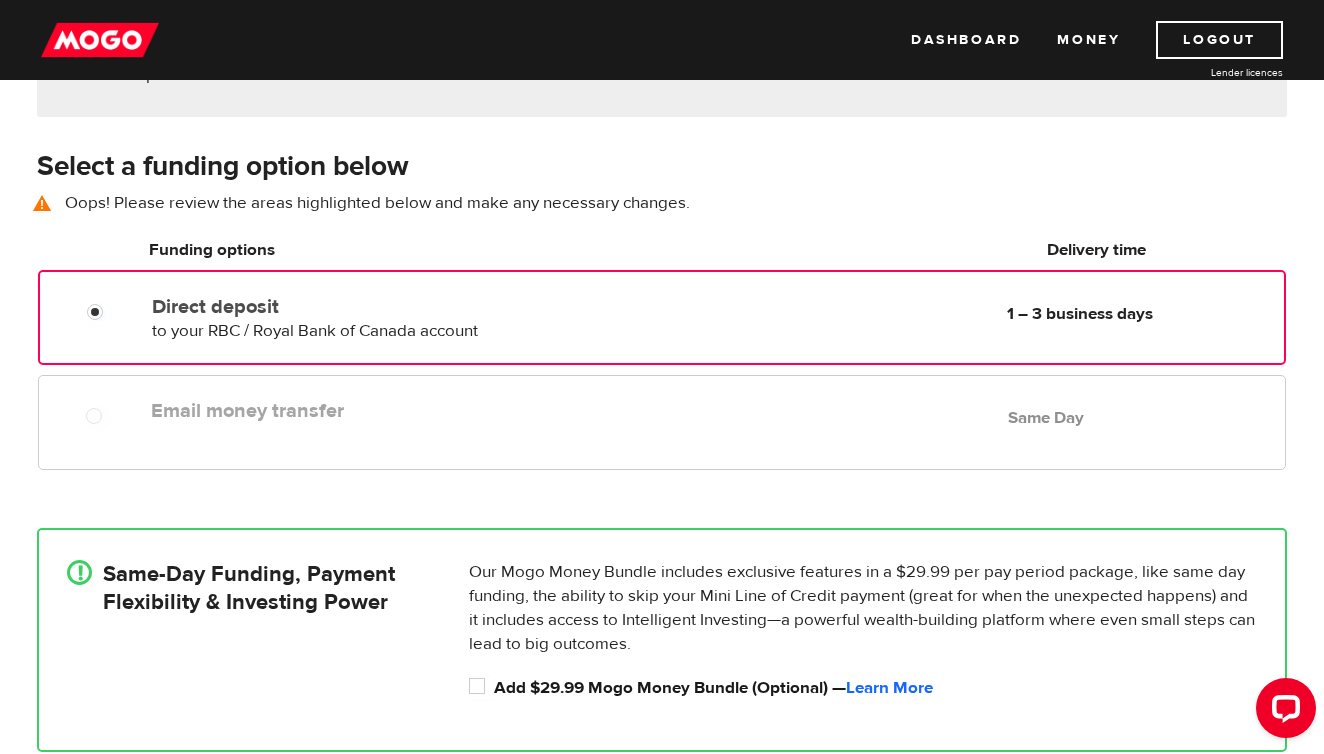 click on "! Same-Day Funding, Payment Flexibility & Investing Power" at bounding box center [260, 635] 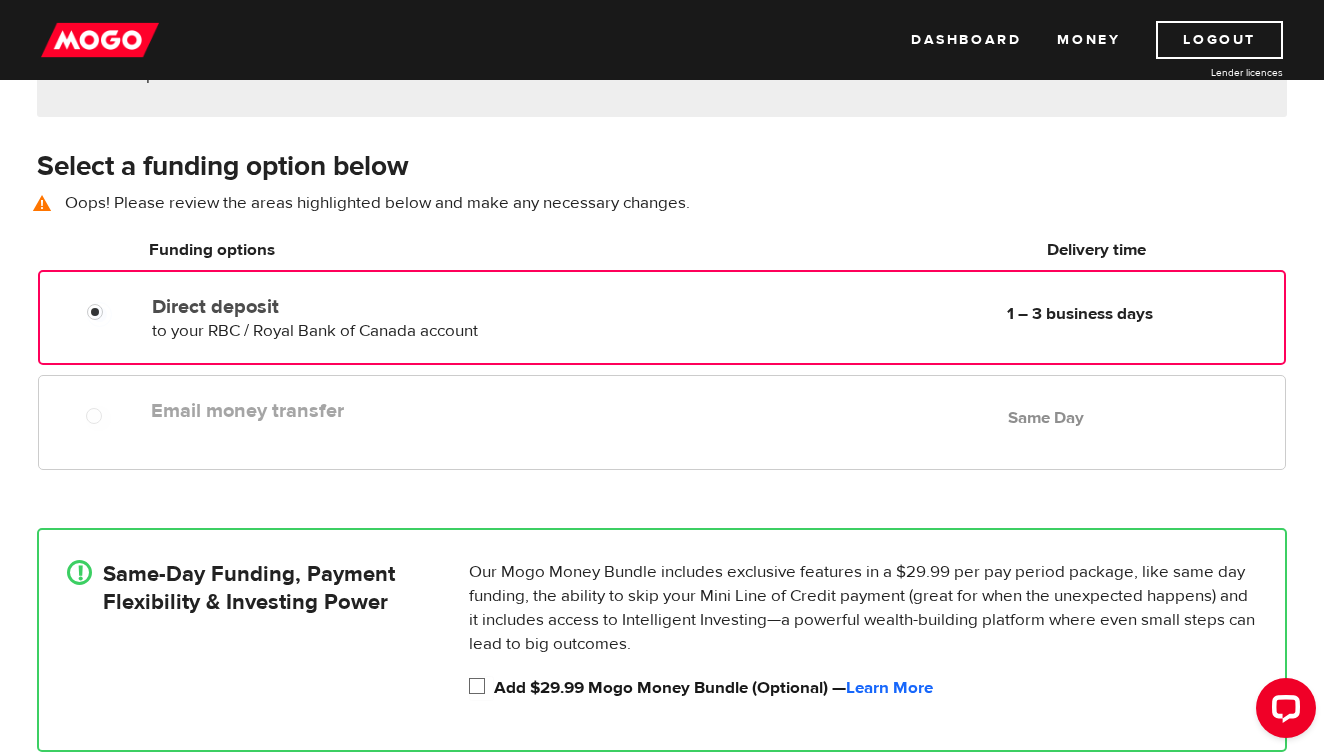 click on "Add $29.99 Mogo Money Bundle (Optional) —  Learn More" at bounding box center [481, 688] 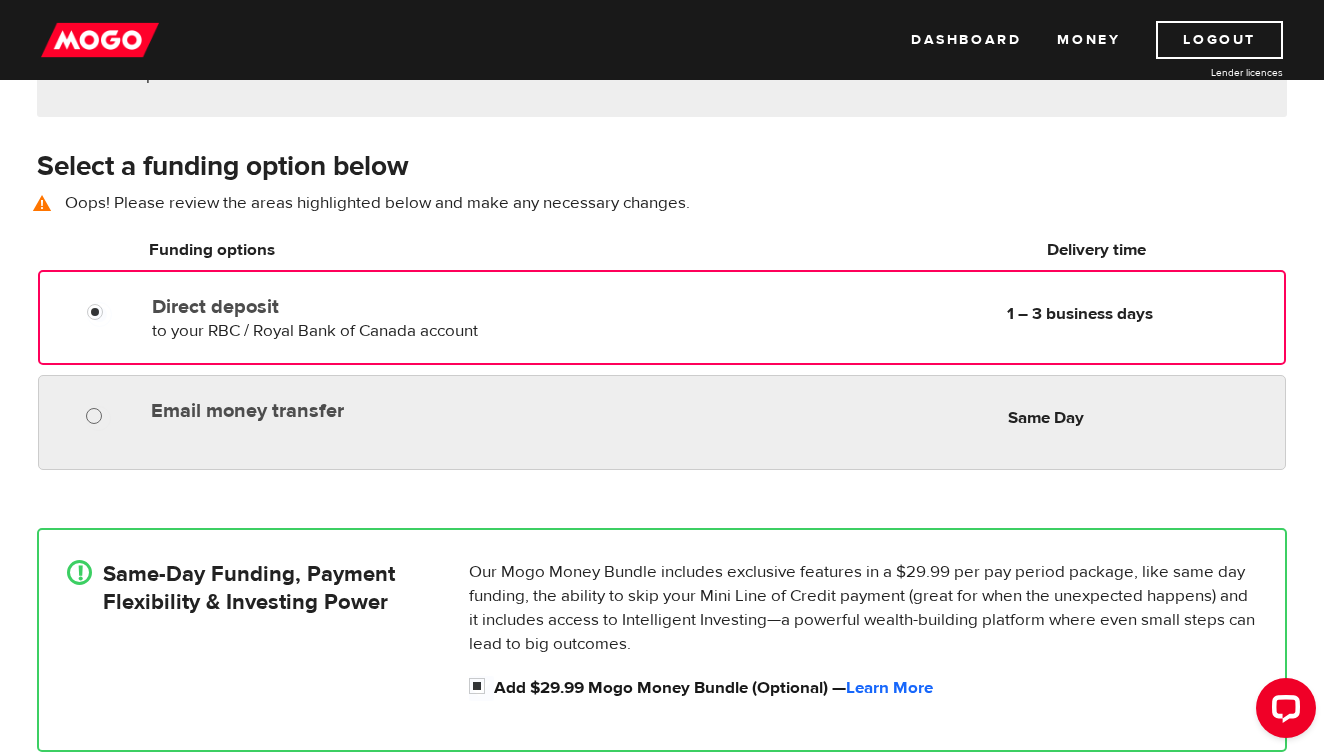 radio on "true" 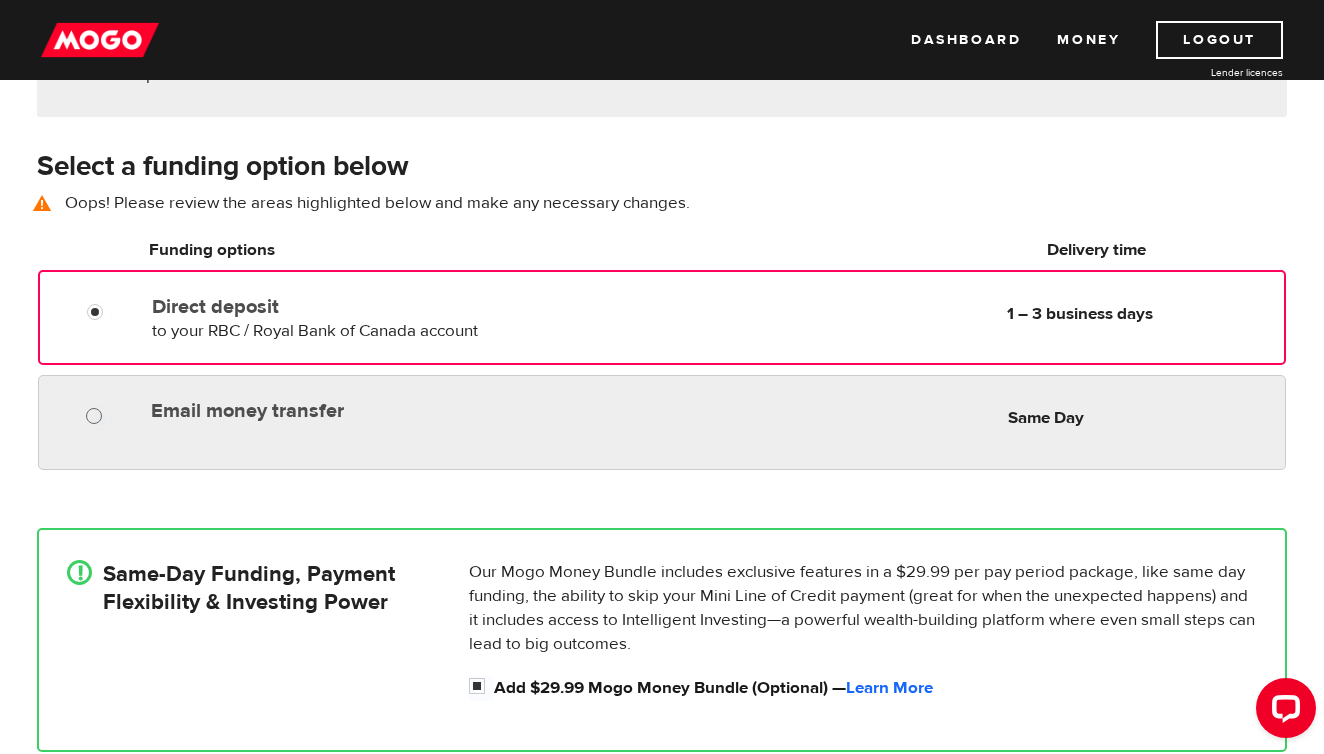 click on "Email money transfer" at bounding box center (98, 418) 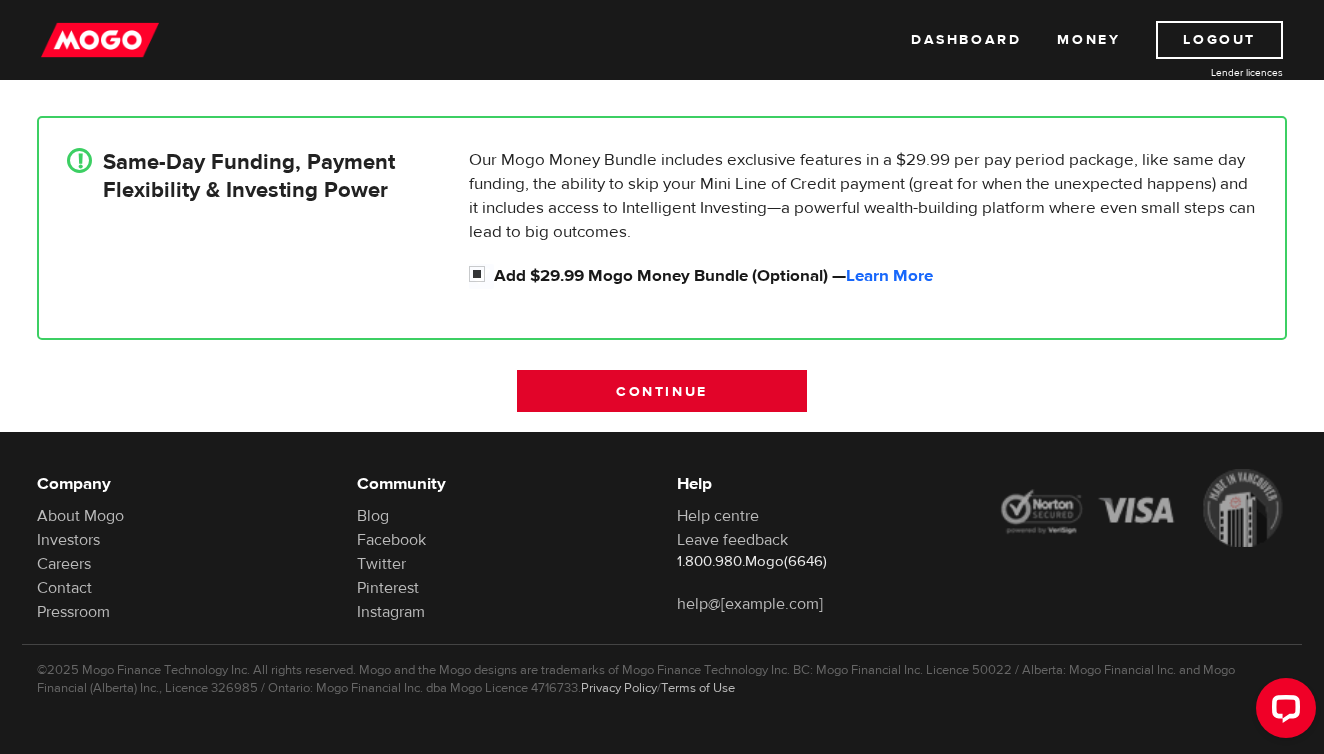 scroll, scrollTop: 692, scrollLeft: 0, axis: vertical 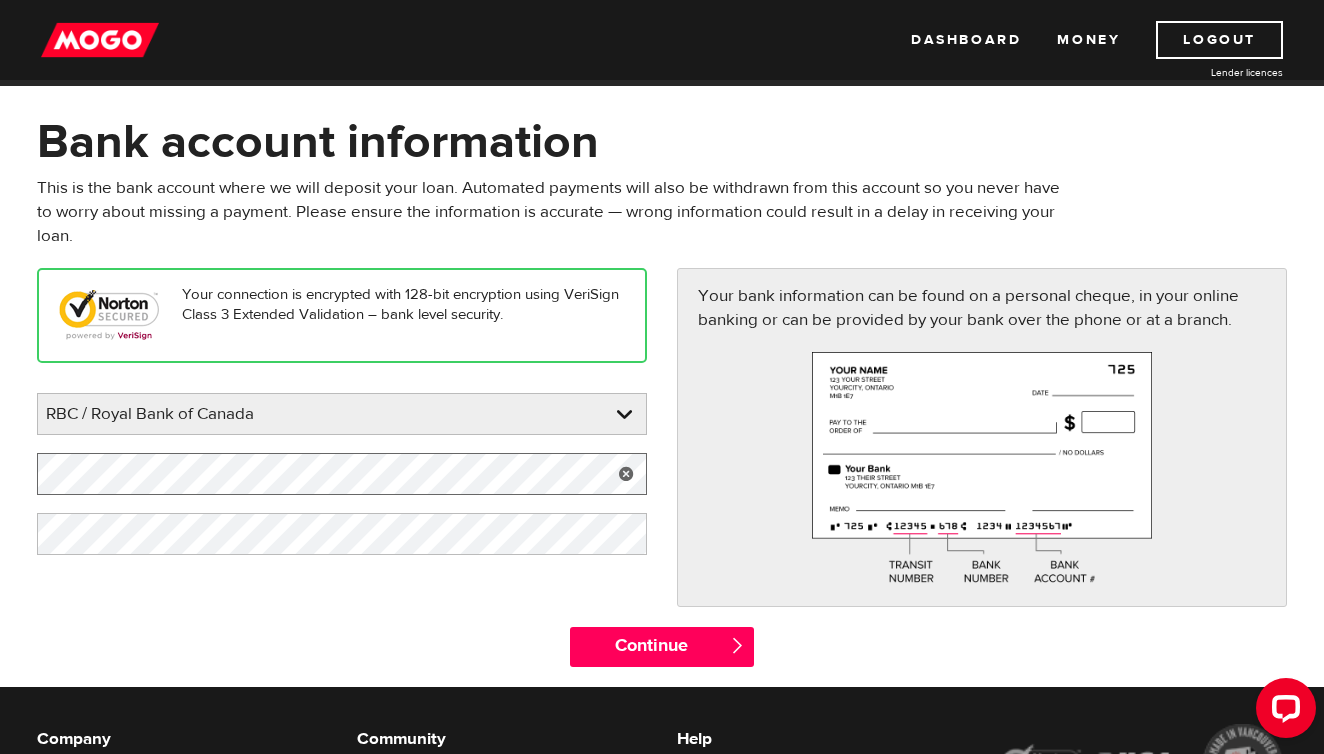 click on "Dashboard Money Logout Lender licences STEP 4 Loan approval Loan select Funding select Bank account information Employment information Summary Dashboard Money Logout Lender licences Back Loan approval Loan select Funding select Bank account information Employment information Summary Next Bank account information Oops! Please review the areas highlighted below and make any necessary changes. This is the bank account where we will deposit your loan. Automated payments will also be withdrawn from this account so you never have to worry about missing a payment. Please ensure the information is accurate — wrong information could result in a delay in receiving your loan. Your connection is encrypted with 128-bit encryption using VeriSign Class 3 Extended Validation – bank level security. Please enter your bank RBC / Royal Bank of Canada BMO / Bank of Montreal
CIBC / Canadian Imperial Bank of Commerce
CWB / Canadian Western Bank
HSBC Bank Canada
LBC / Banque Laurentienne Du Canada
Other" at bounding box center [662, 308] 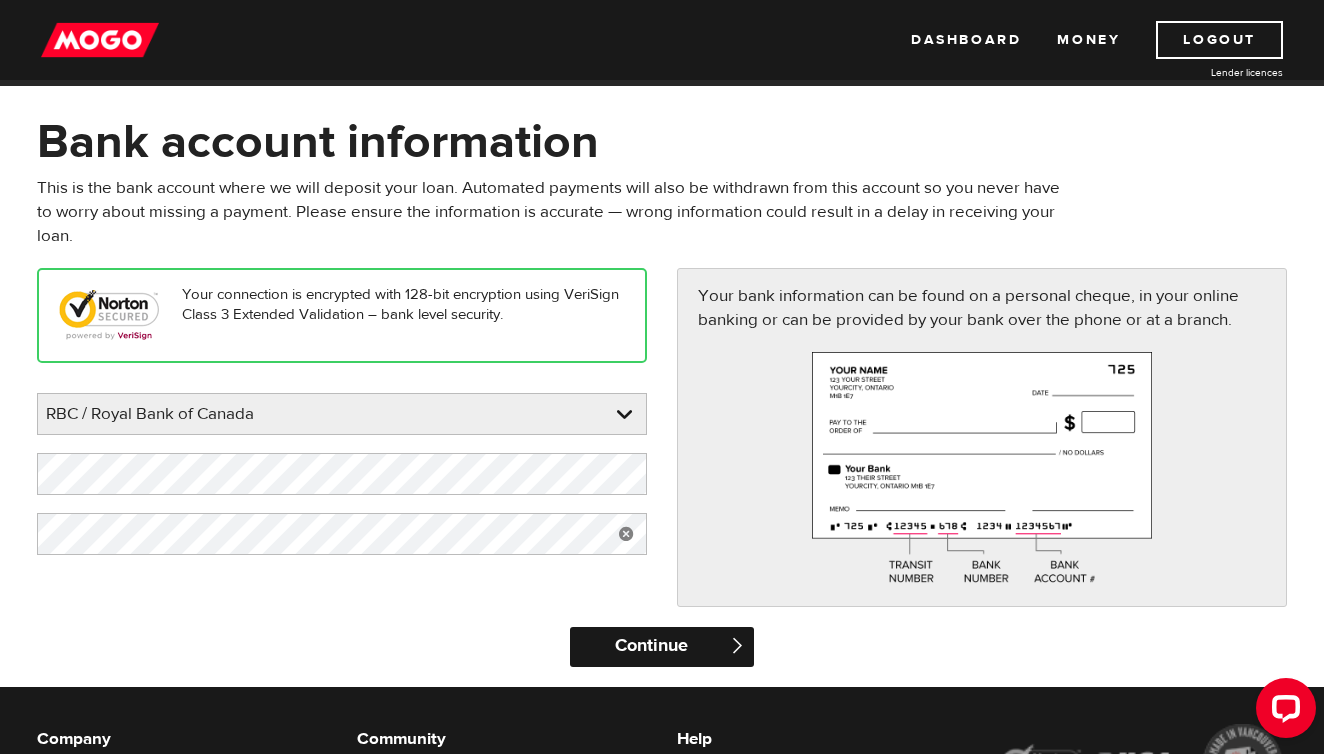 click on "Continue" at bounding box center (661, 647) 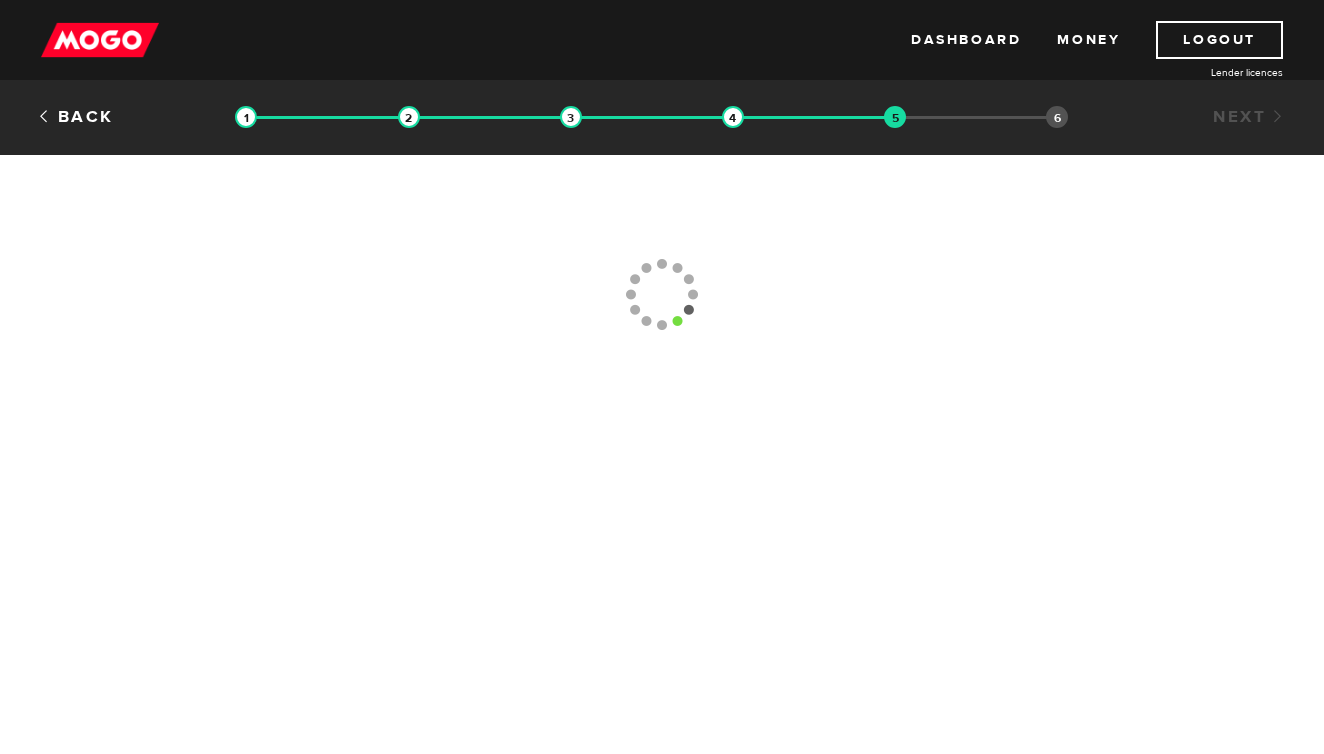 type on "([AREA]) [PHONE]" 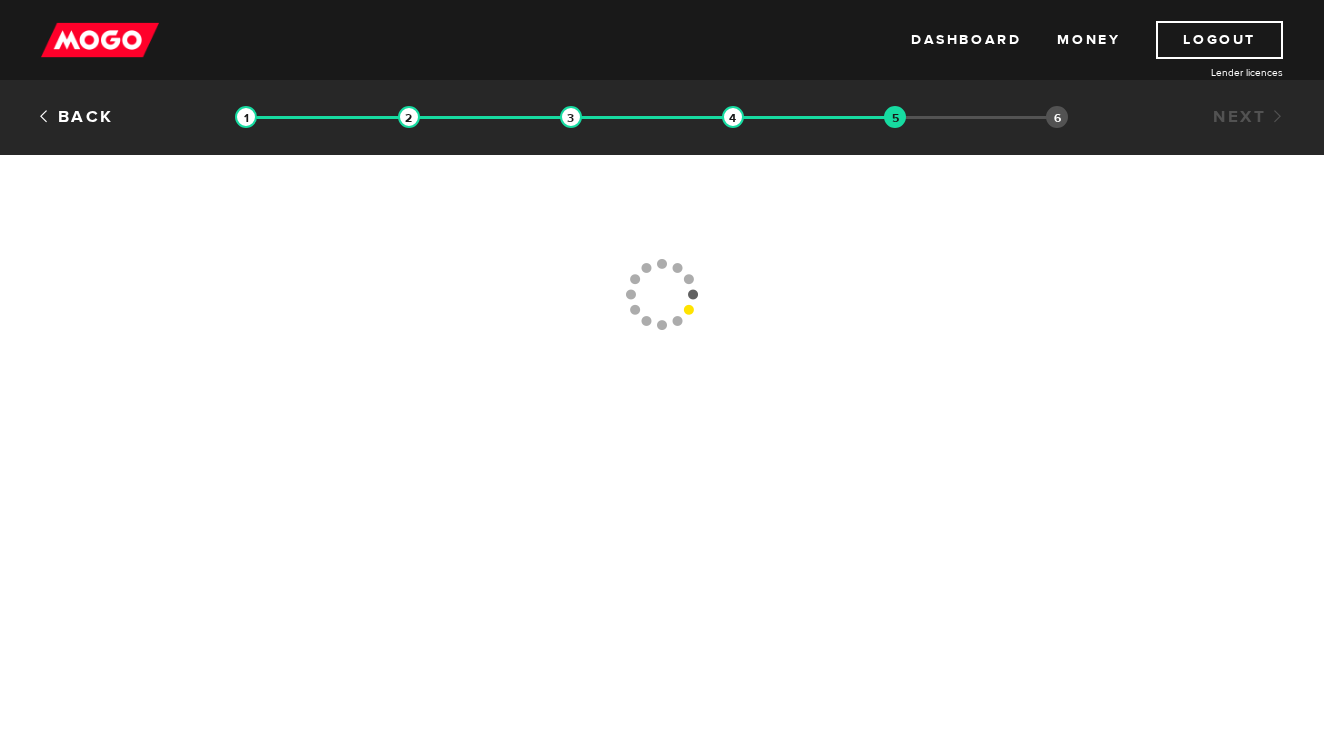 scroll, scrollTop: 0, scrollLeft: 0, axis: both 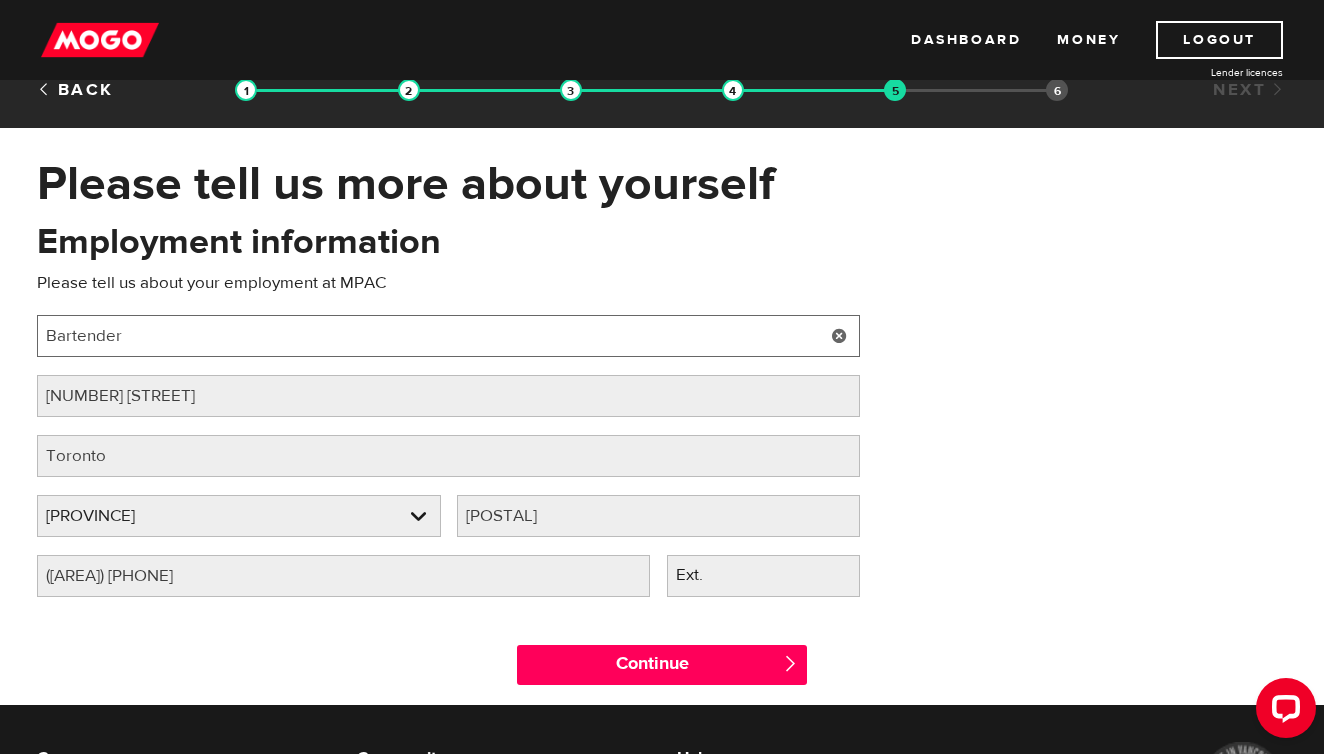 drag, startPoint x: 199, startPoint y: 331, endPoint x: 53, endPoint y: 311, distance: 147.3635 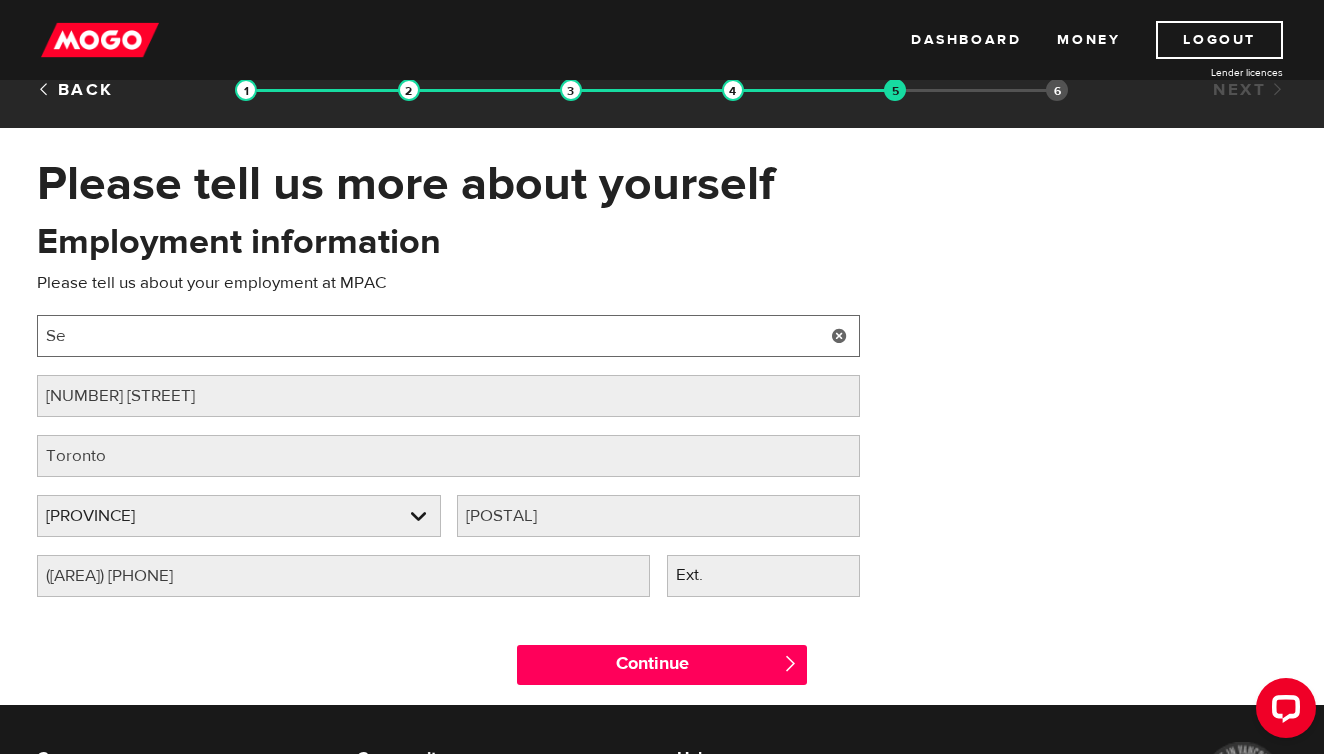 type on "S" 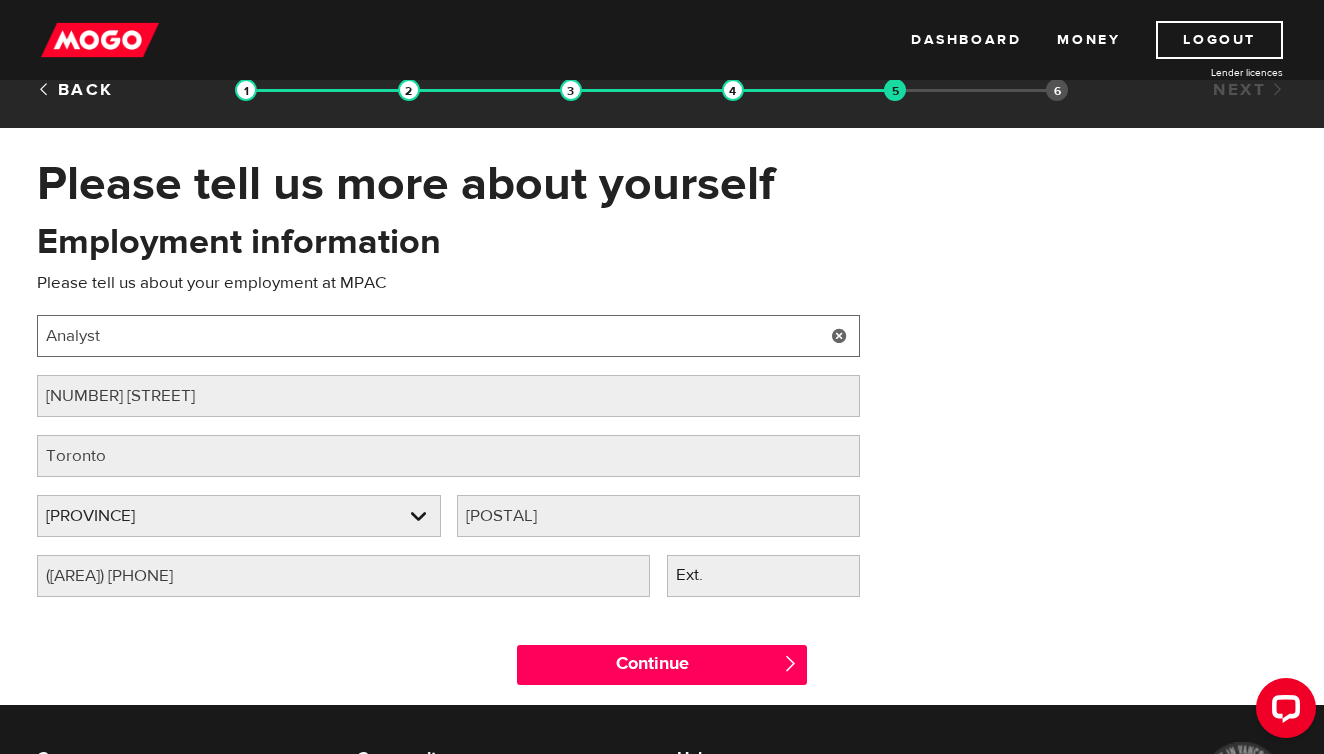 click on "Analyst" at bounding box center (448, 336) 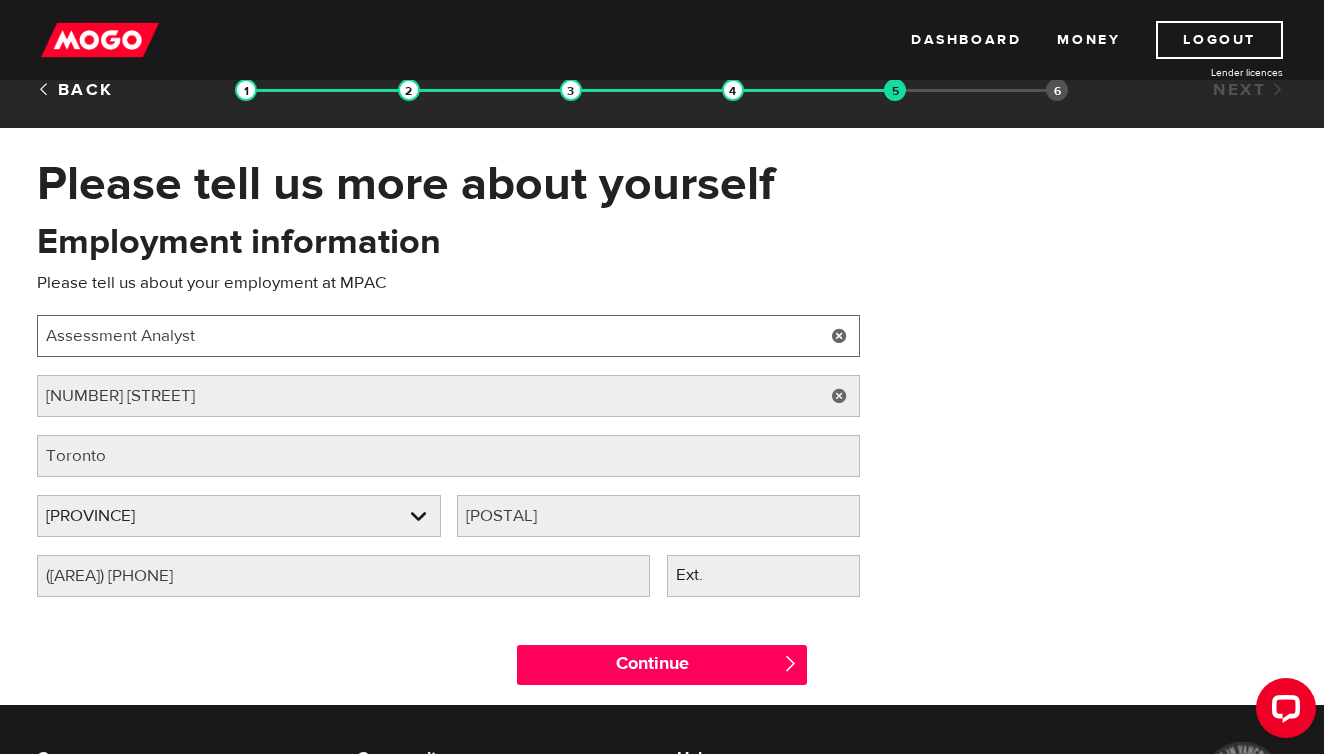 type on "Assessment Analyst" 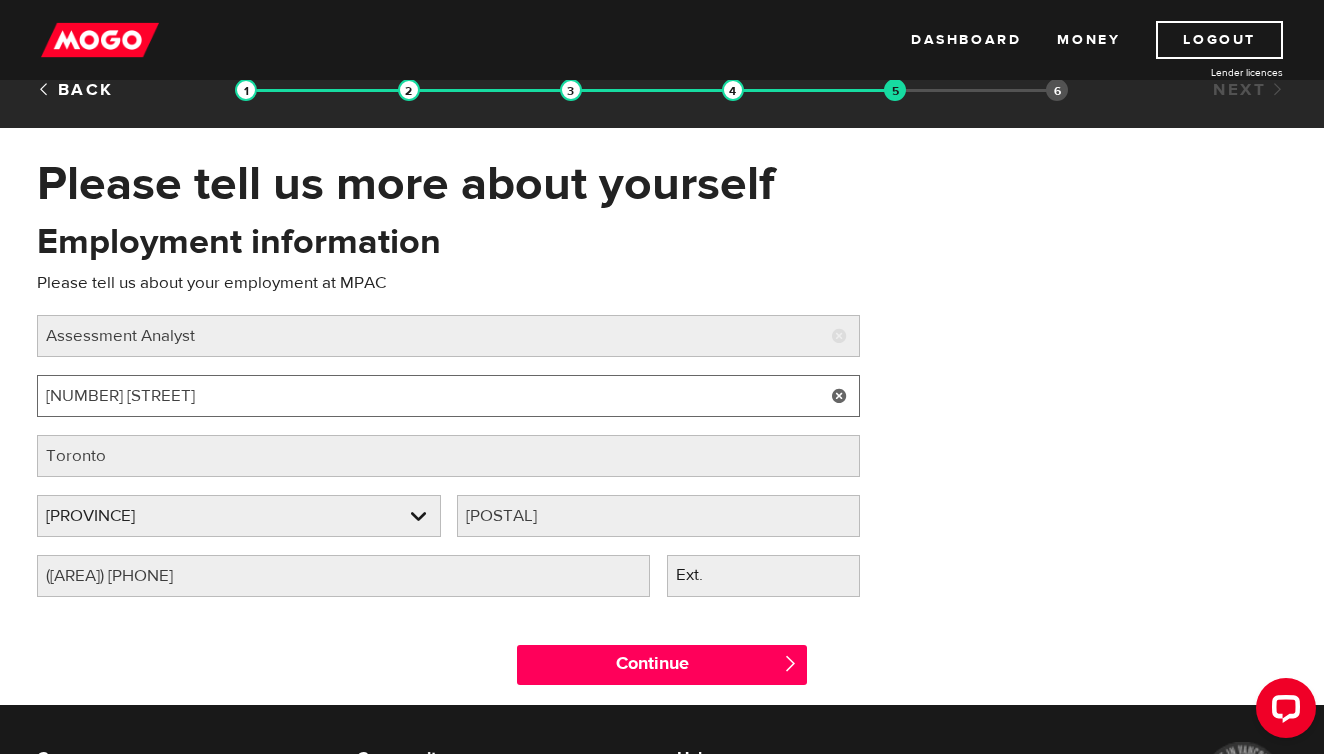 drag, startPoint x: 173, startPoint y: 396, endPoint x: -28, endPoint y: 361, distance: 204.0245 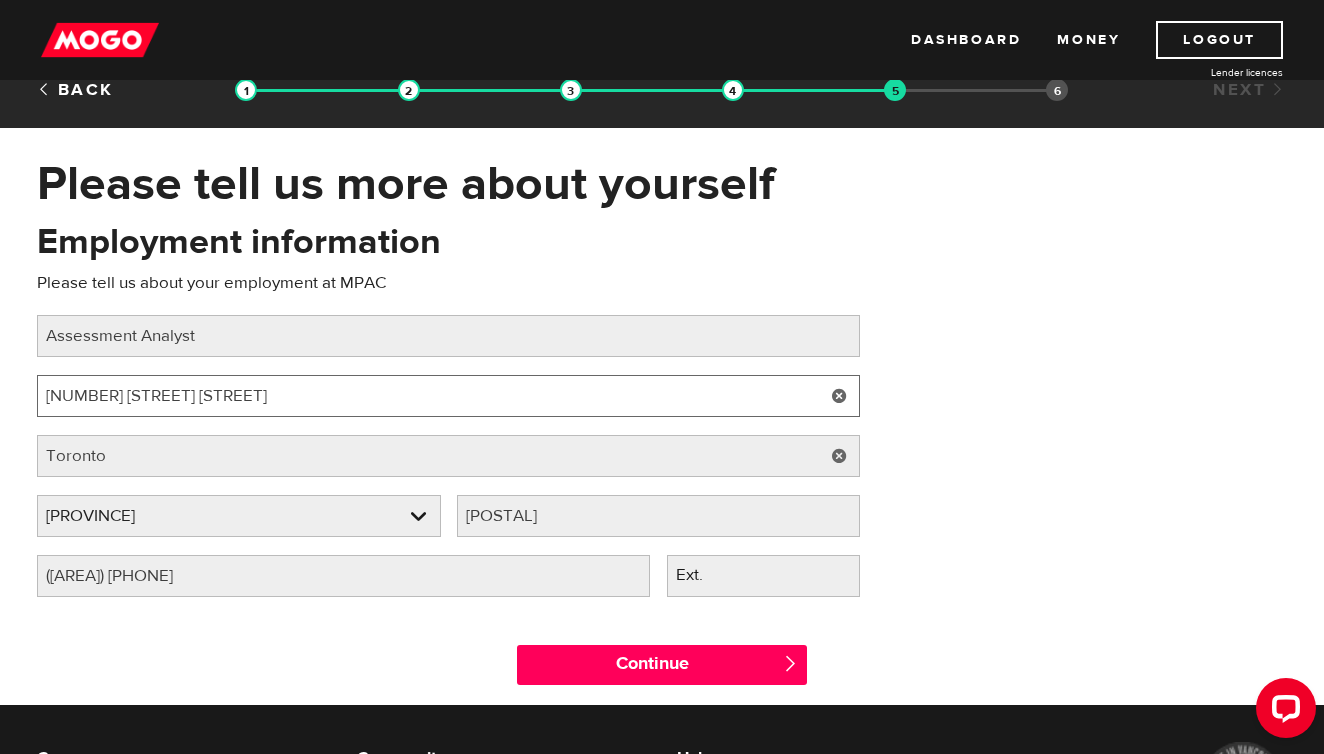 type on "108 waltham road" 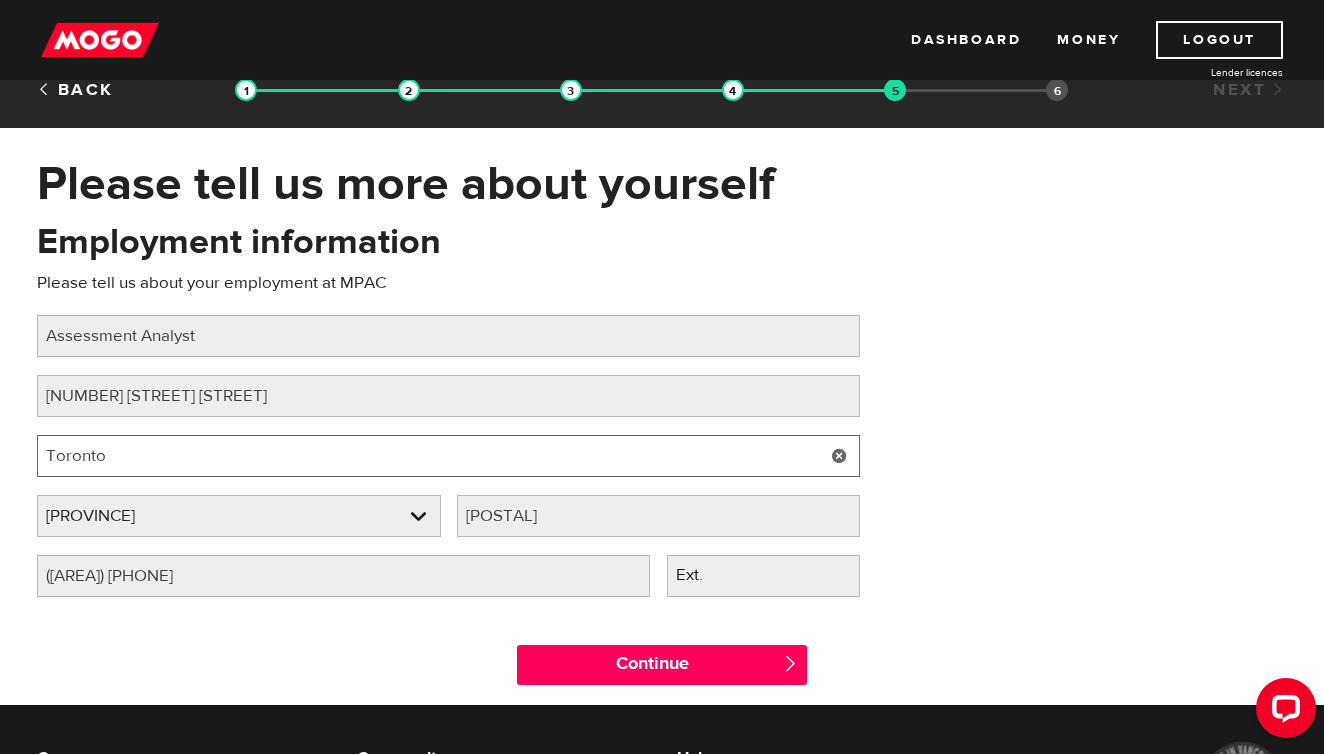 drag, startPoint x: 317, startPoint y: 463, endPoint x: 40, endPoint y: 475, distance: 277.2598 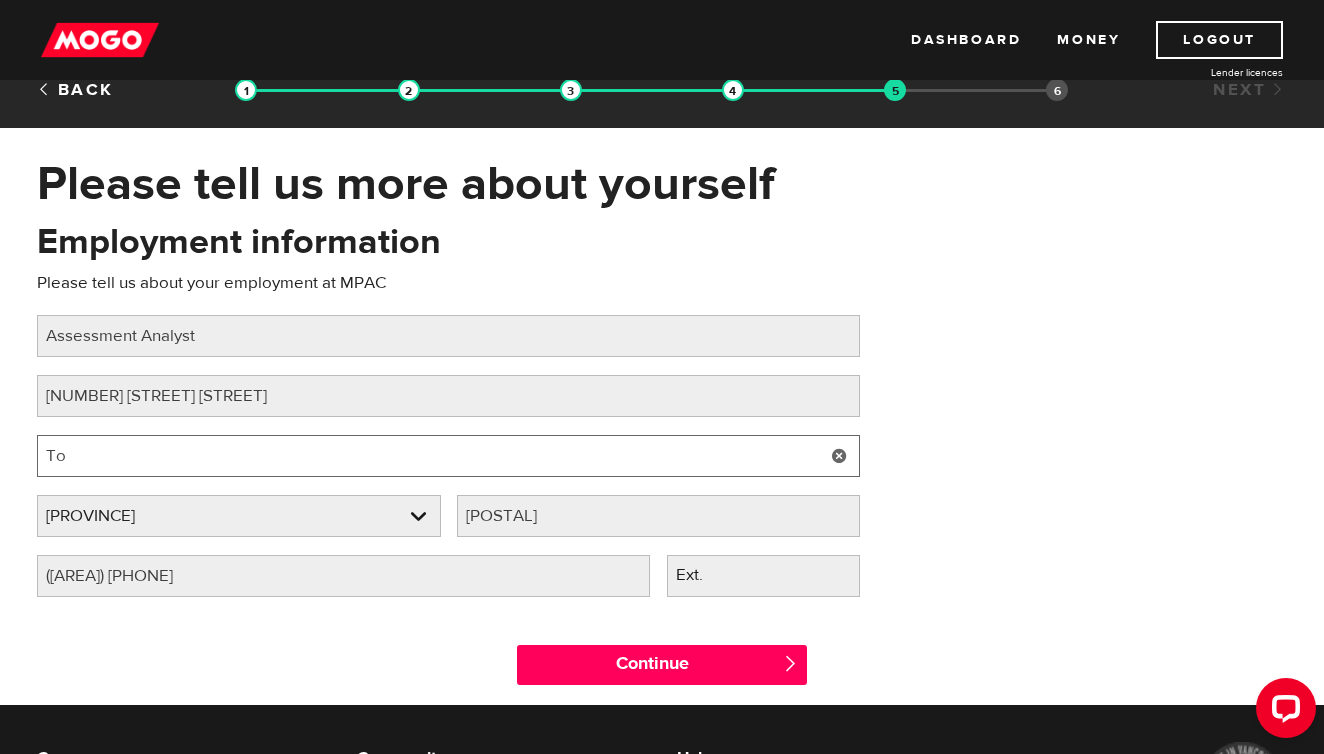 type on "T" 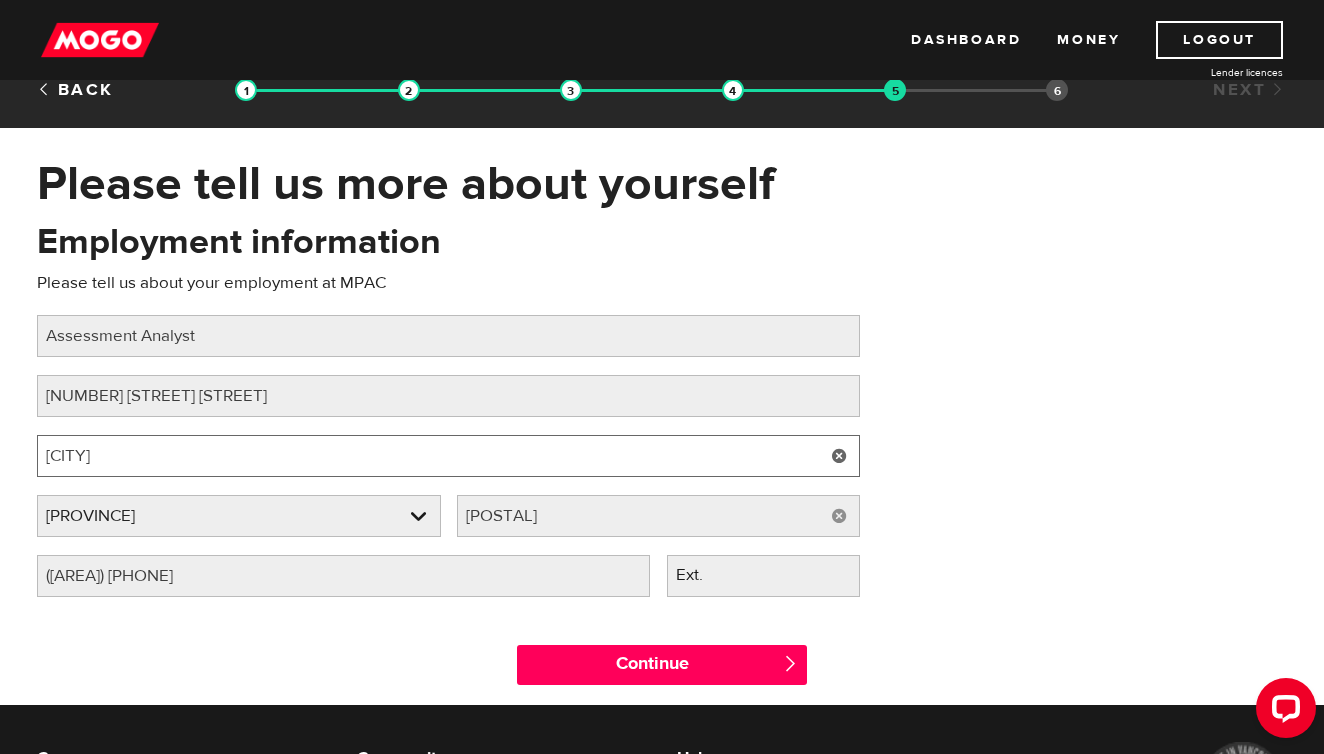 type on "Brockville" 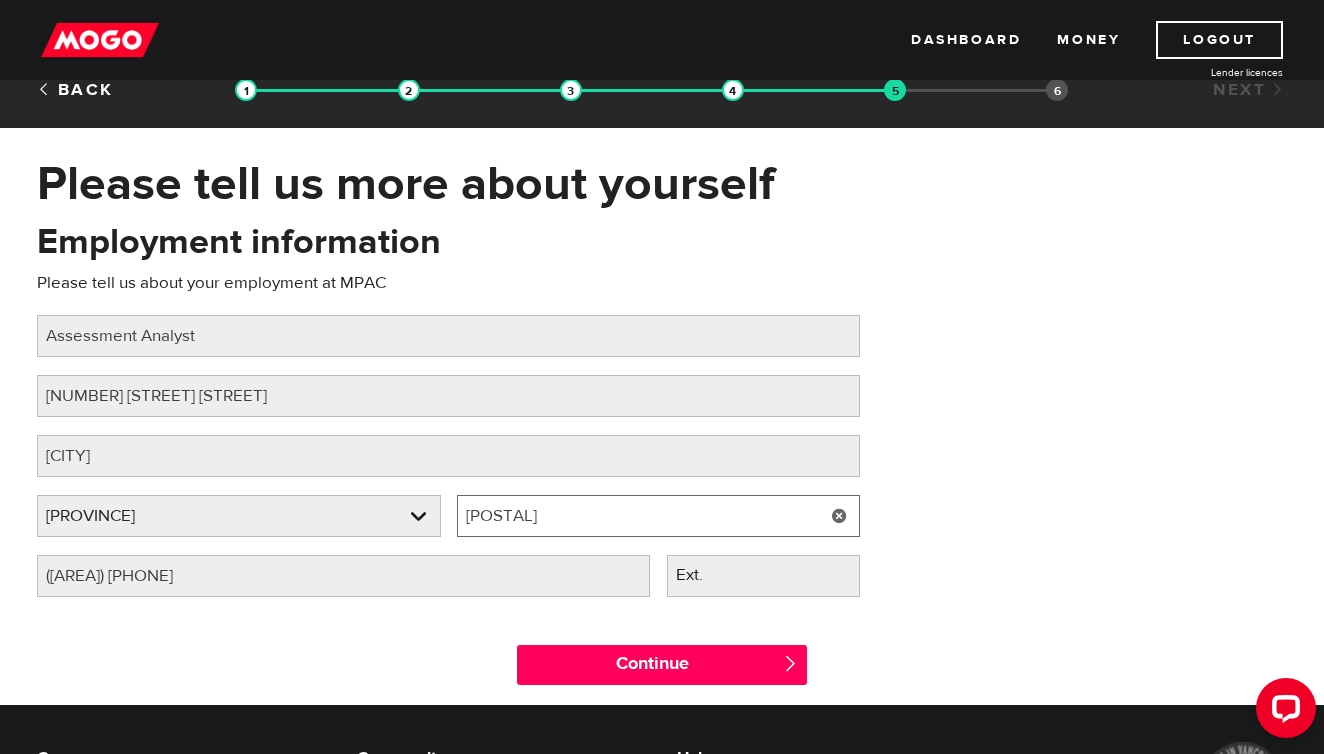 drag, startPoint x: 554, startPoint y: 522, endPoint x: 368, endPoint y: 489, distance: 188.90474 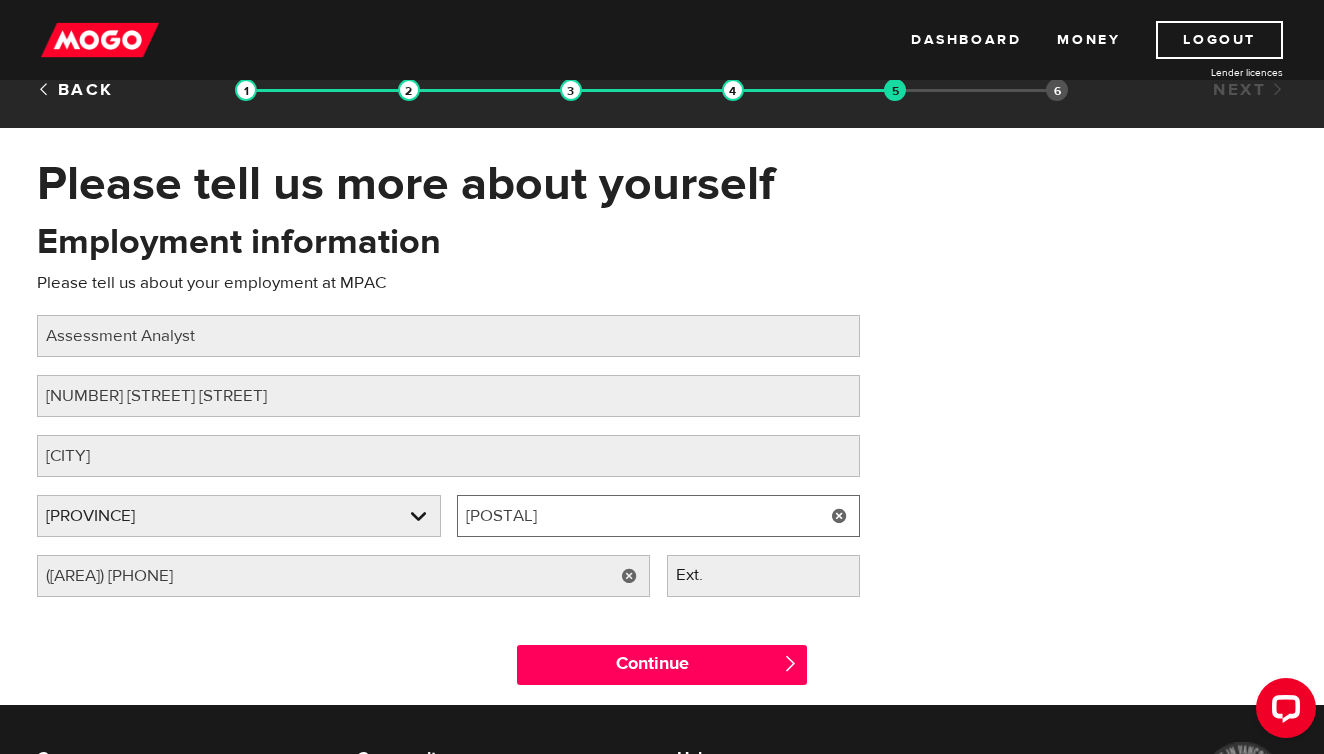 type on "k6v5v5" 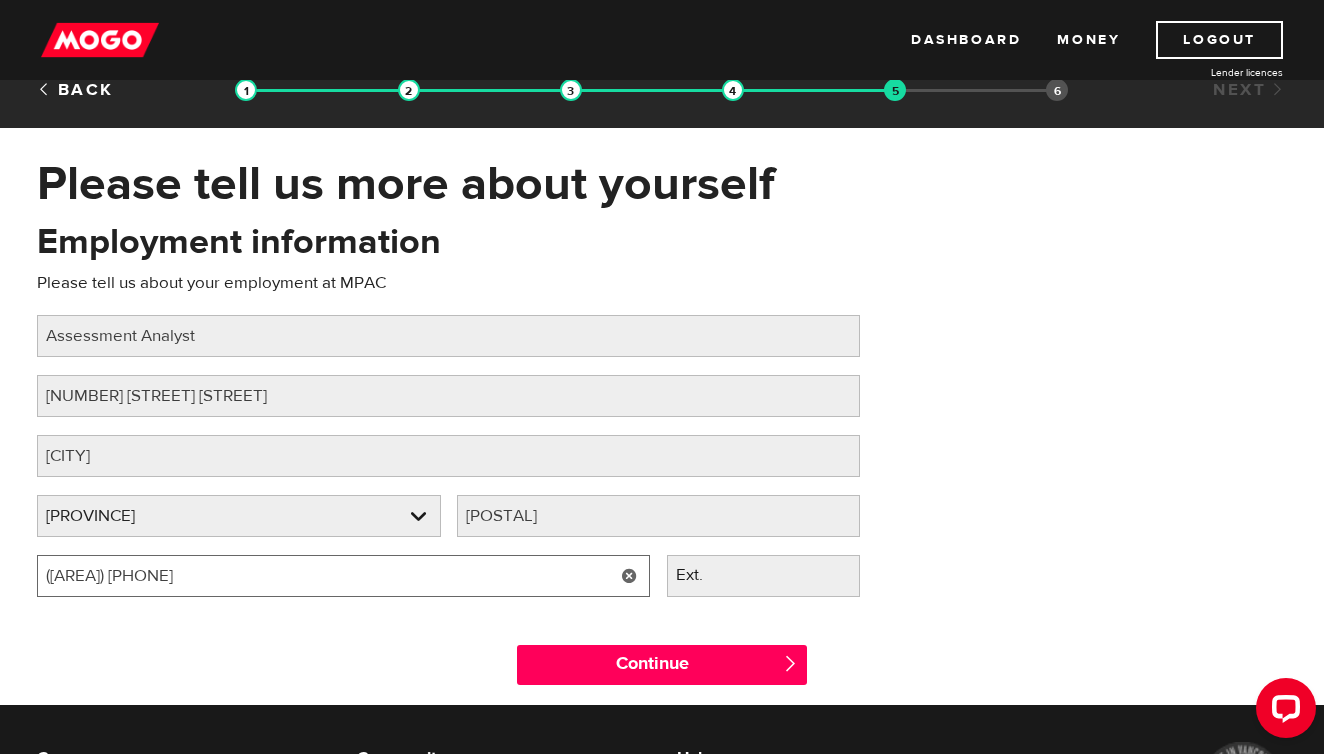 drag, startPoint x: 214, startPoint y: 565, endPoint x: 86, endPoint y: 563, distance: 128.01562 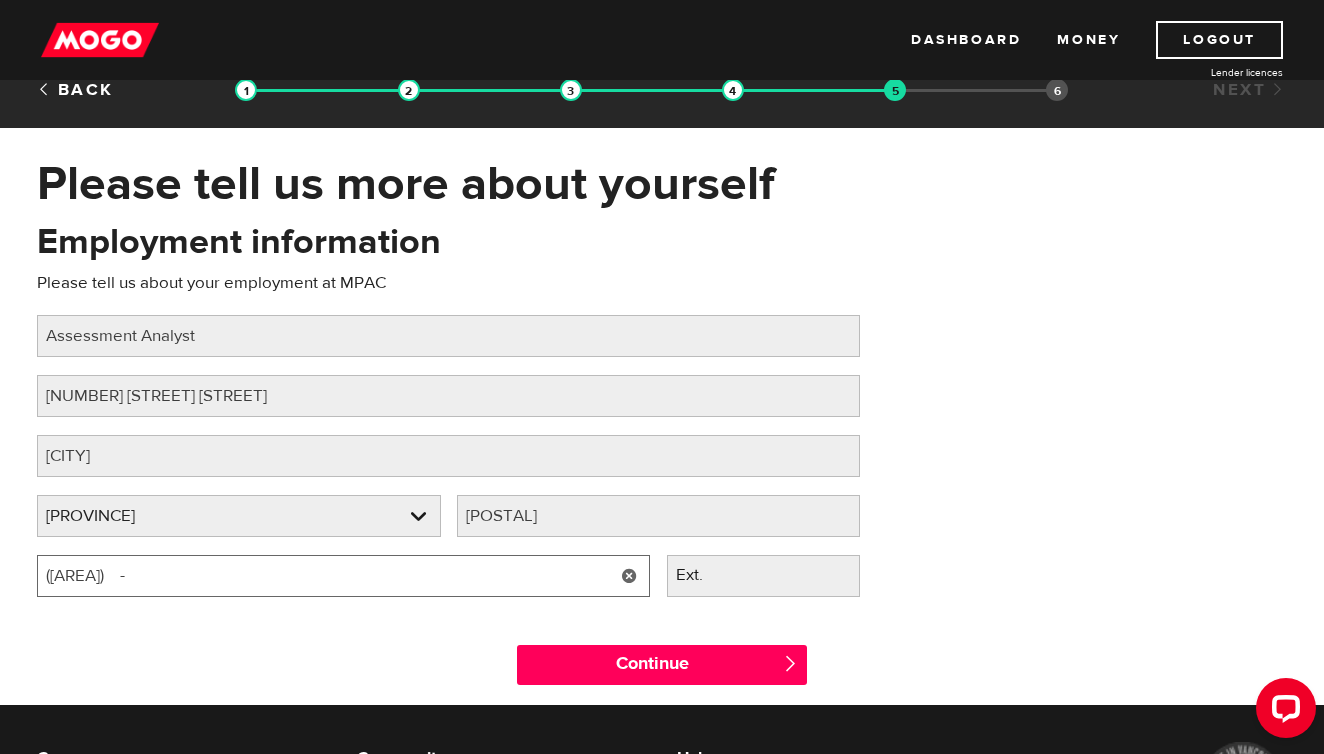 type on "(9  )    -" 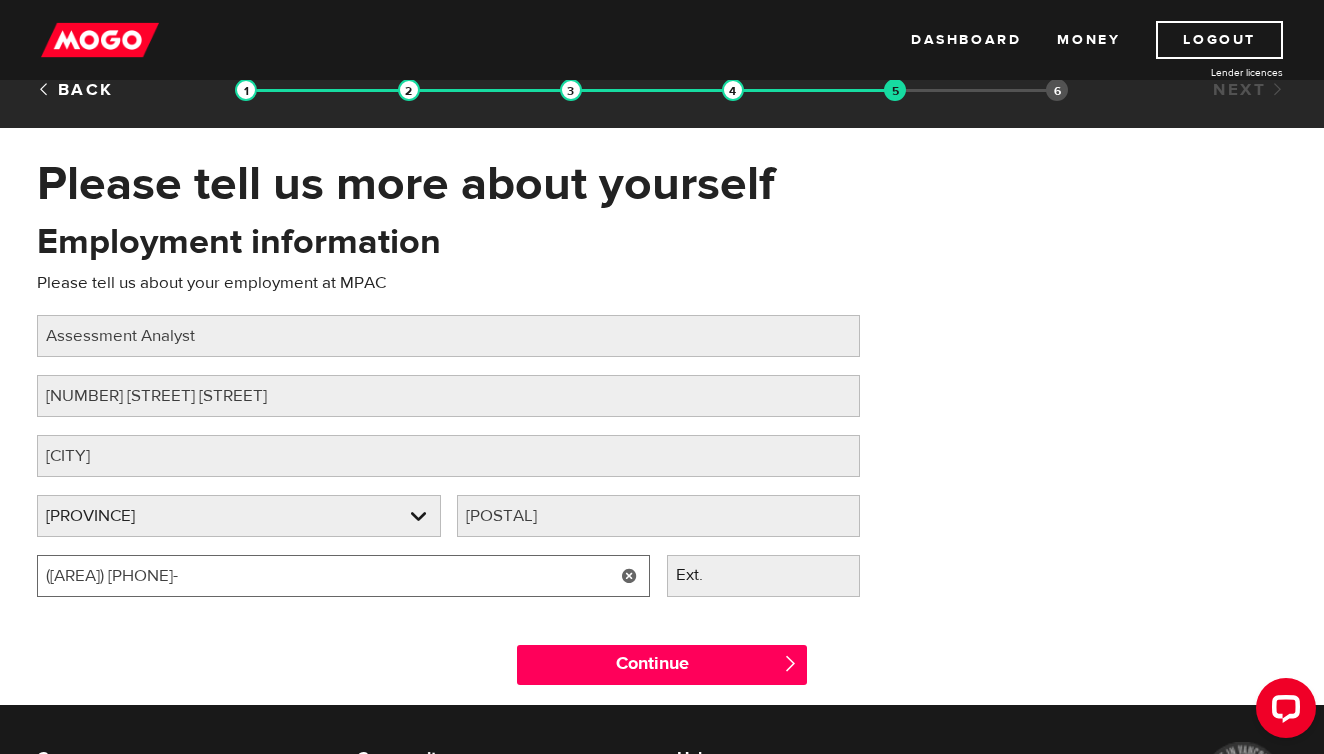 type on "(437) 317-1370" 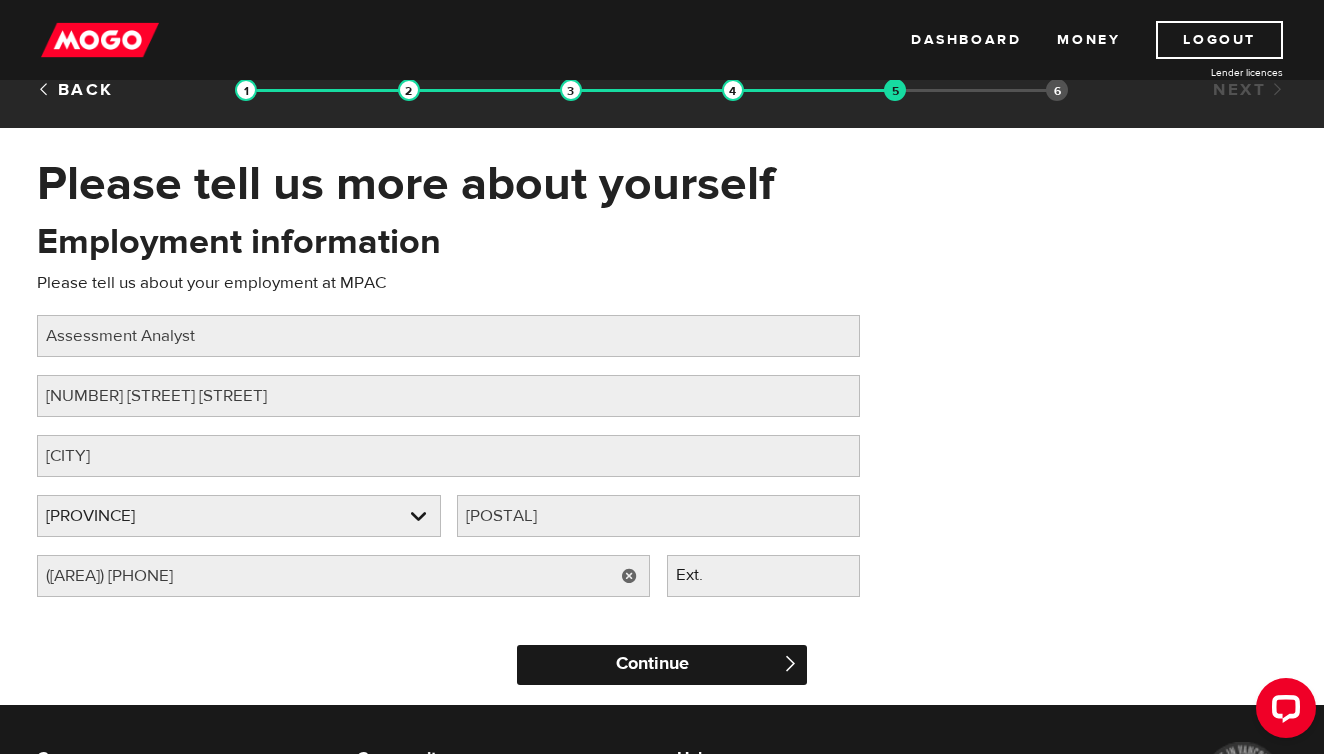 click on "Continue" at bounding box center (662, 665) 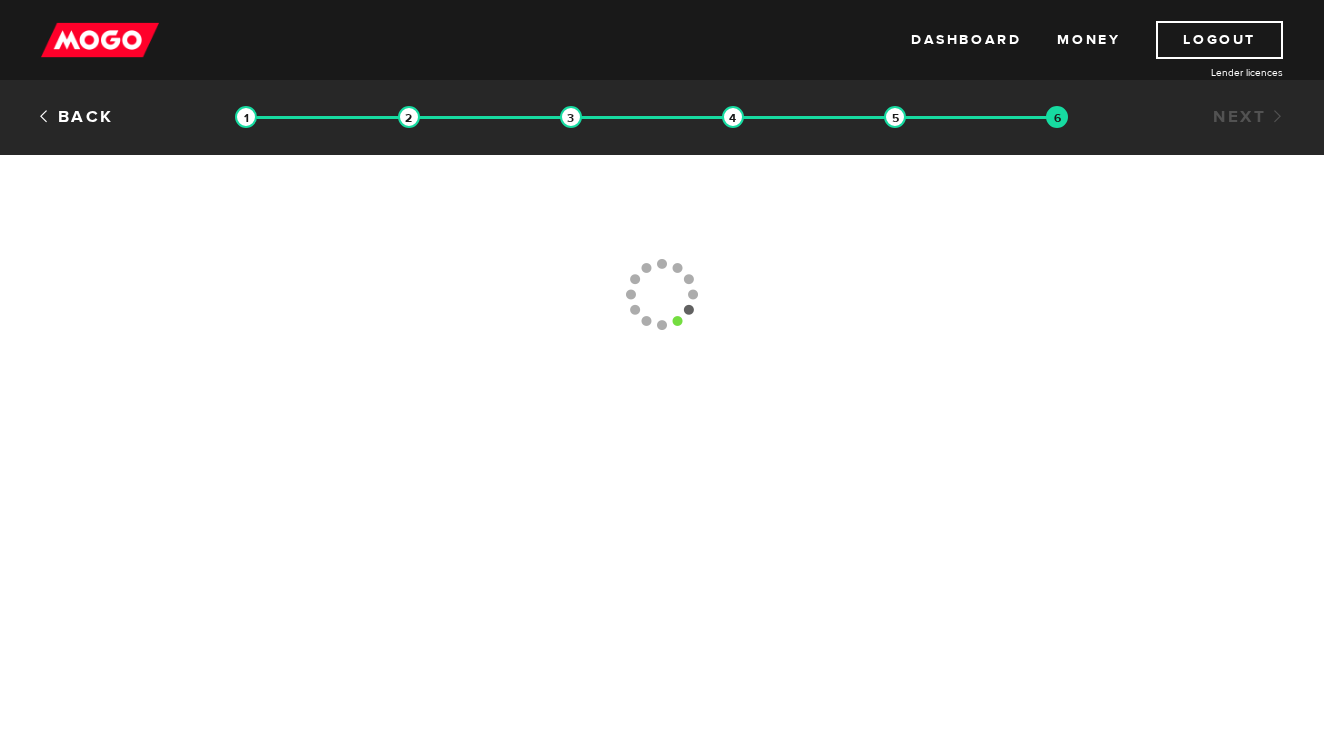 scroll, scrollTop: 0, scrollLeft: 0, axis: both 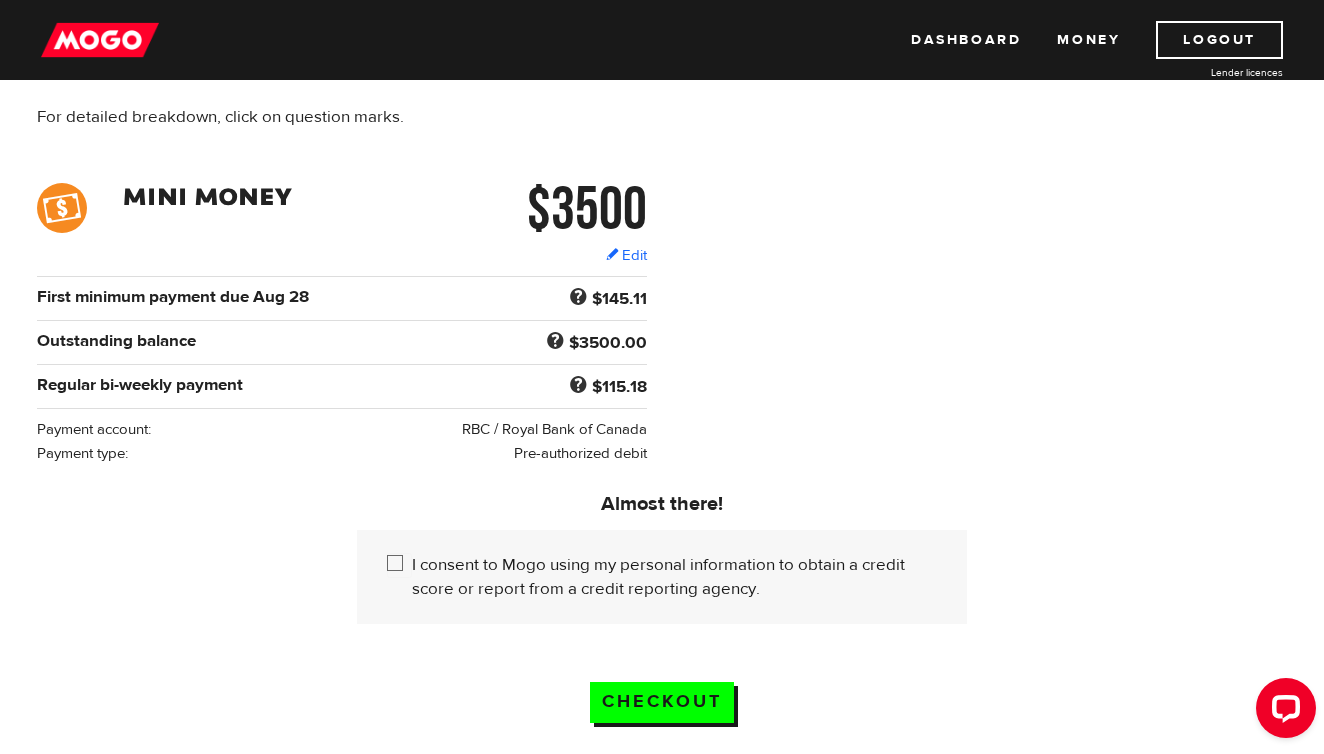click on "I consent to Mogo using my personal information to obtain a credit score or report from a credit reporting agency." at bounding box center [399, 565] 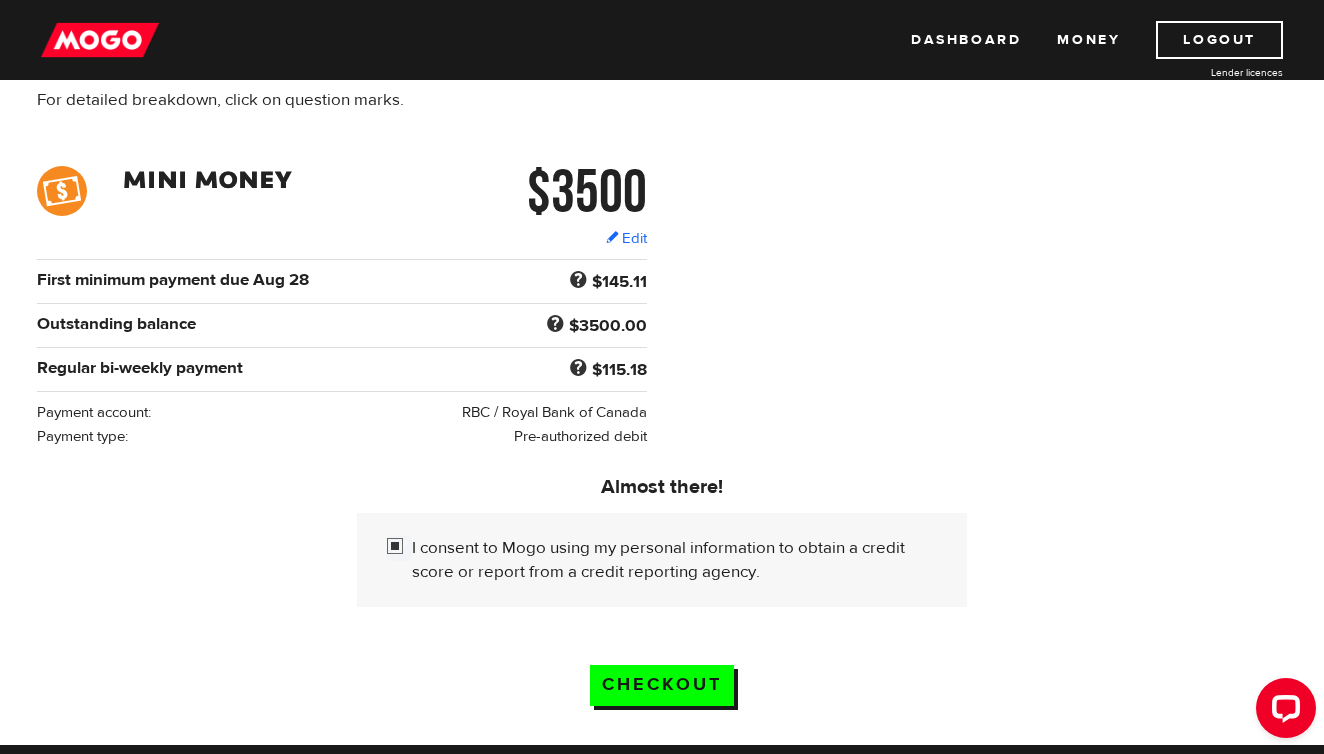 scroll, scrollTop: 255, scrollLeft: 0, axis: vertical 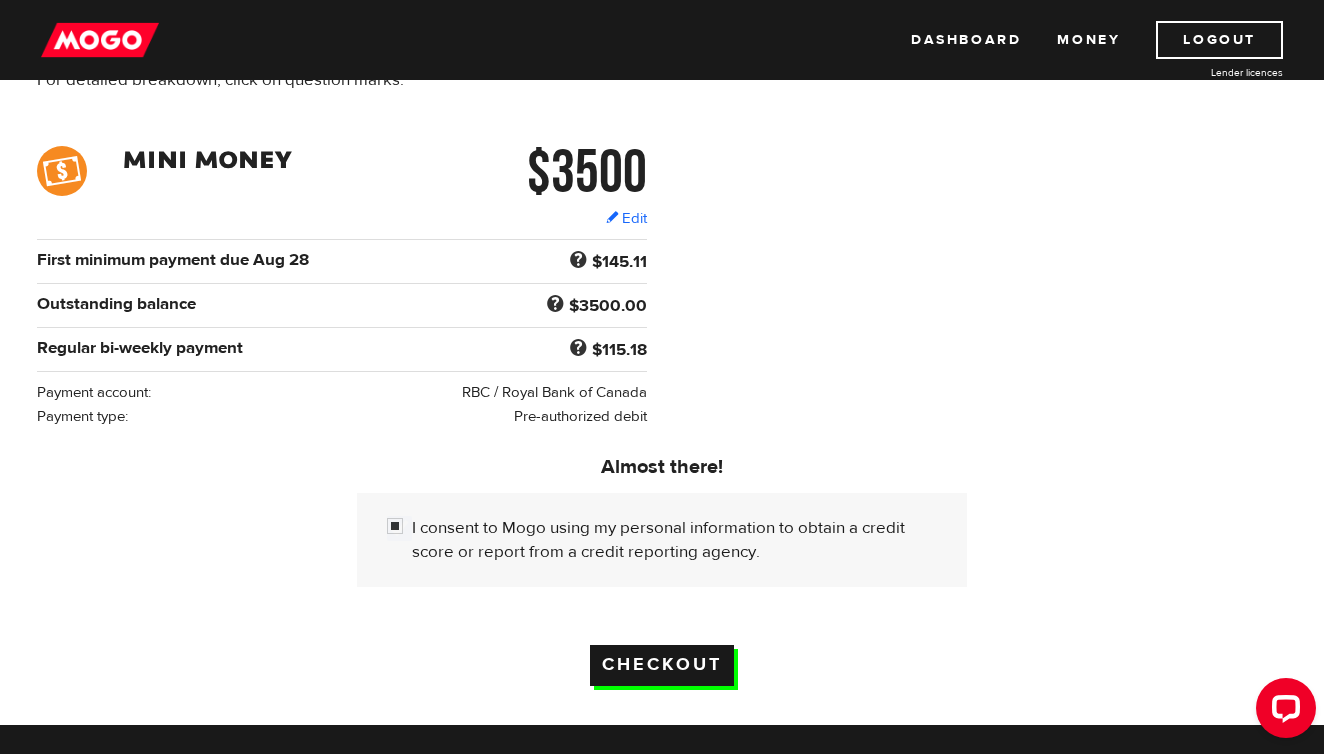 click on "Checkout" at bounding box center [662, 665] 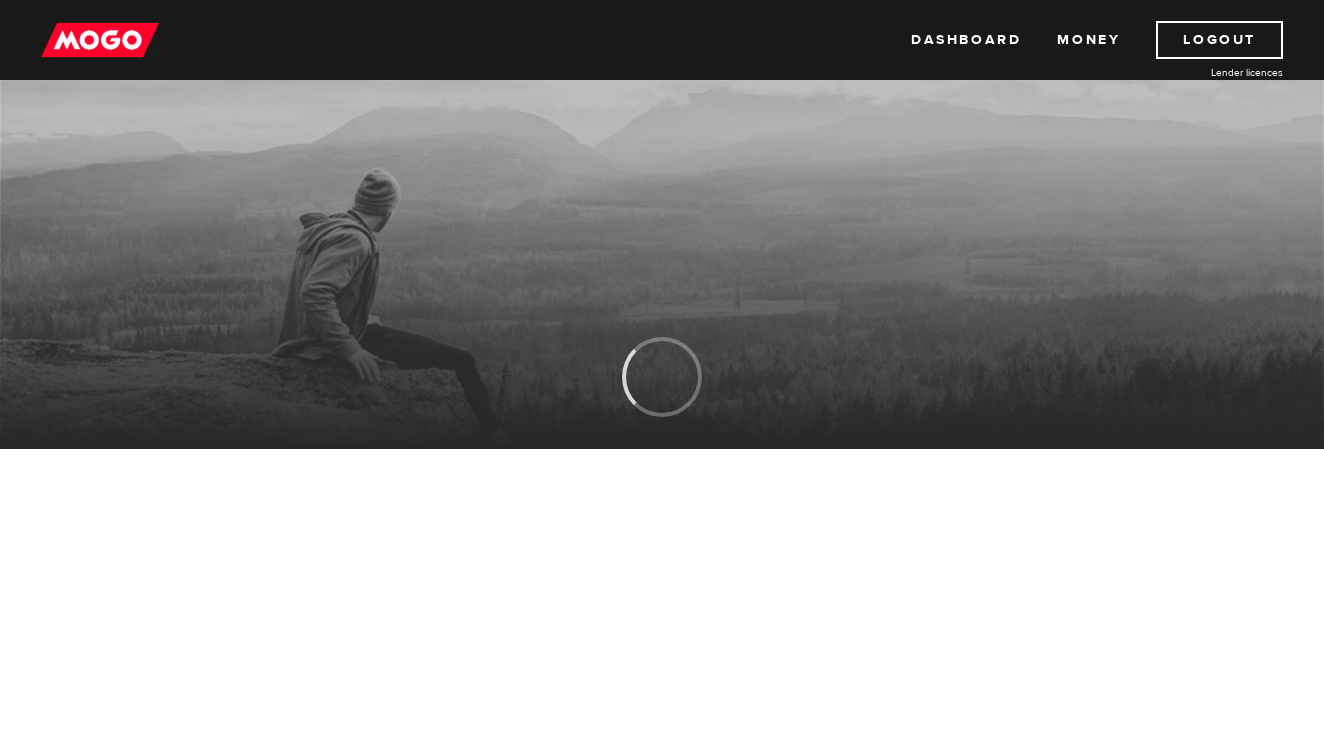 scroll, scrollTop: 0, scrollLeft: 0, axis: both 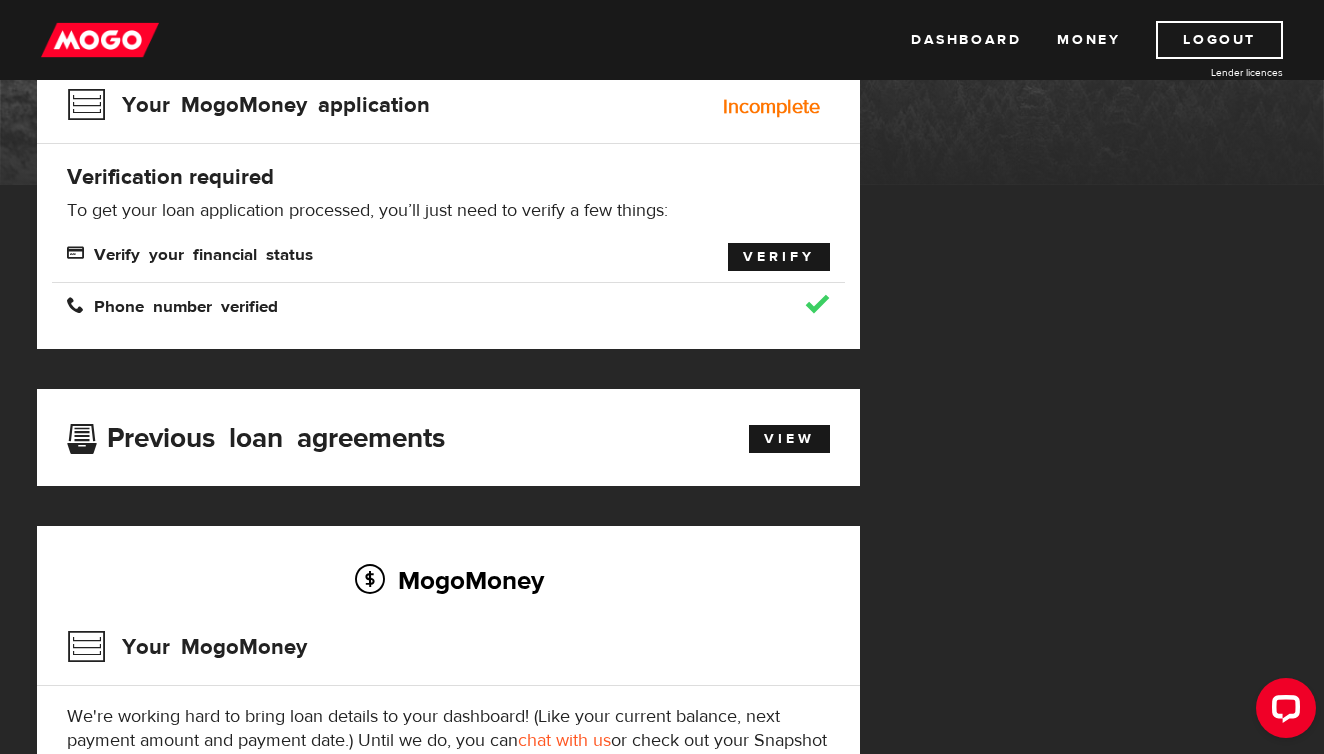 click on "Verify" at bounding box center [779, 257] 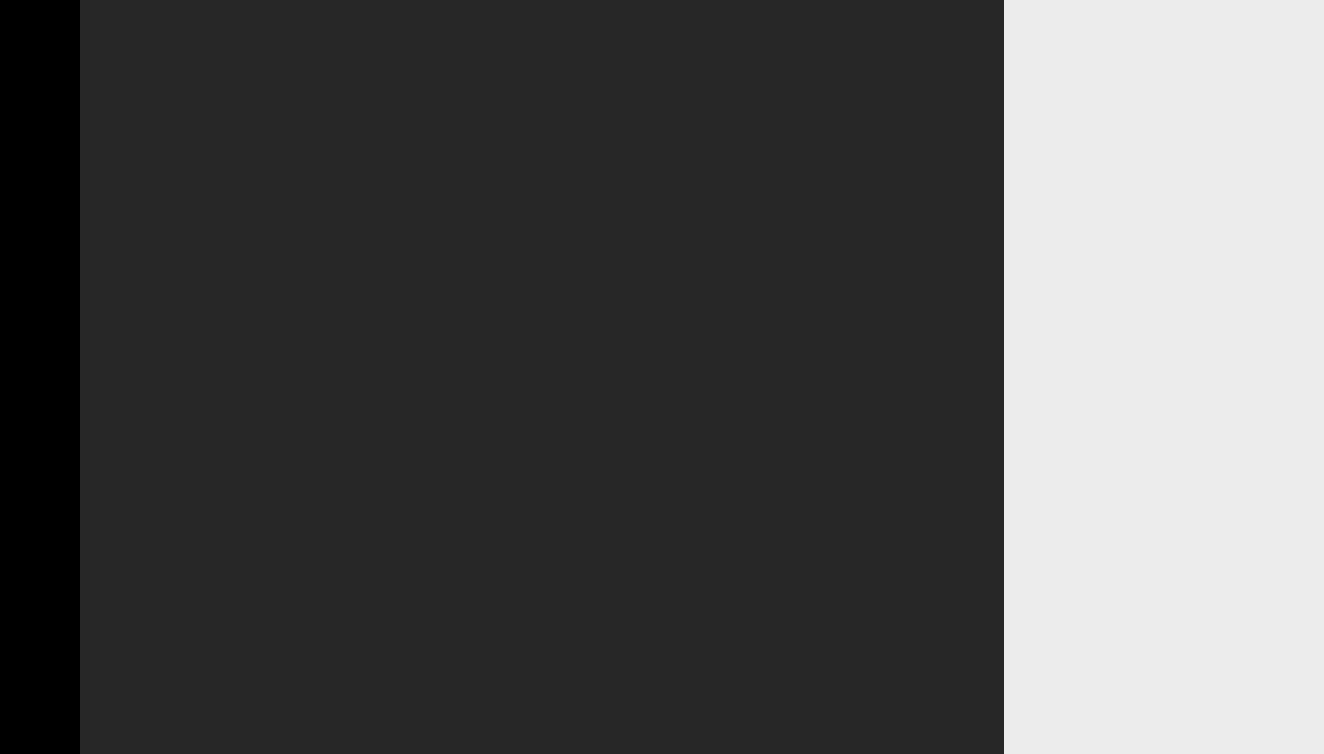scroll, scrollTop: 0, scrollLeft: 0, axis: both 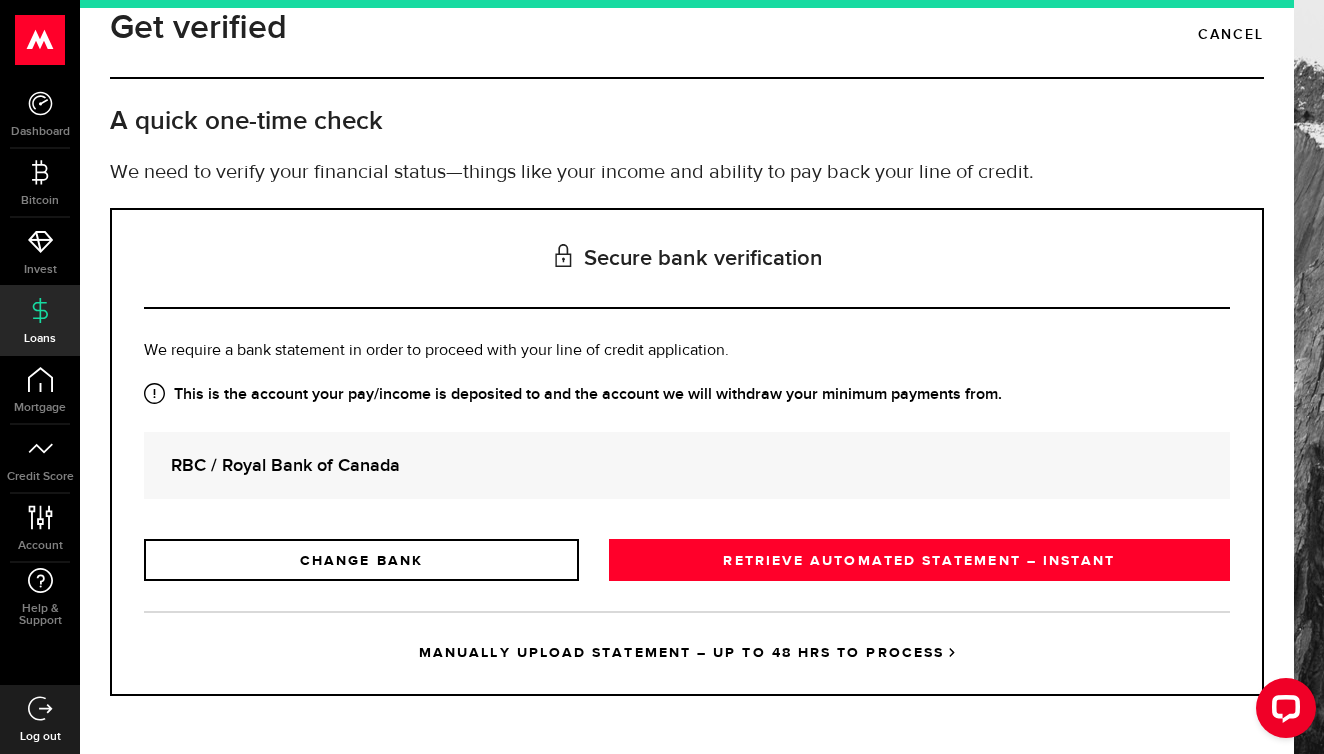 click on "Is this the bank account you want us to get your bank statements from?  We require a bank statement in order to proceed with your line of credit application. Is this the bank account you want to upload your bank statements from? This is the account your pay/income is deposited to and the account we will withdraw your minimum payments from. RBC / Royal Bank of Canada CHANGE BANK Looks good RETRIEVE AUTOMATED STATEMENT – INSTANT  Upload statements" at bounding box center [687, 460] 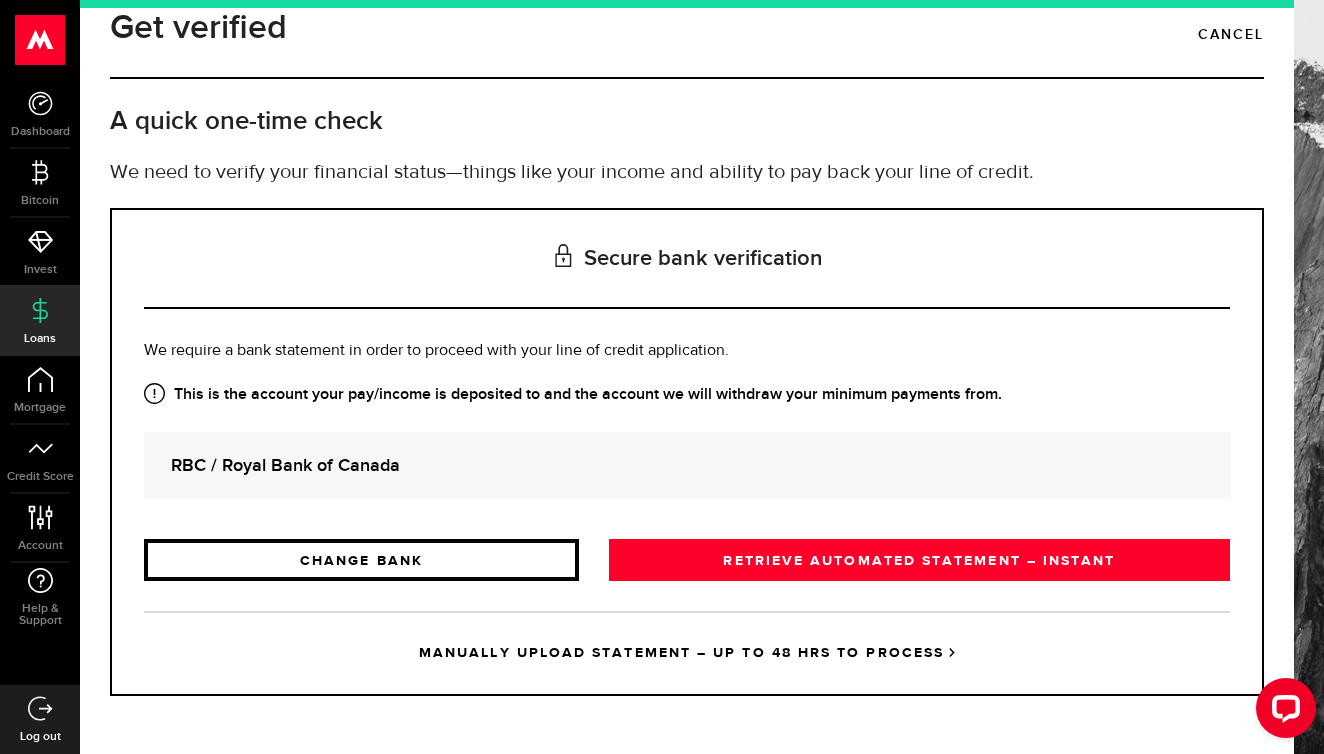 click on "CHANGE BANK" at bounding box center [361, 560] 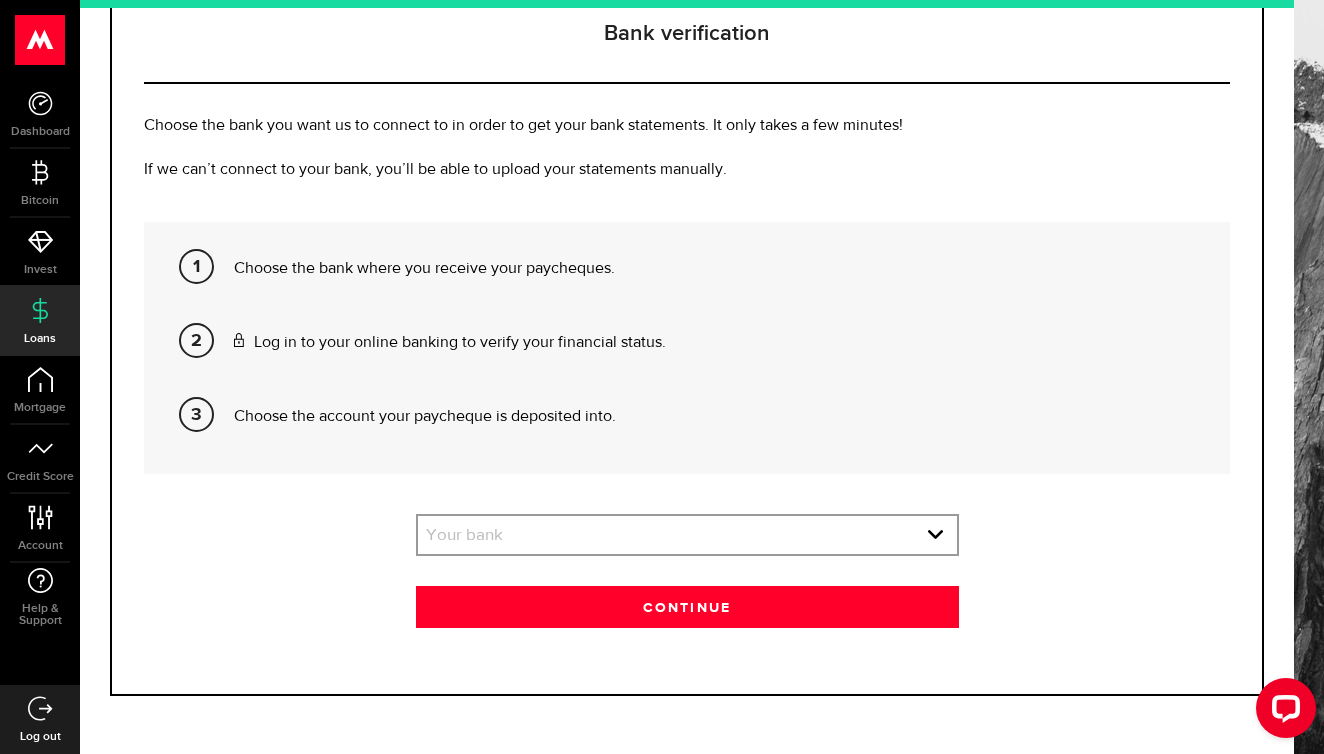 scroll, scrollTop: 259, scrollLeft: 0, axis: vertical 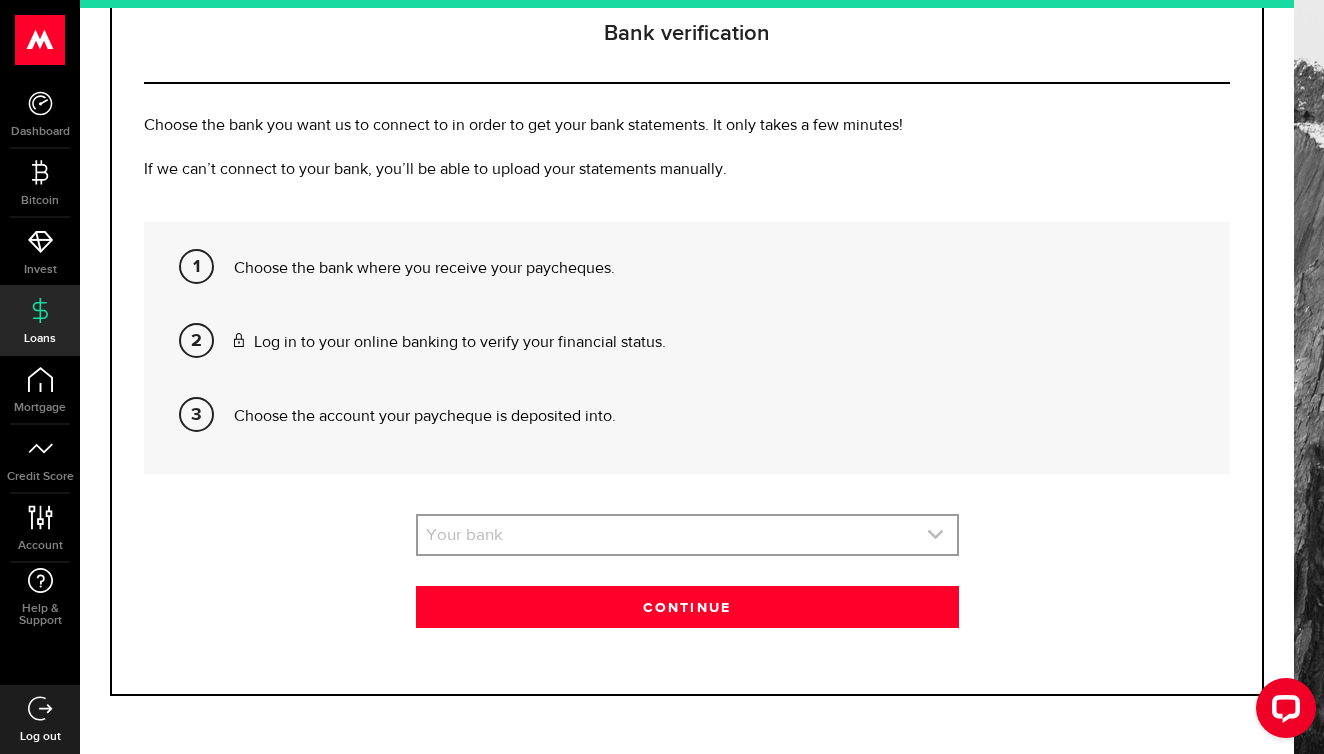 click at bounding box center [687, 535] 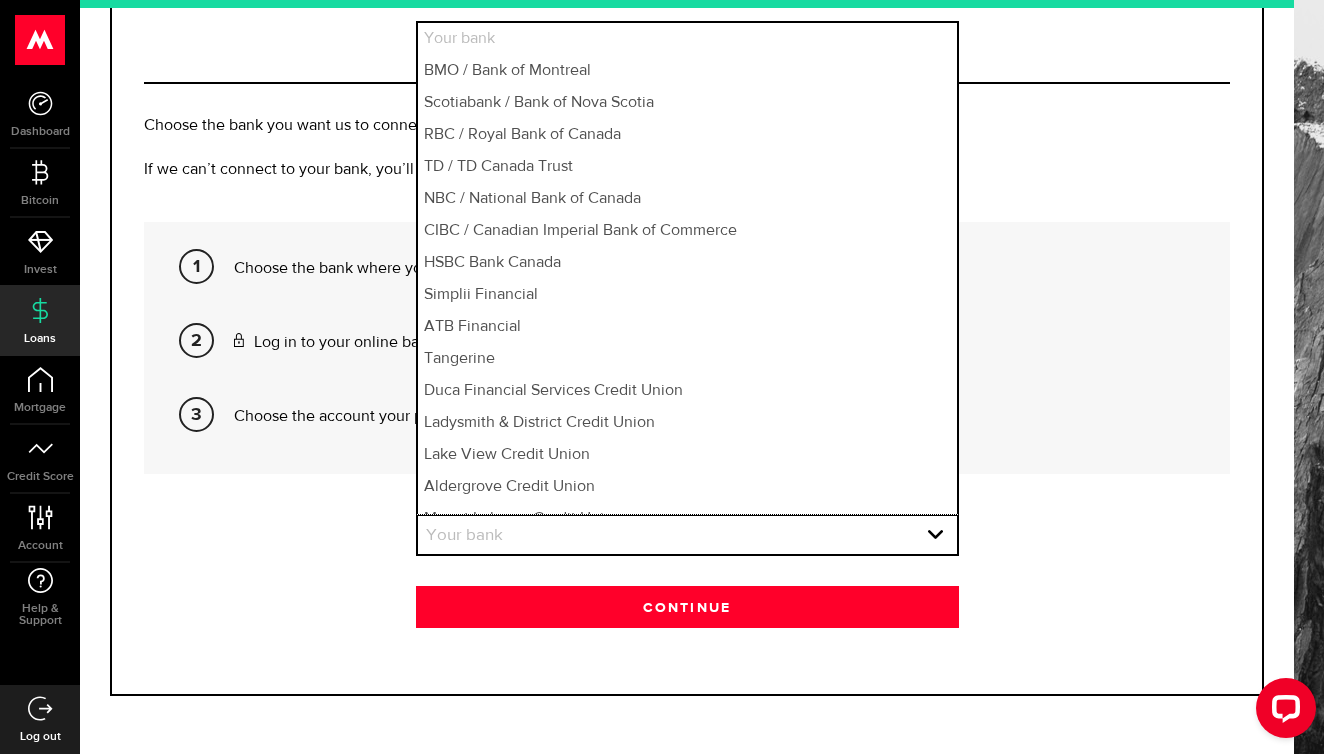 scroll, scrollTop: 0, scrollLeft: 0, axis: both 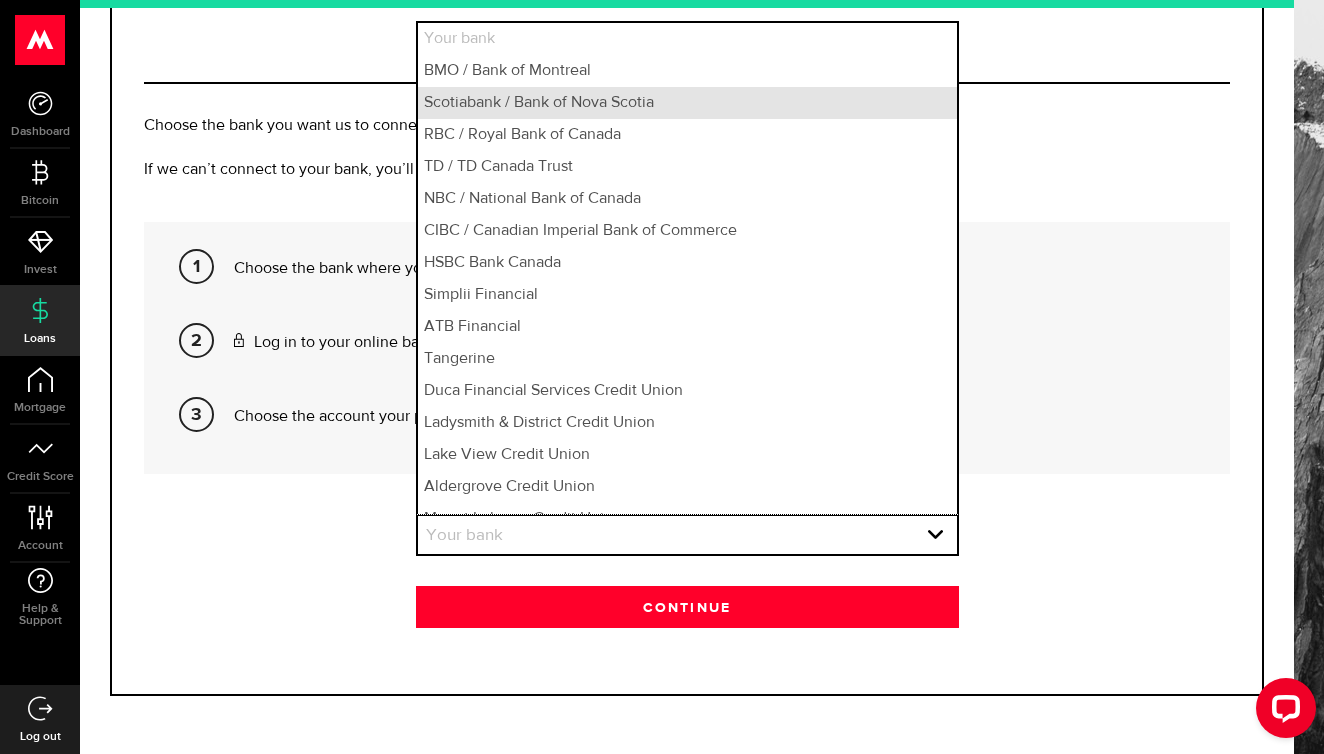 click on "Scotiabank / Bank of Nova Scotia" at bounding box center [687, 103] 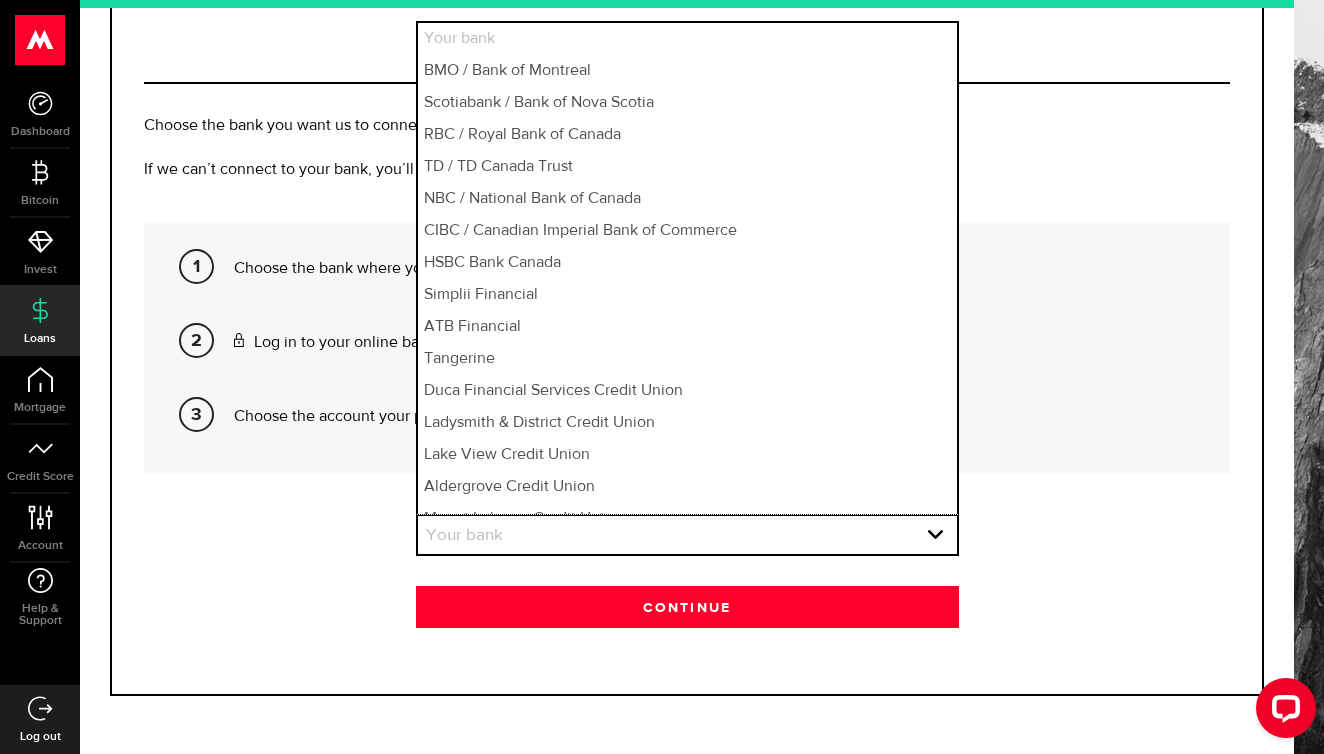 select on "2" 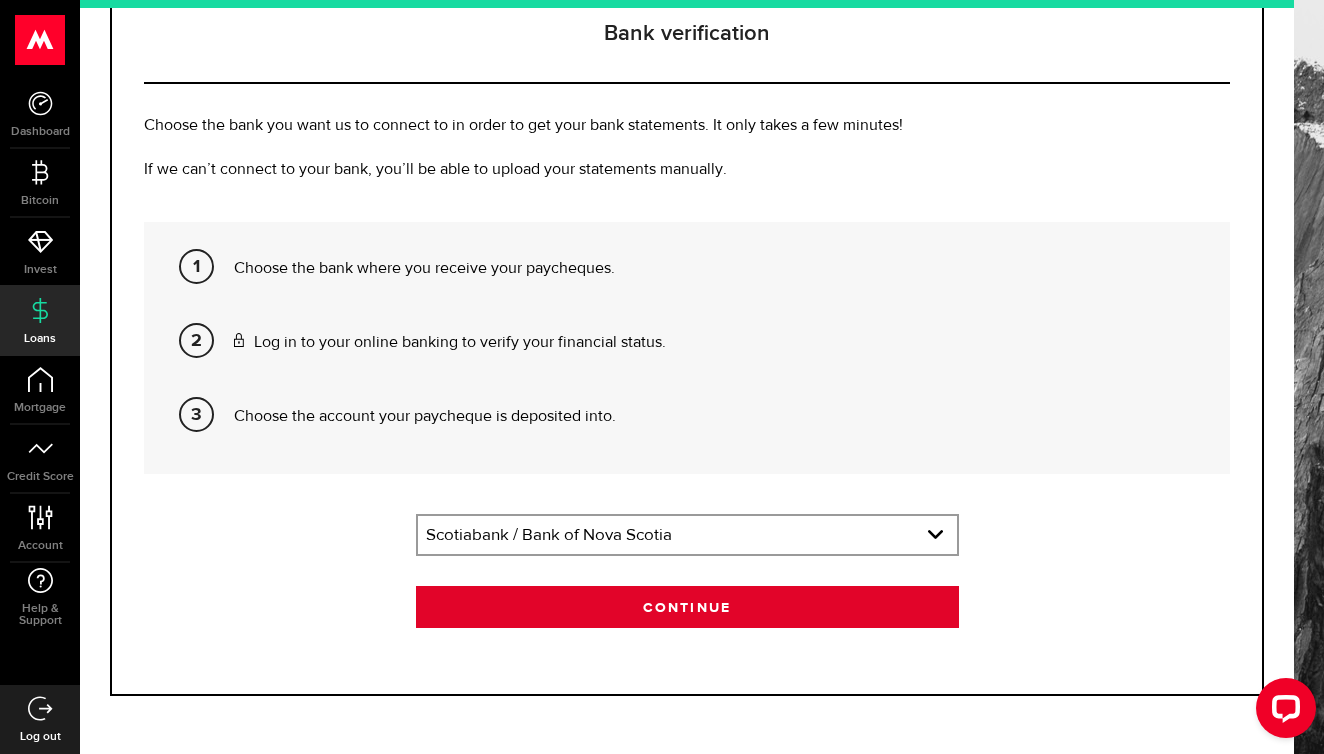 click on "Continue" at bounding box center (687, 607) 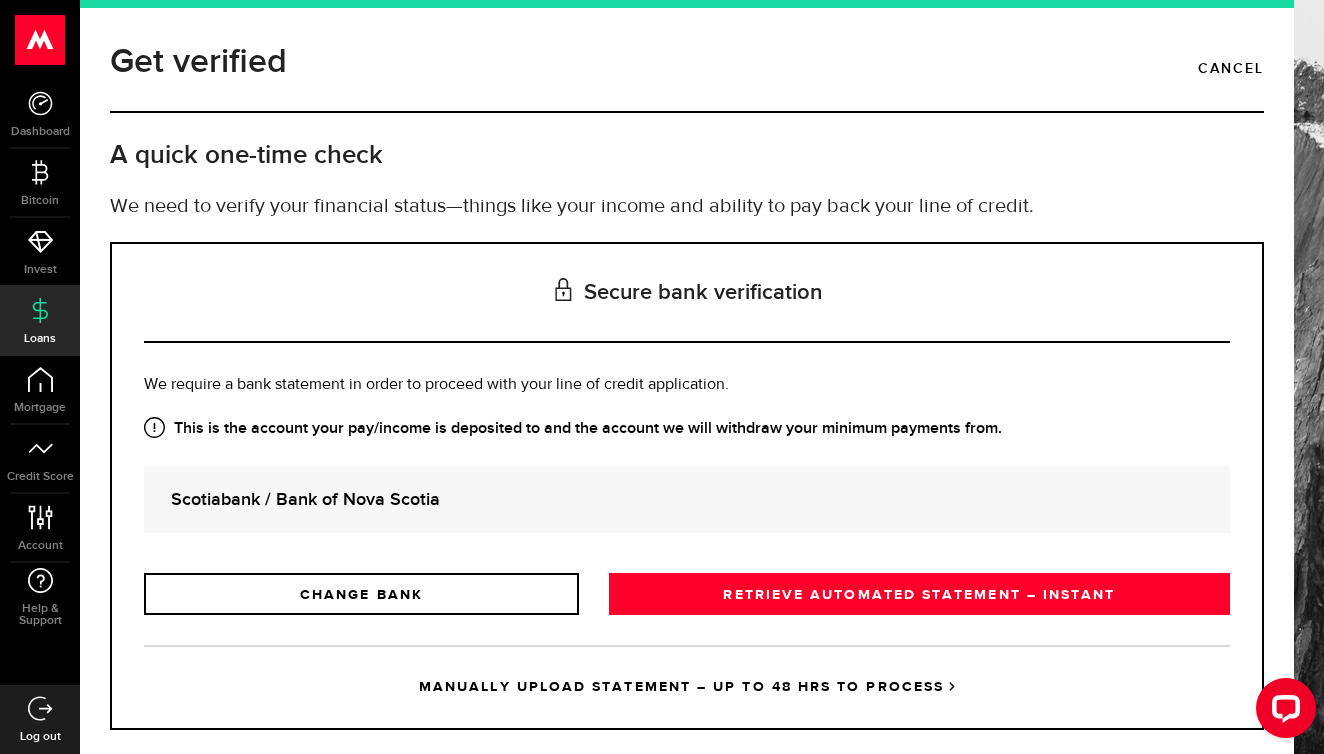 scroll, scrollTop: 19, scrollLeft: 0, axis: vertical 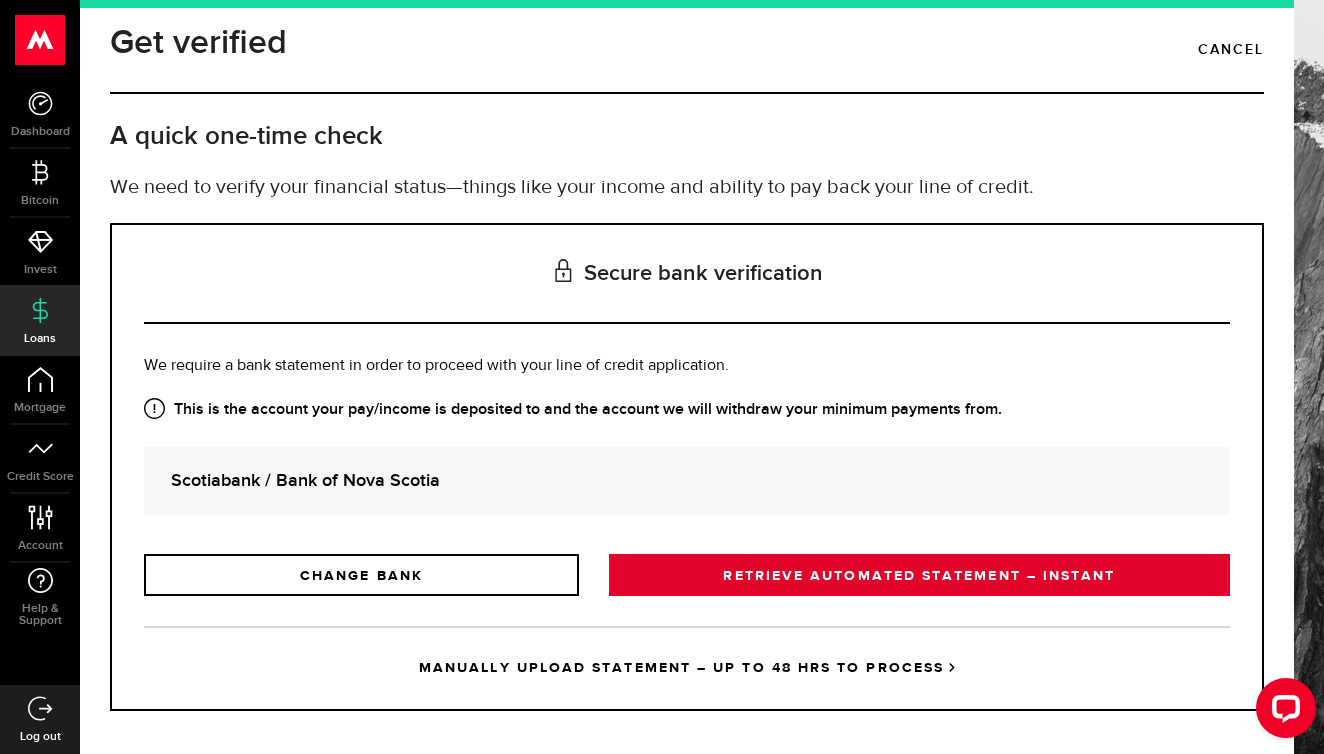 click on "RETRIEVE AUTOMATED STATEMENT – INSTANT" at bounding box center [919, 575] 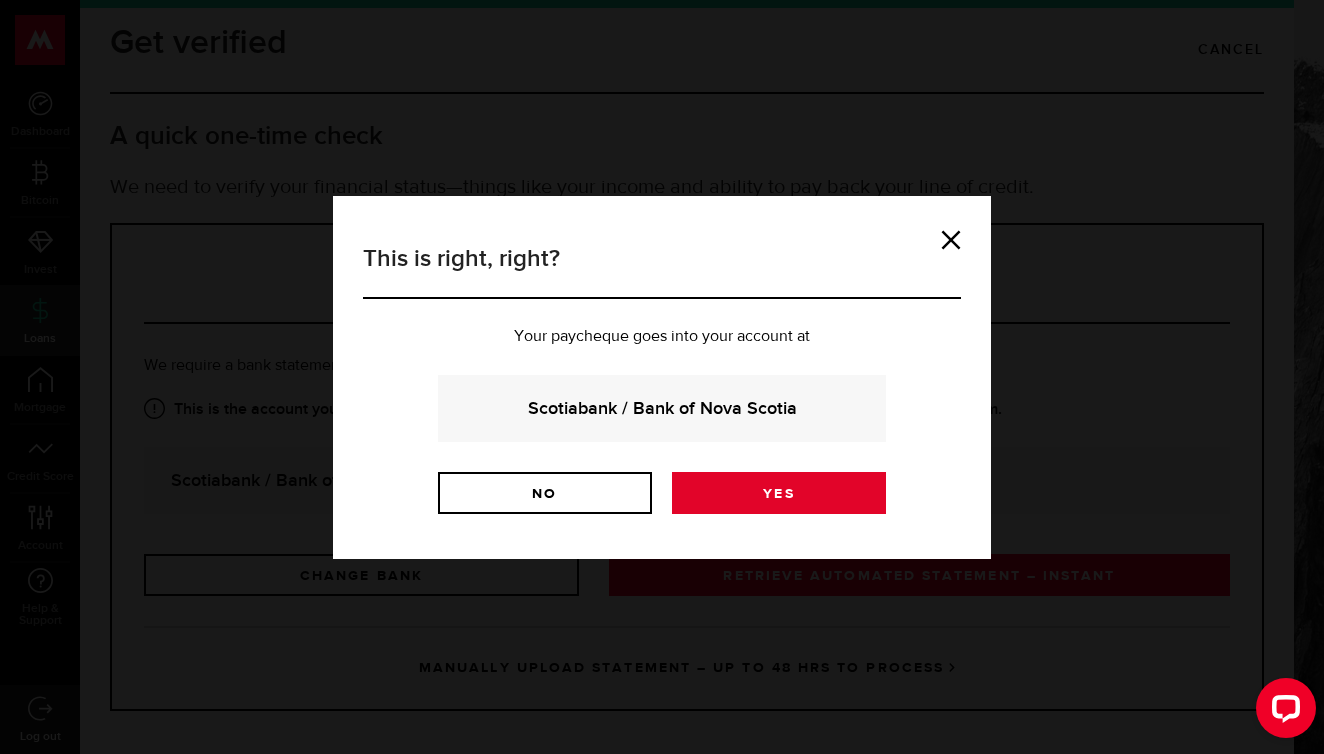 click on "Yes" at bounding box center [779, 493] 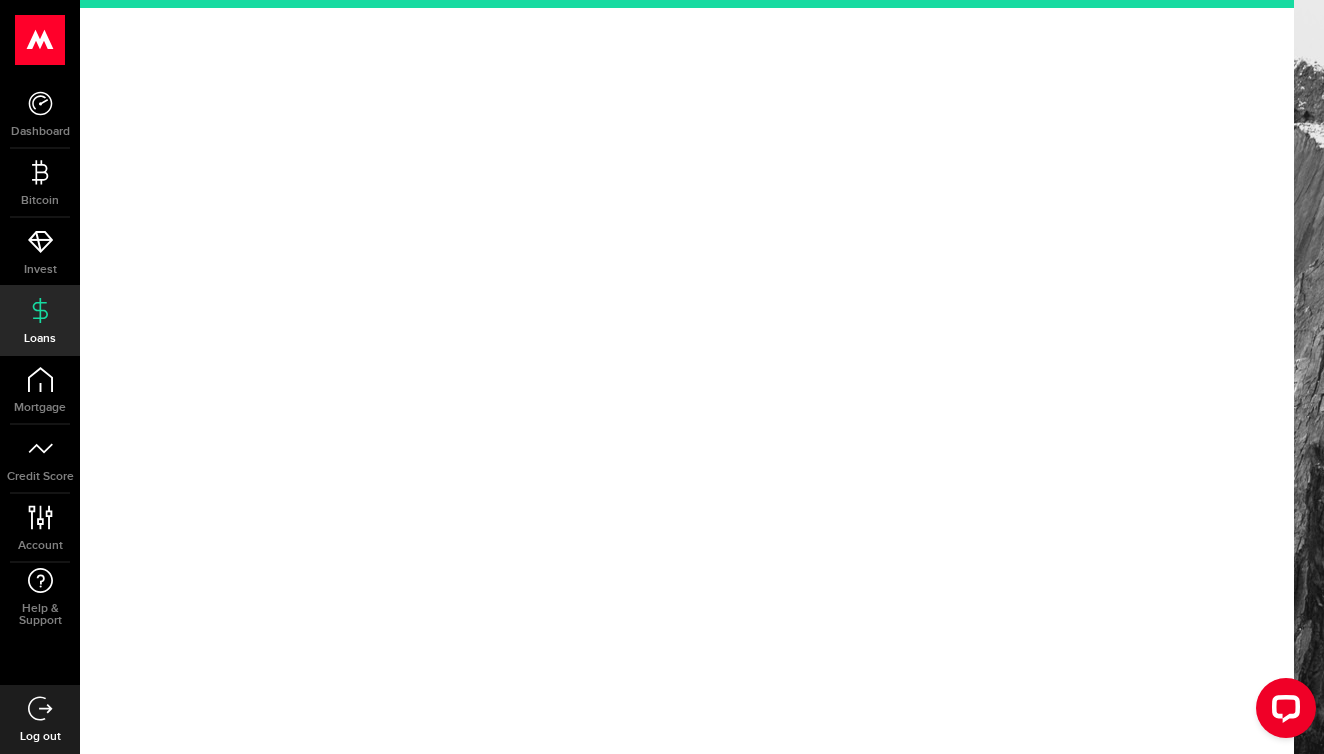 scroll, scrollTop: 0, scrollLeft: 0, axis: both 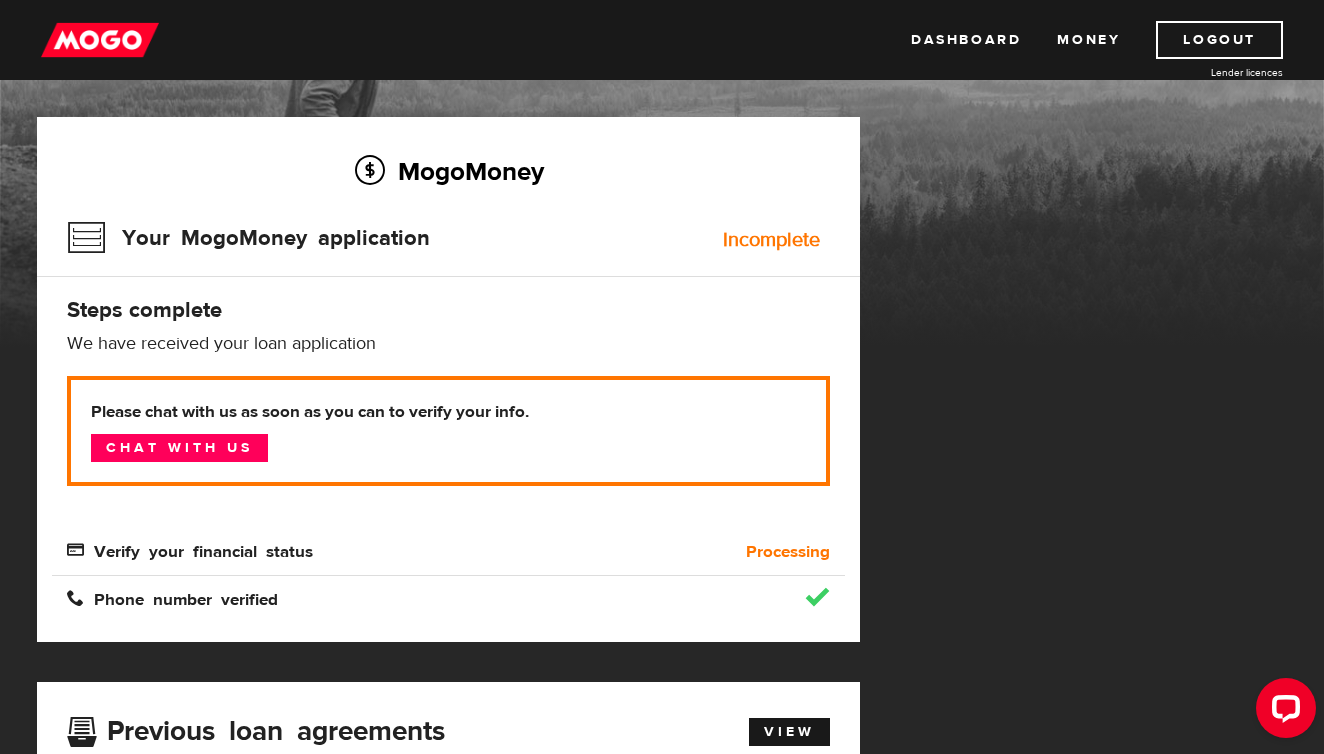 click on "Incomplete" at bounding box center [771, 240] 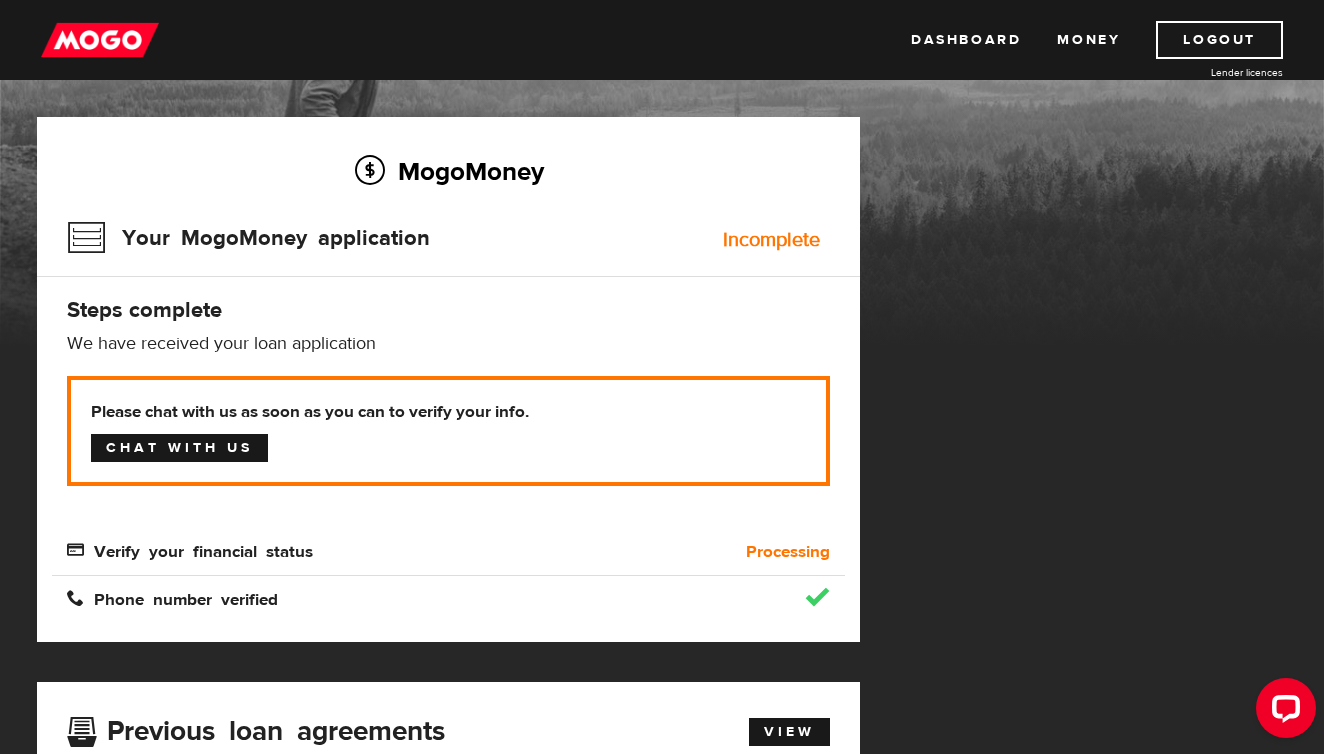 click on "Chat with us" at bounding box center [179, 448] 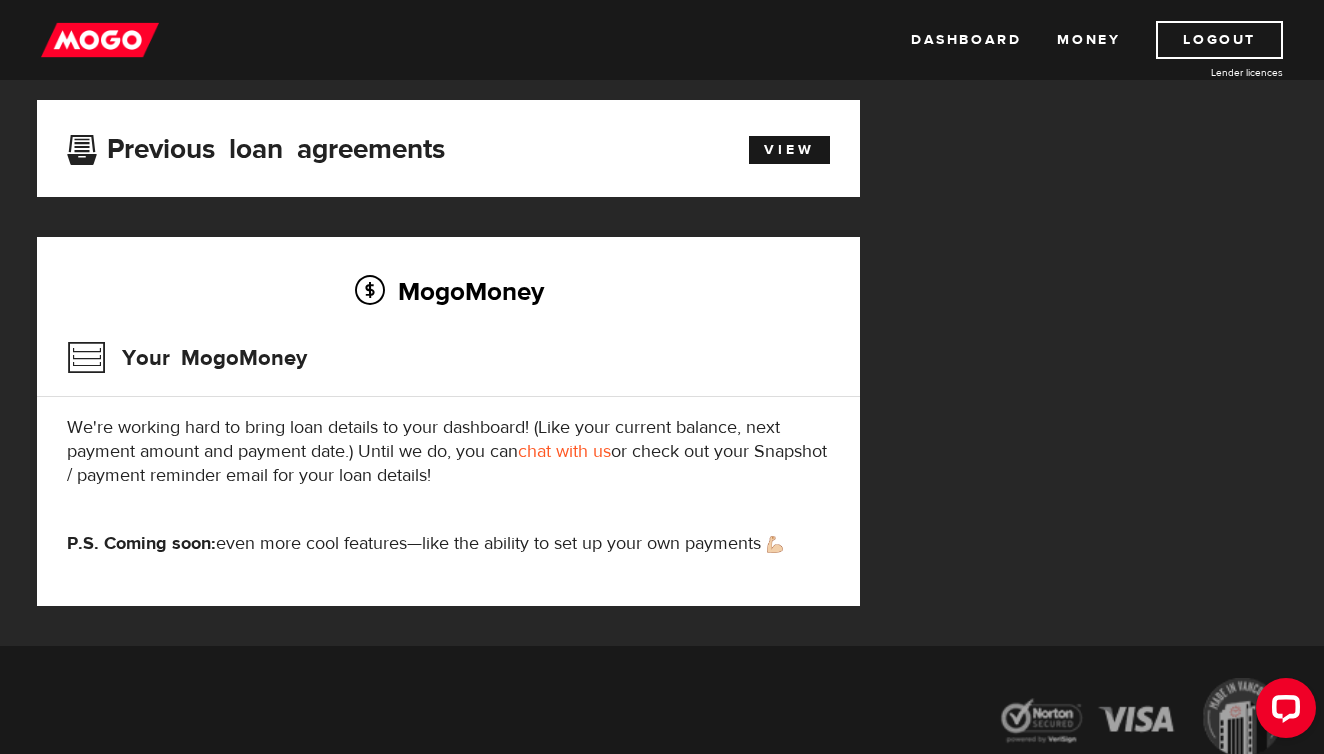 scroll, scrollTop: 715, scrollLeft: 0, axis: vertical 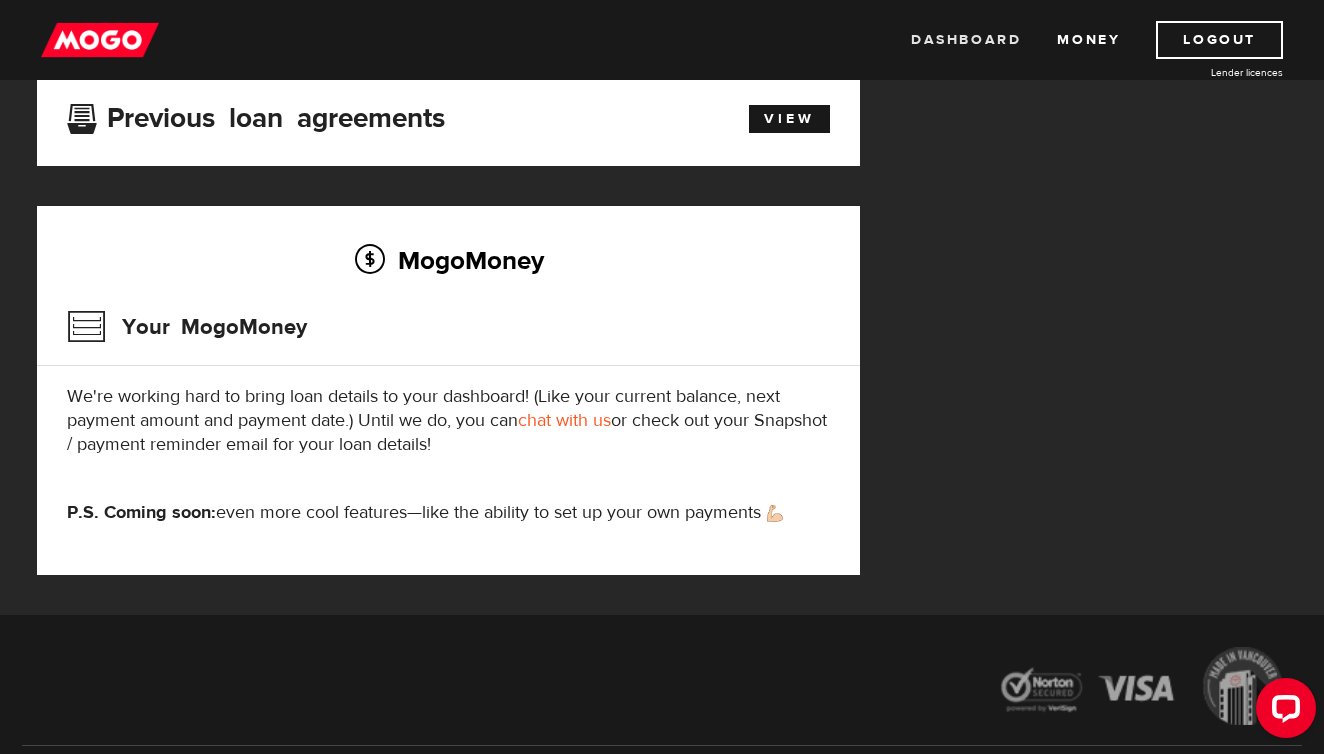 click on "Dashboard" at bounding box center [966, 40] 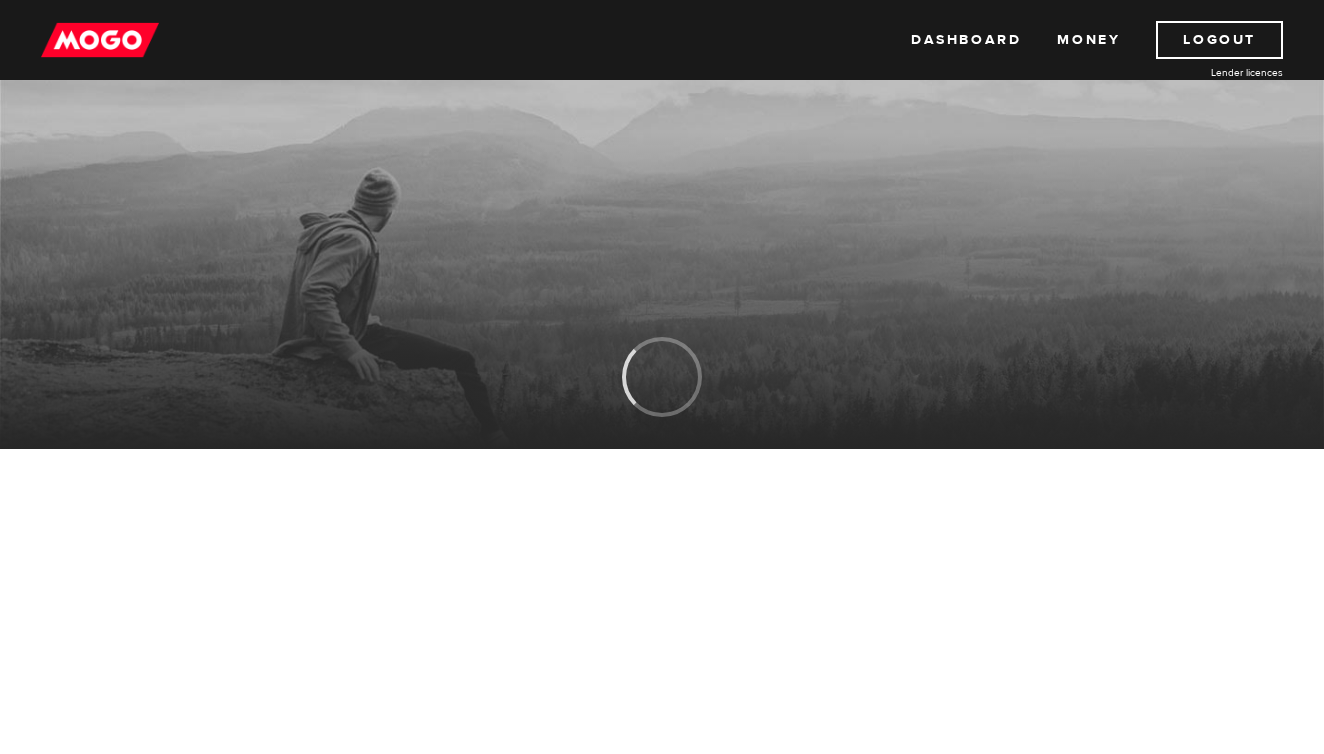 scroll, scrollTop: 0, scrollLeft: 0, axis: both 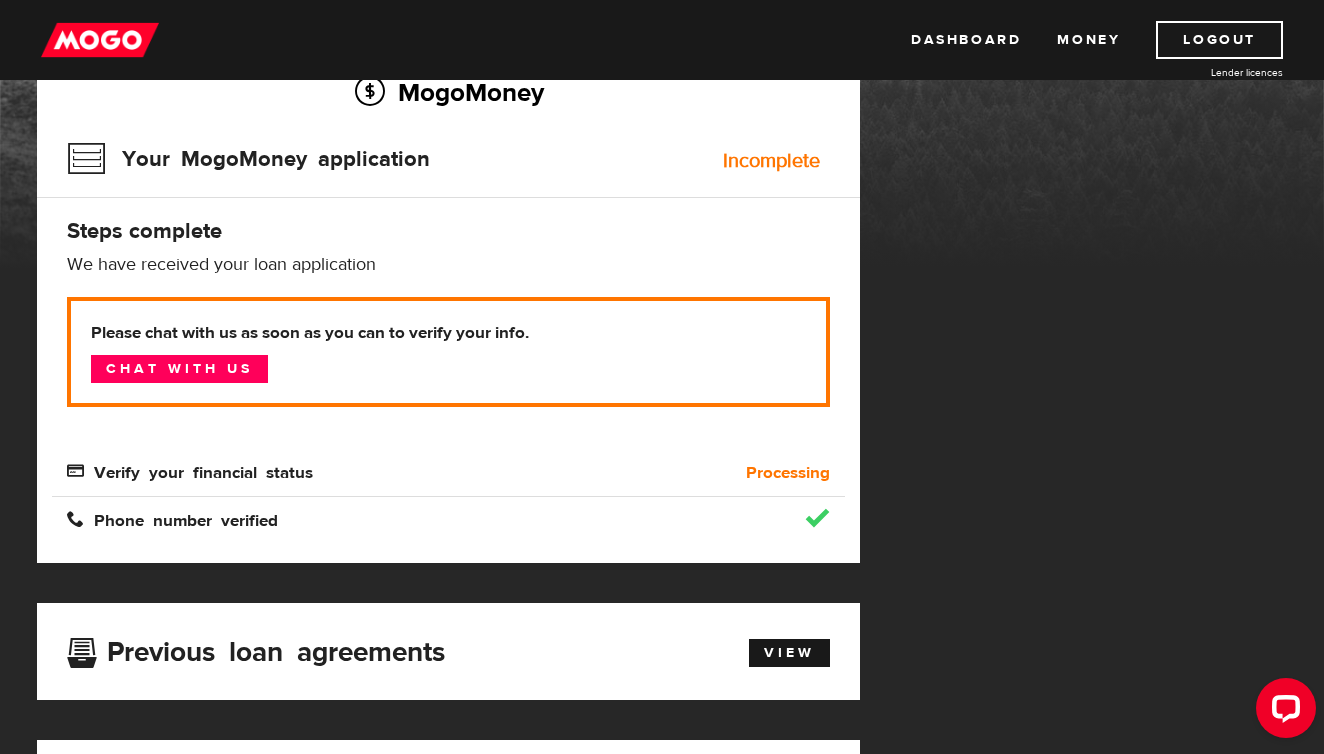 click on "Incomplete" at bounding box center [771, 161] 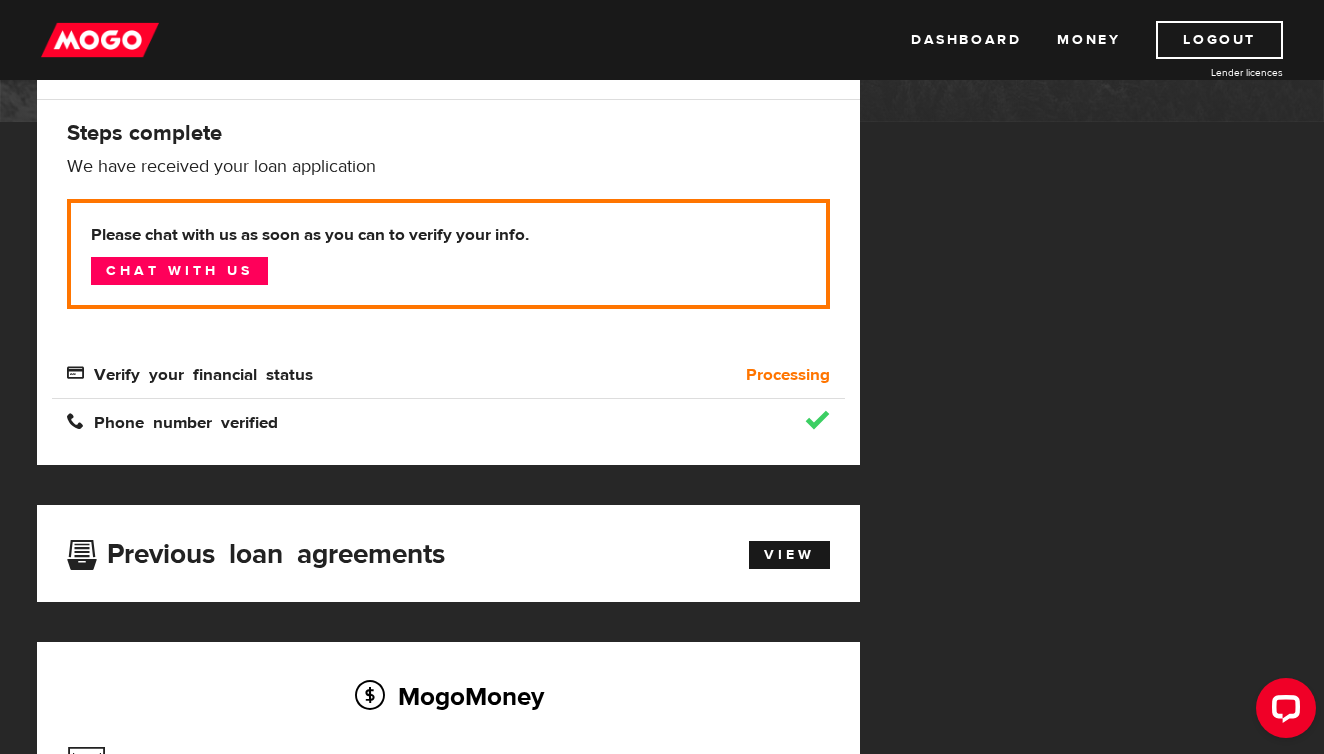 scroll, scrollTop: 282, scrollLeft: 0, axis: vertical 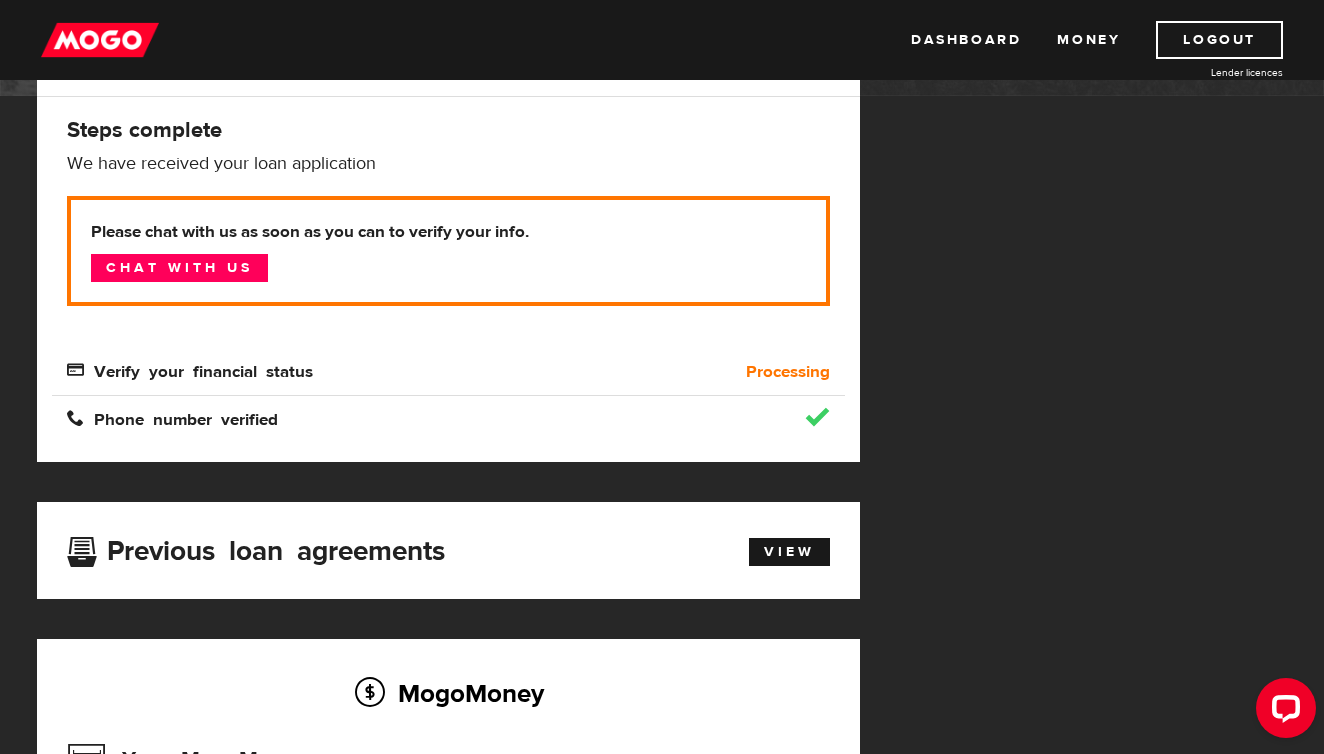 click on "Verify your financial status" at bounding box center [190, 369] 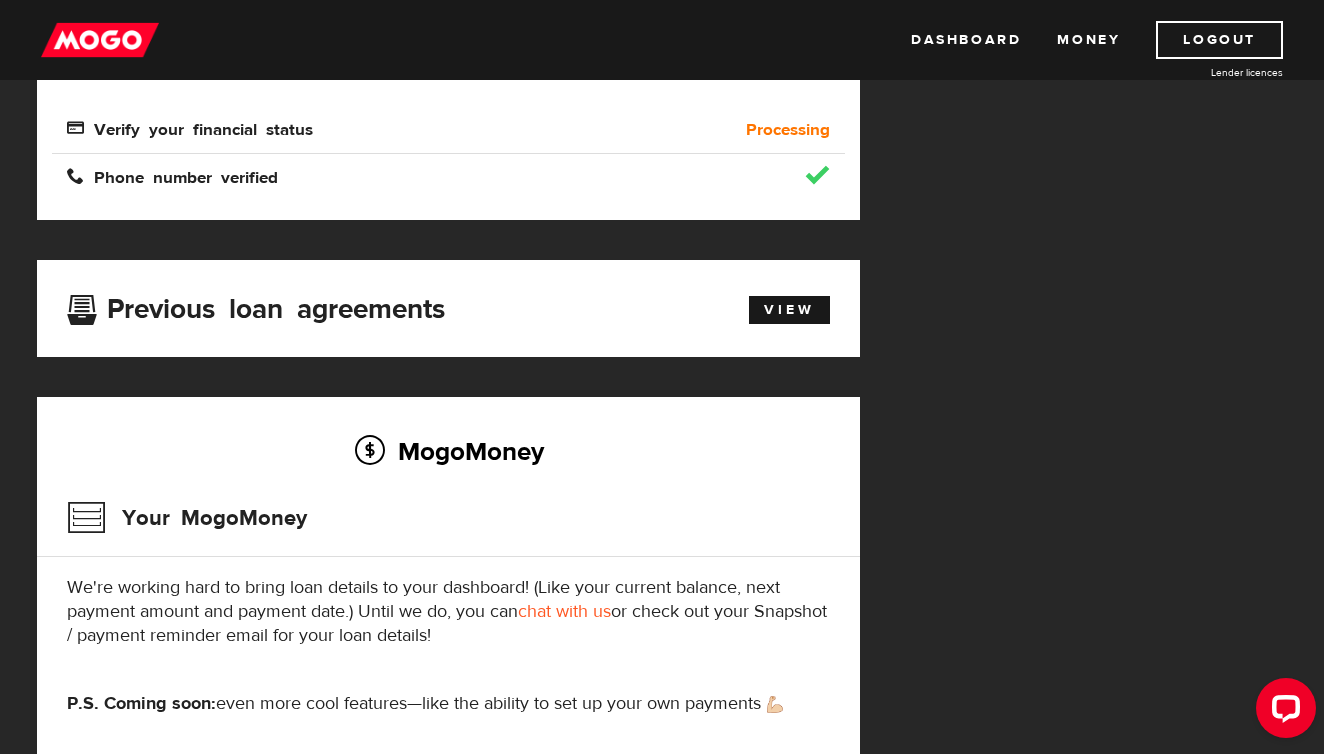 scroll, scrollTop: 513, scrollLeft: 0, axis: vertical 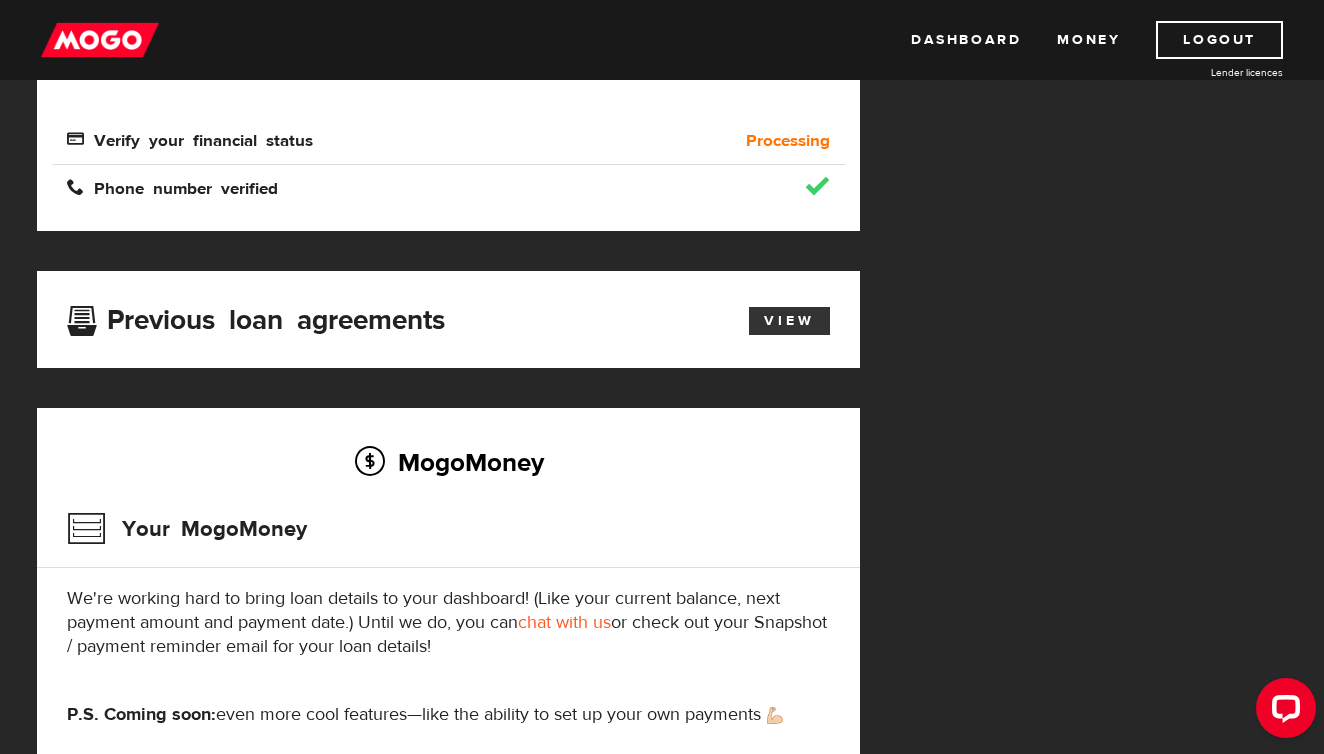 click on "View" at bounding box center [789, 321] 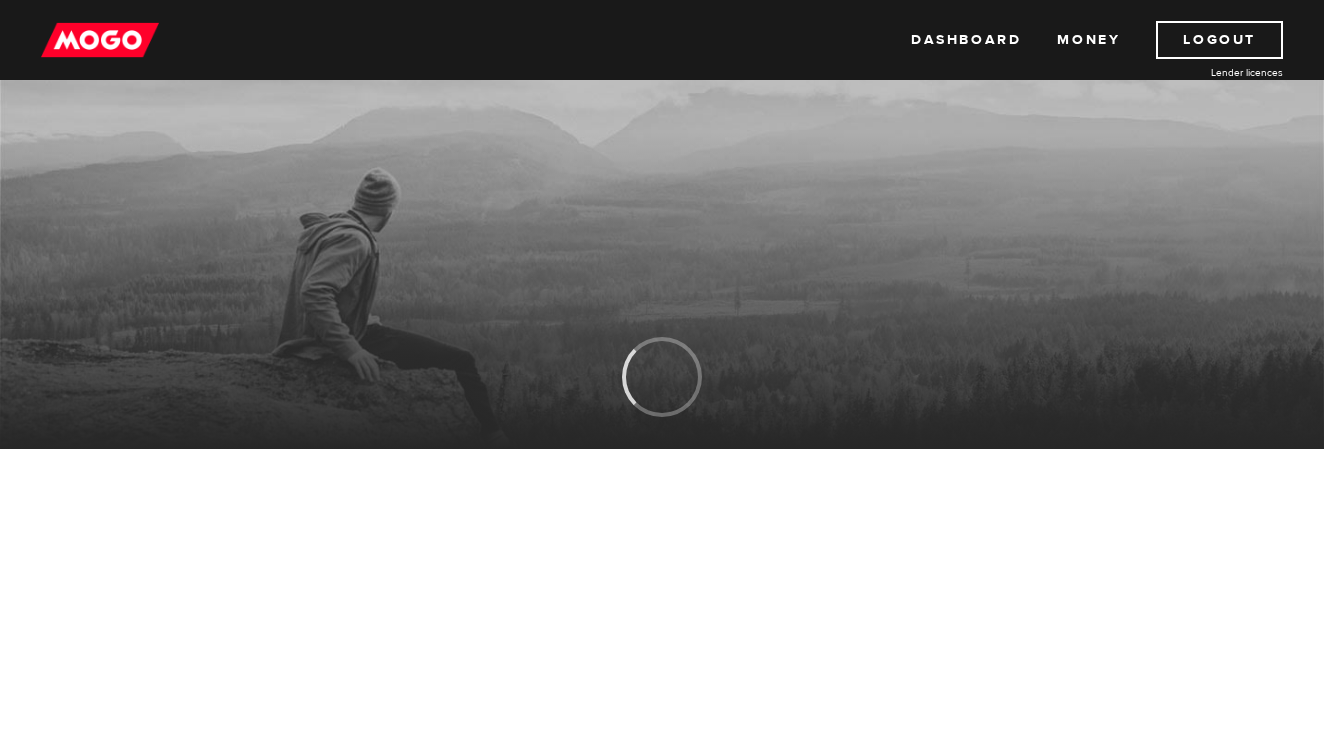 scroll, scrollTop: 0, scrollLeft: 0, axis: both 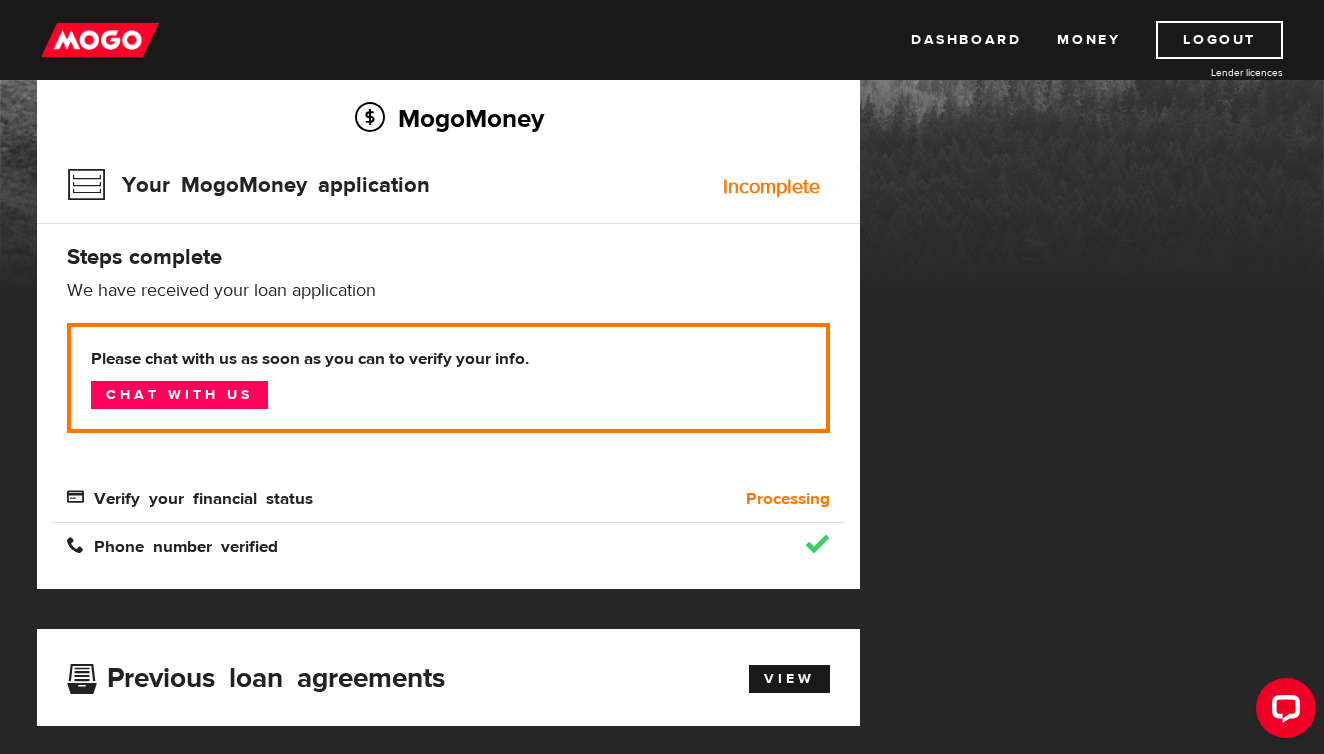 click on "Incomplete" at bounding box center (771, 187) 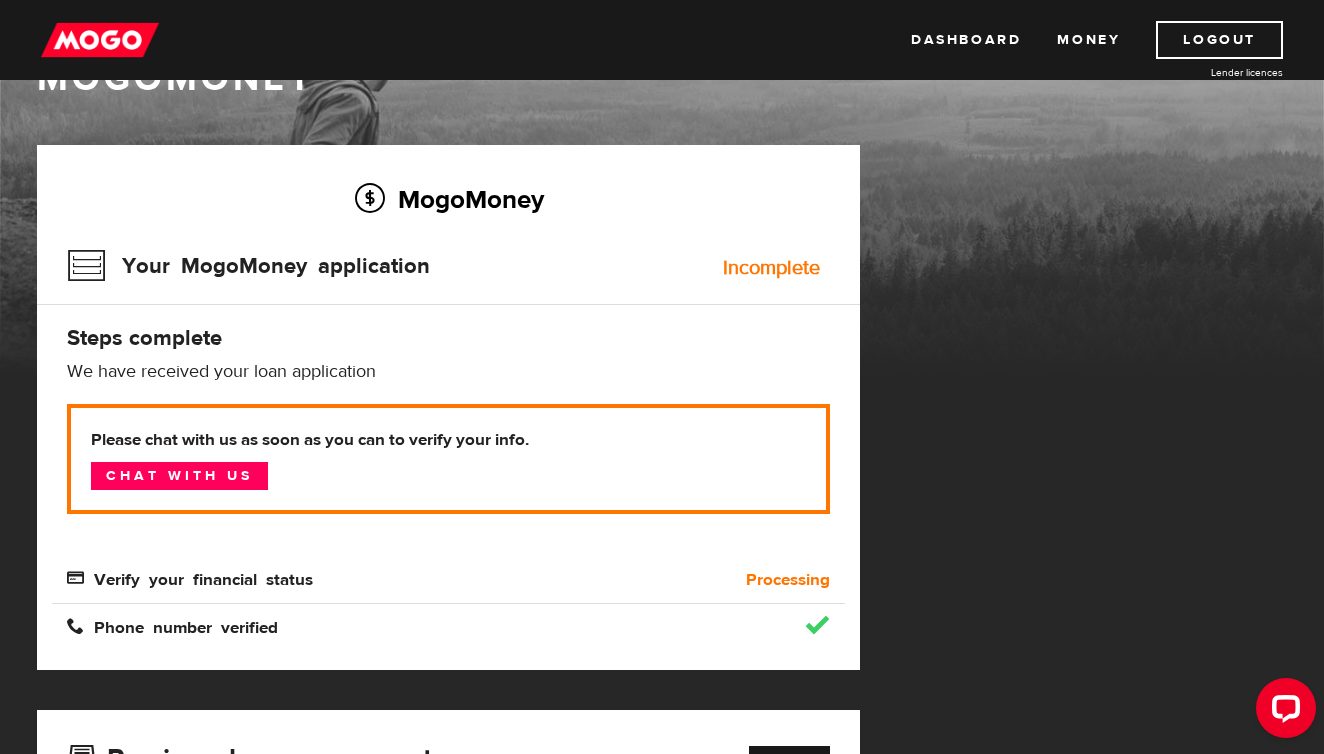 scroll, scrollTop: 73, scrollLeft: 0, axis: vertical 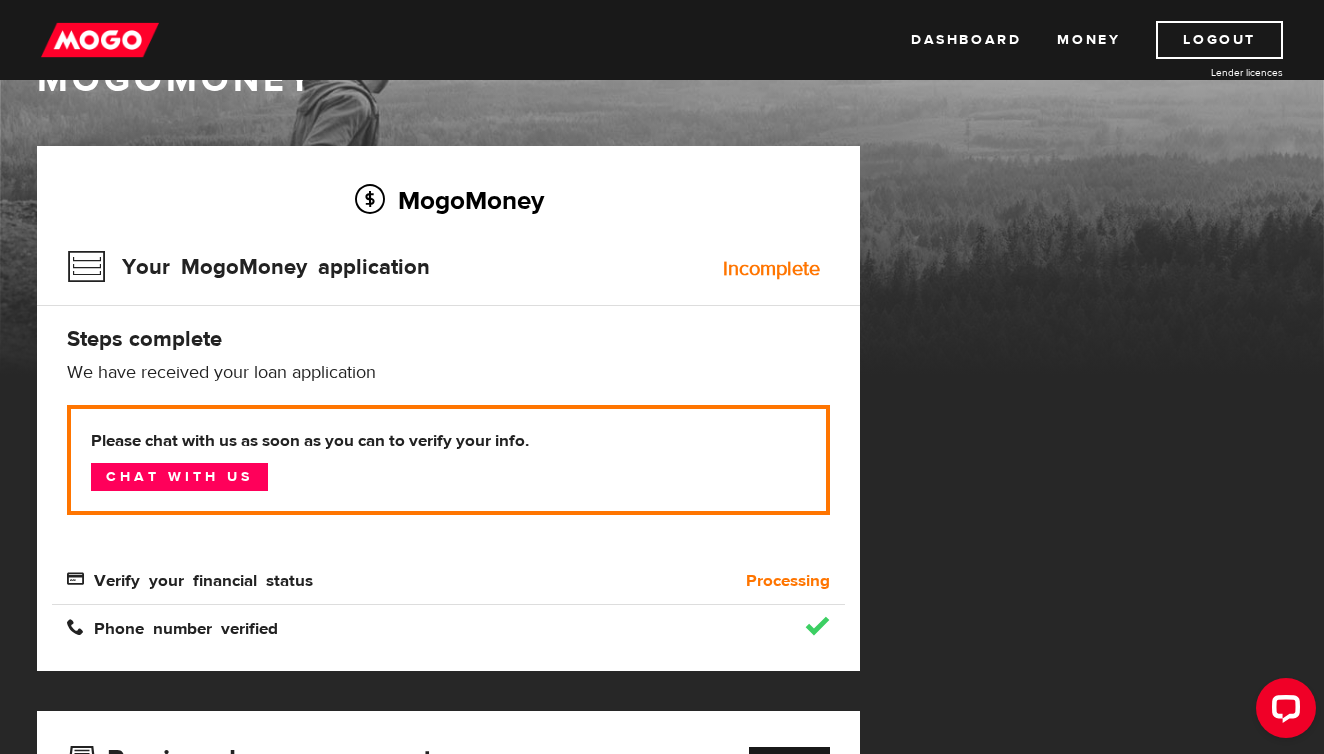 click on "Verify your financial status" at bounding box center (190, 578) 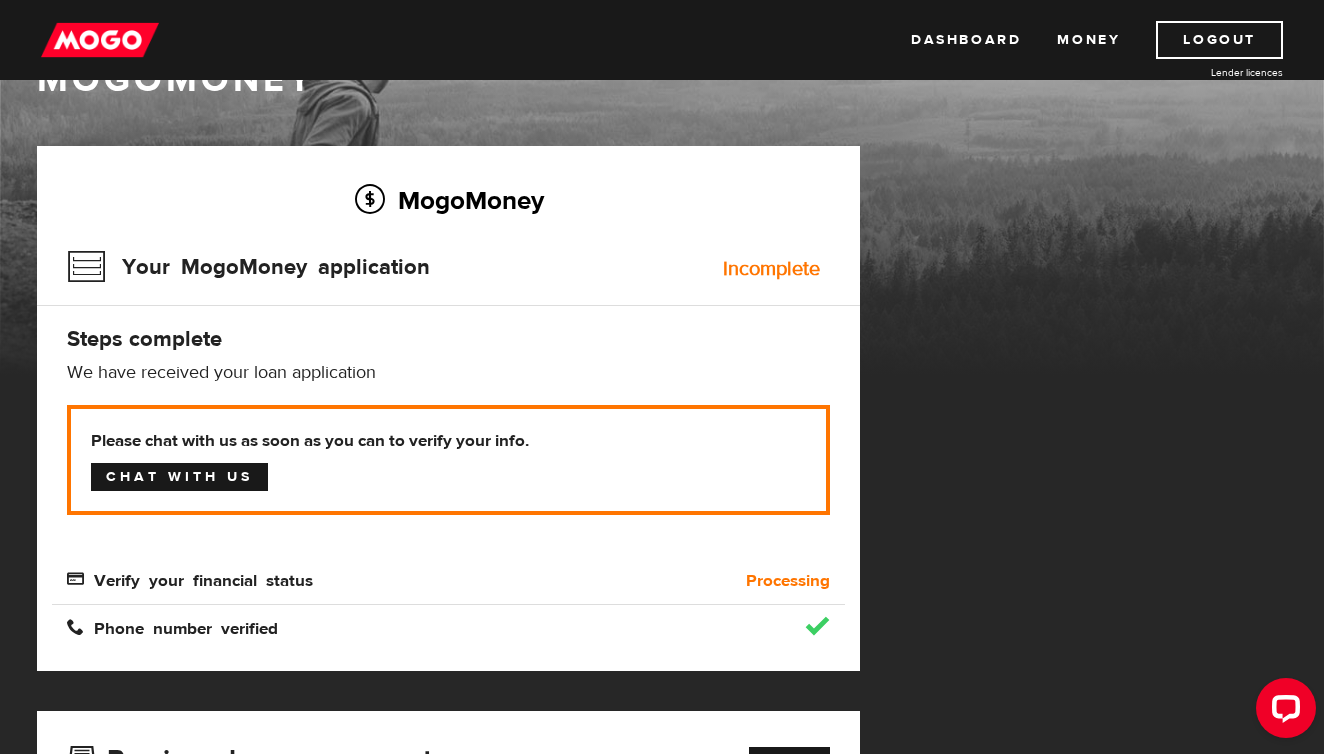 click on "Chat with us" at bounding box center [179, 477] 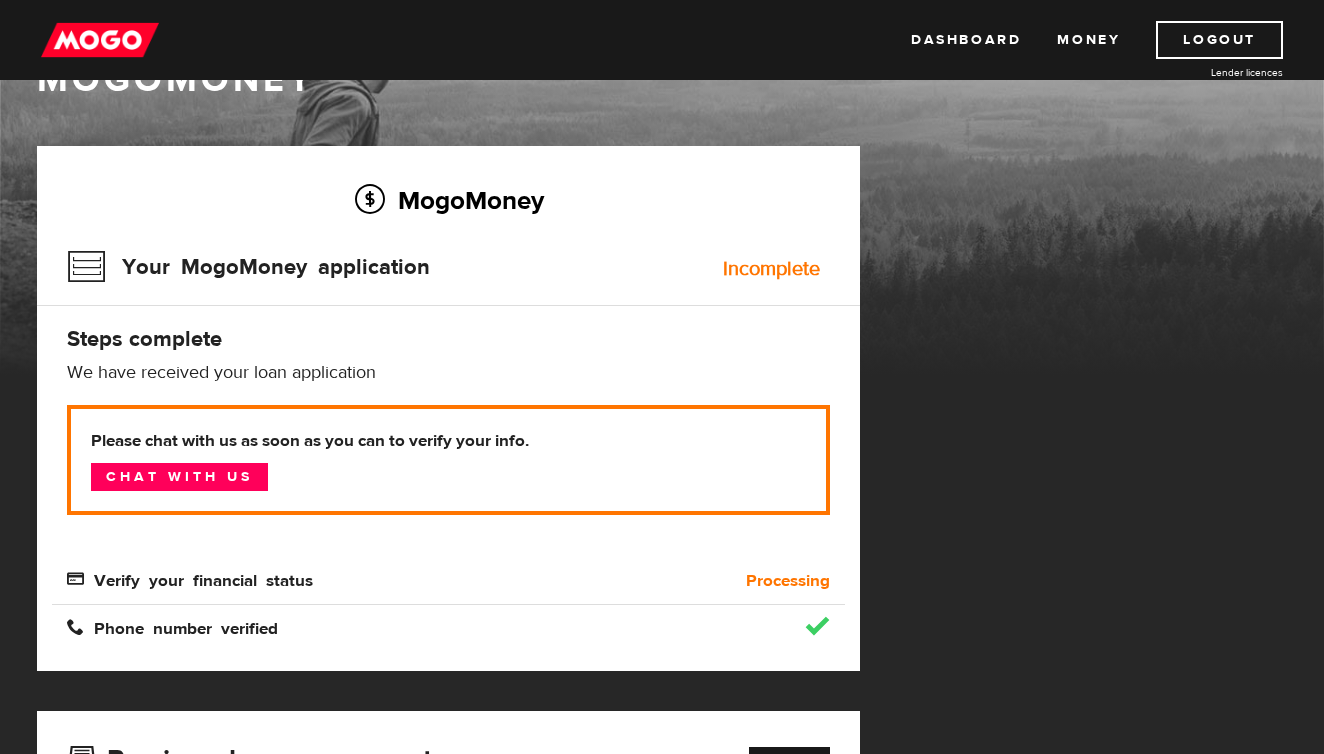 click on "MogoMoney Your MogoMoney application Expired Your MogoMoney credit decision has expired. Looks like you waited too long. Don't worry though, we'll let you know when you get a new offer. MogoMoney Your MogoMoney application Pre-approved You're pre-approved! To get the MogoMoney you've been pre-approved for, continue below! Continue application MogoMoney Your MogoMoney application Incomplete Steps complete We have received your loan application We could not verify your financial status Please chat with us as soon as you can to verify your info.           Chat with us Verify your financial status Processing Verify your financial status Verify Financial status verified Verify your phone number Verify Phone number verified MogoMoney Your MogoMoney application Not approved Sorry we can't lend to you at this time  Learn more MogoMoney Your MogoMoney application Congrats, your application is complete! Please chat with us as soon as you can to finalize your loan details. Chat with us MogoMoney Agreements MogoMoney" at bounding box center [662, 701] 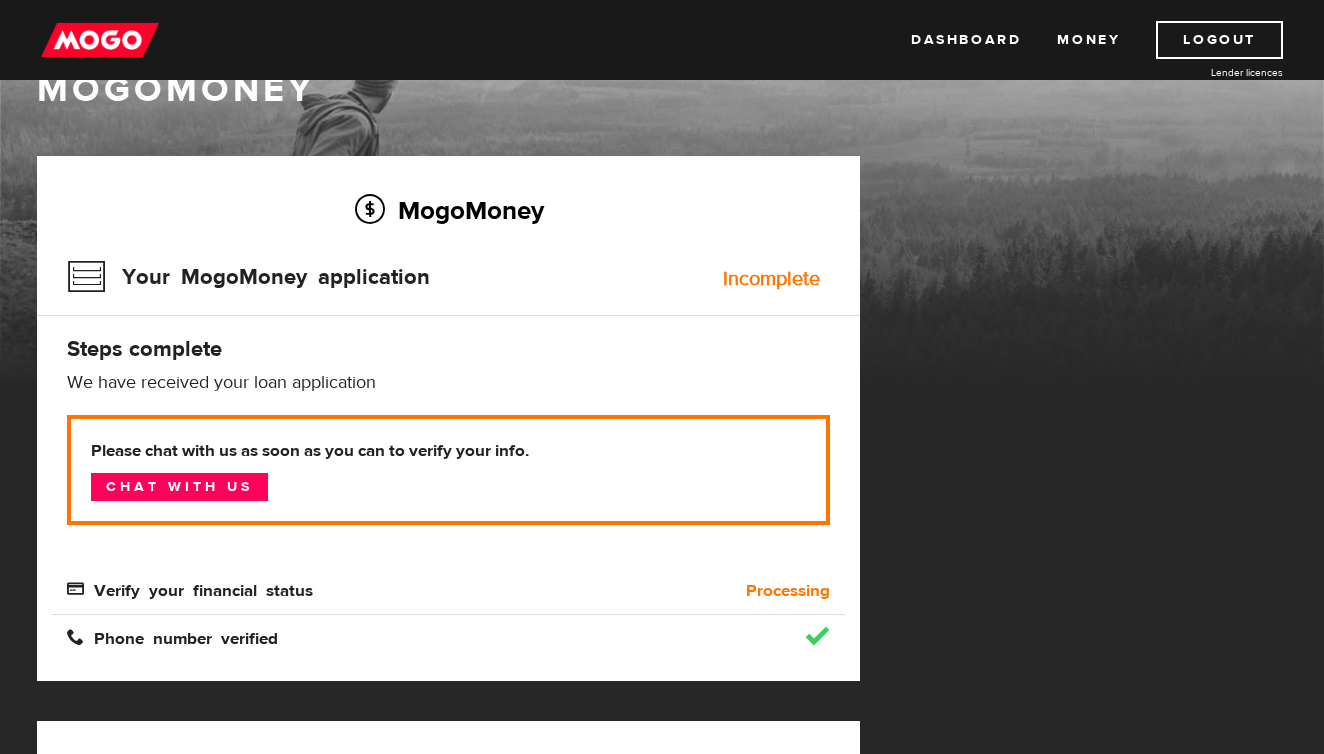 scroll, scrollTop: 62, scrollLeft: 0, axis: vertical 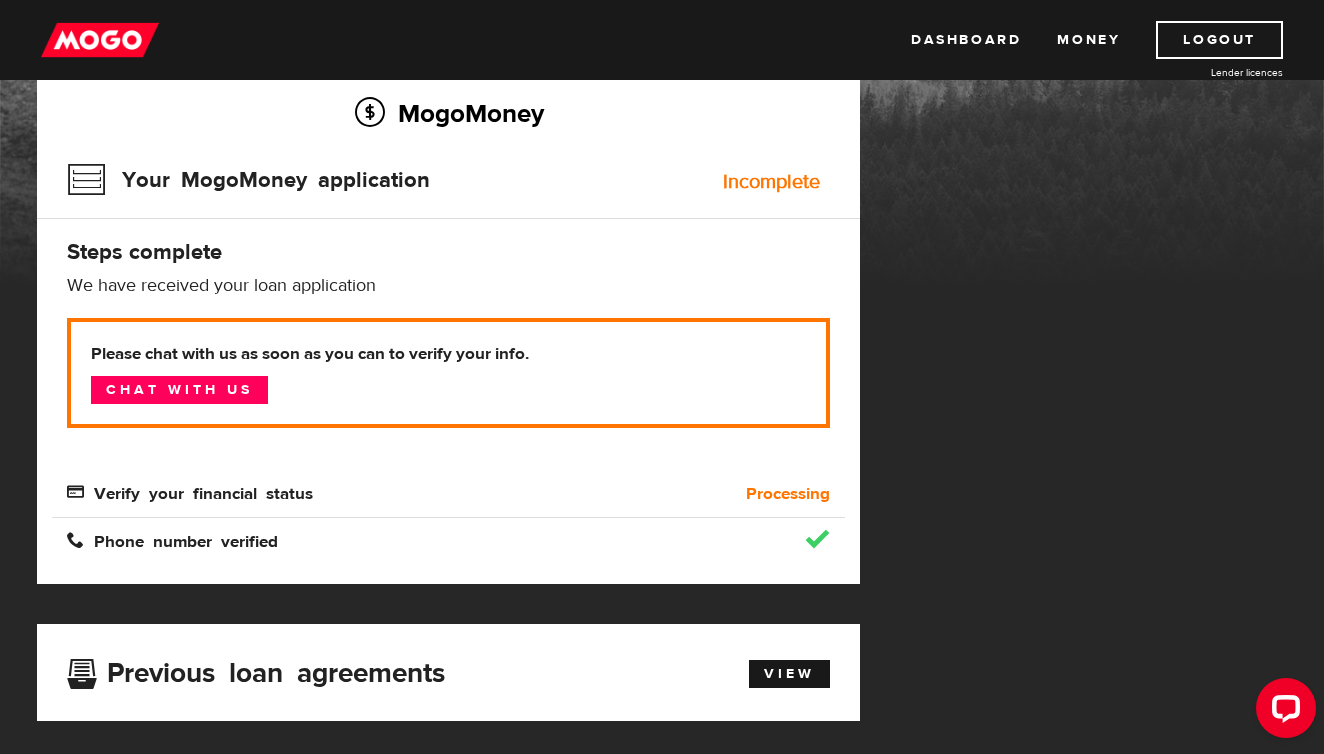 click on "Processing" at bounding box center [788, 494] 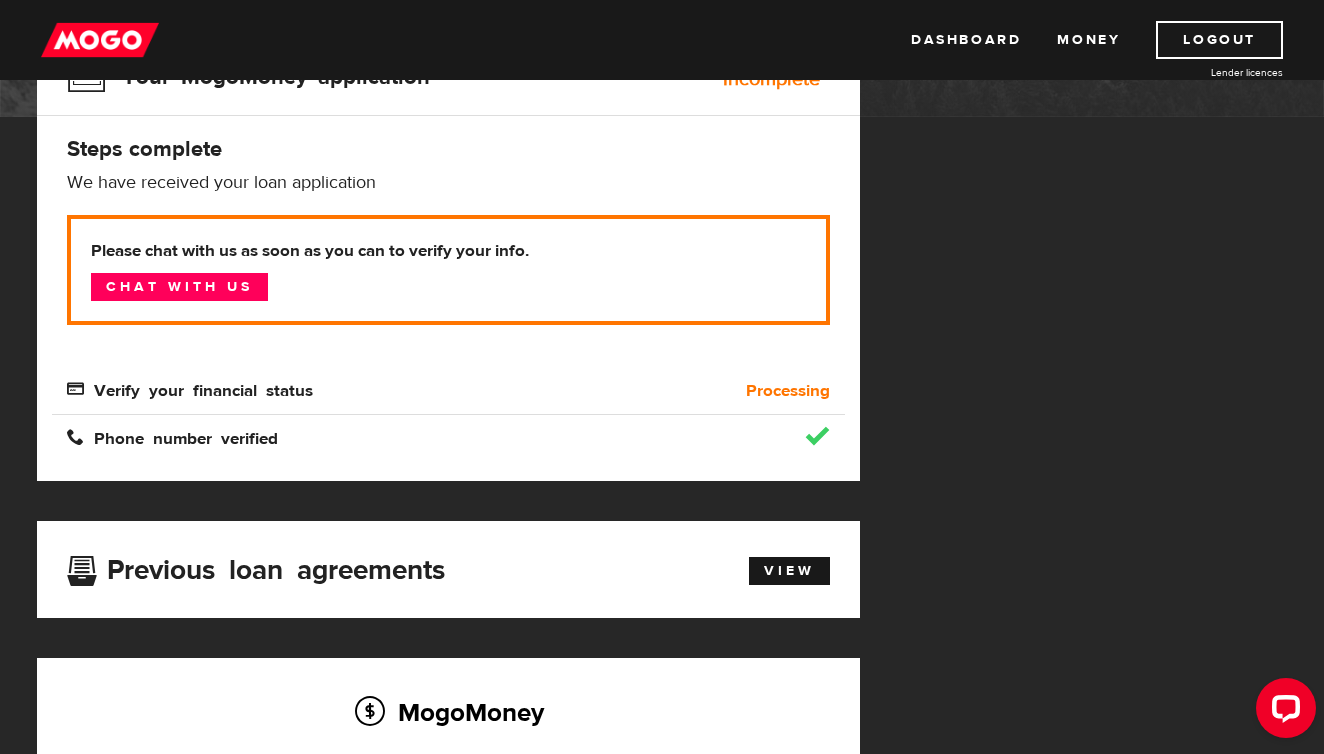 scroll, scrollTop: 280, scrollLeft: 0, axis: vertical 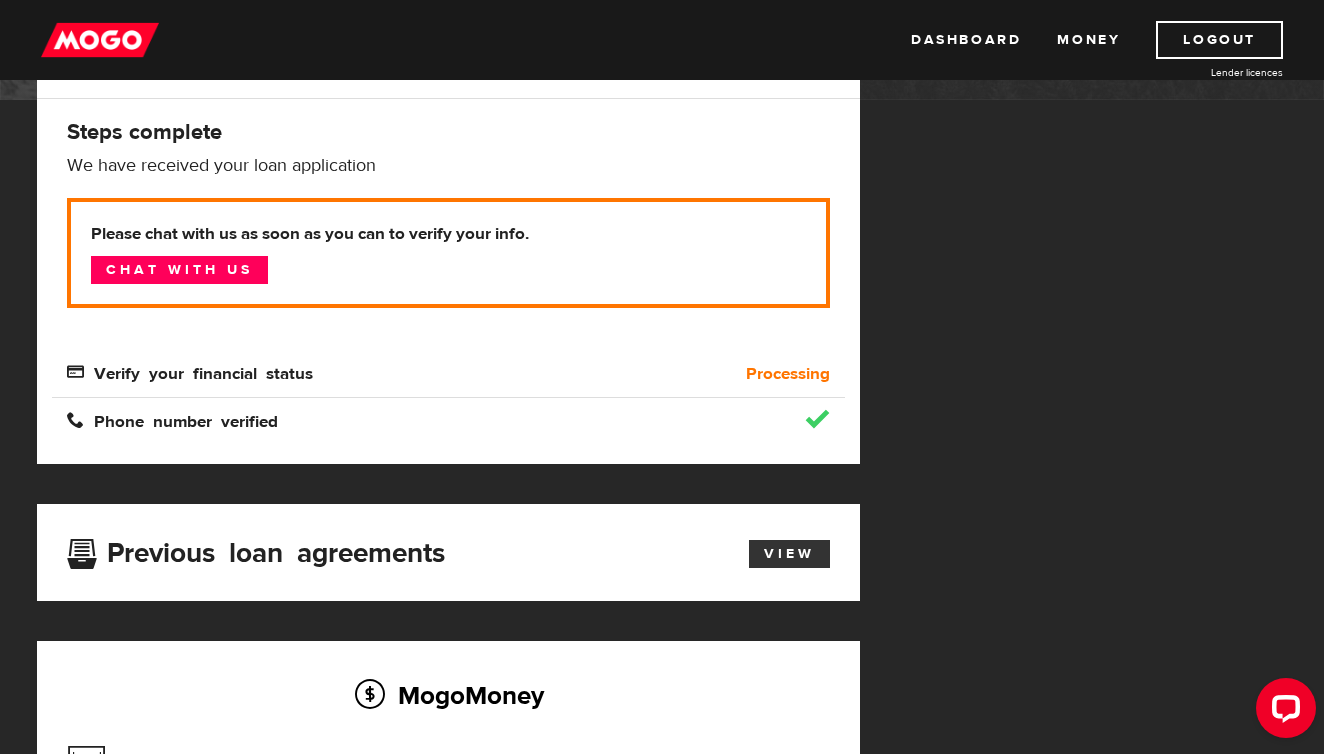 click on "View" at bounding box center [789, 554] 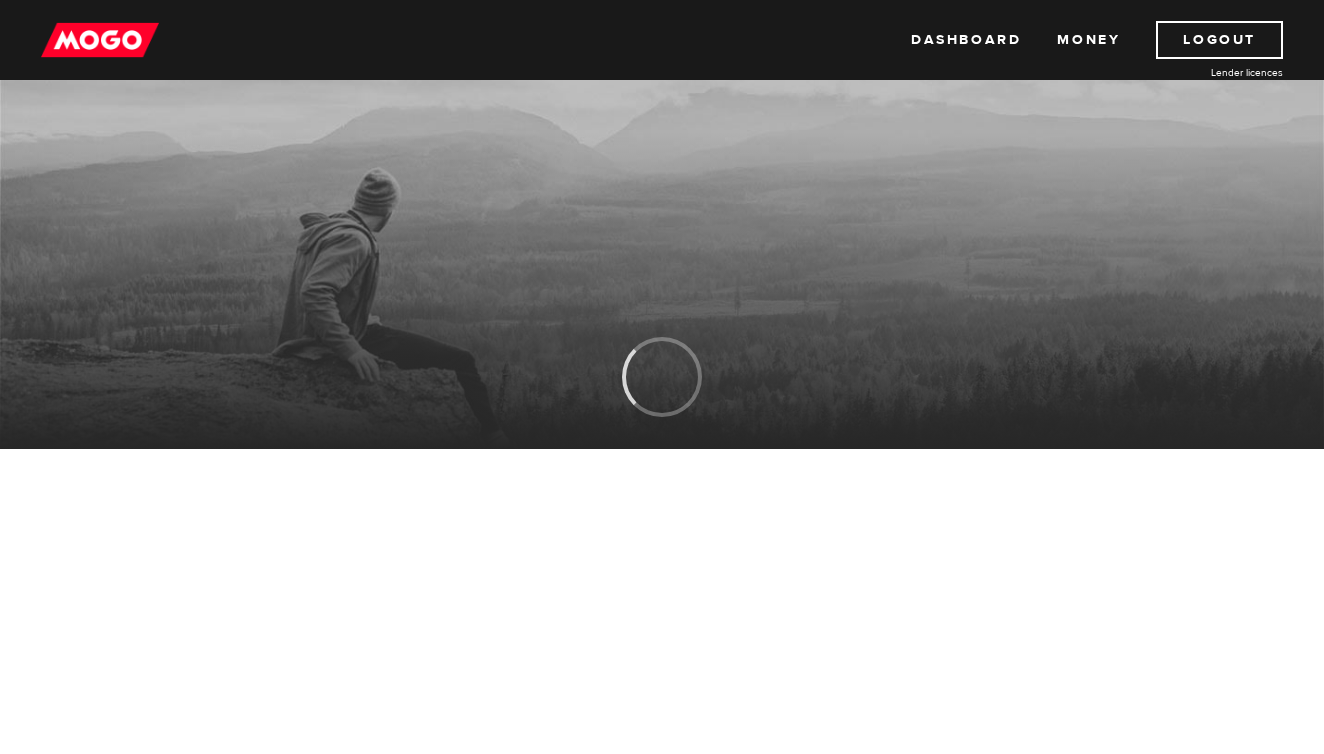 scroll, scrollTop: 0, scrollLeft: 0, axis: both 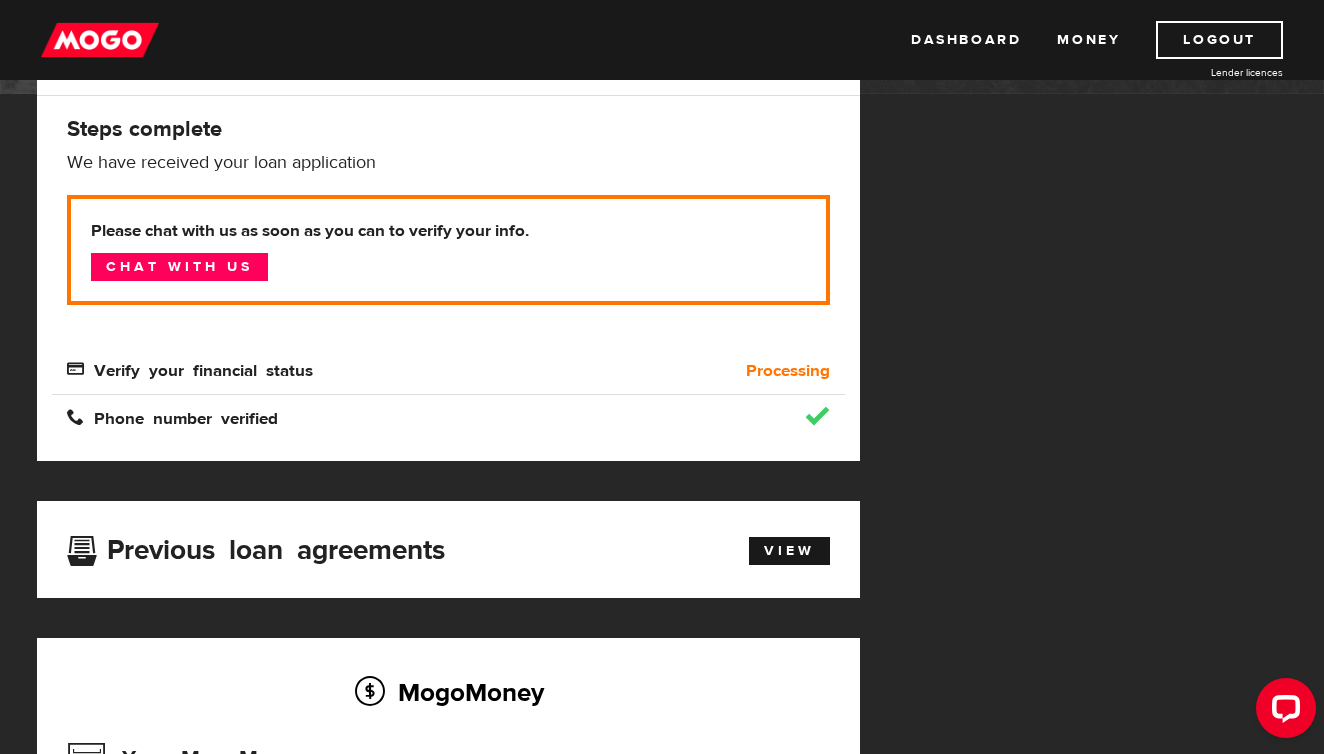 click on "Phone number verified" at bounding box center [448, 406] 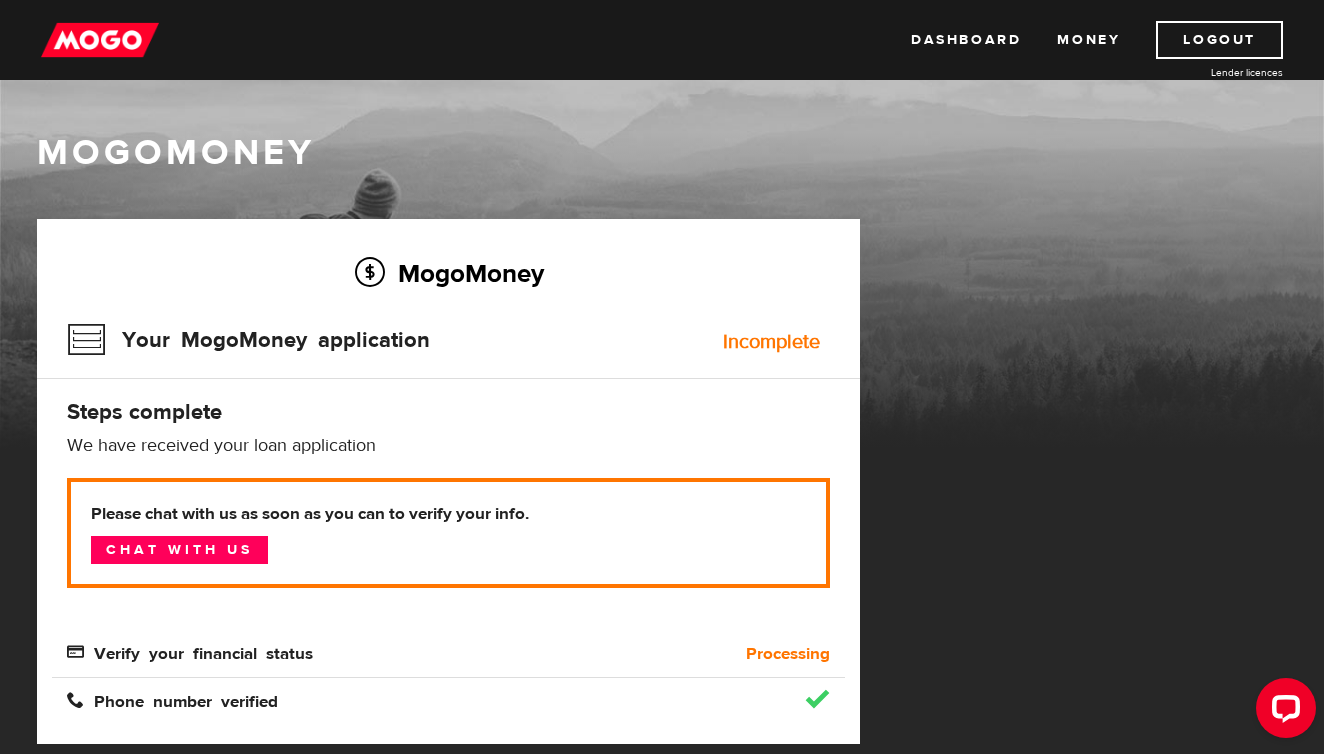 scroll, scrollTop: 0, scrollLeft: 0, axis: both 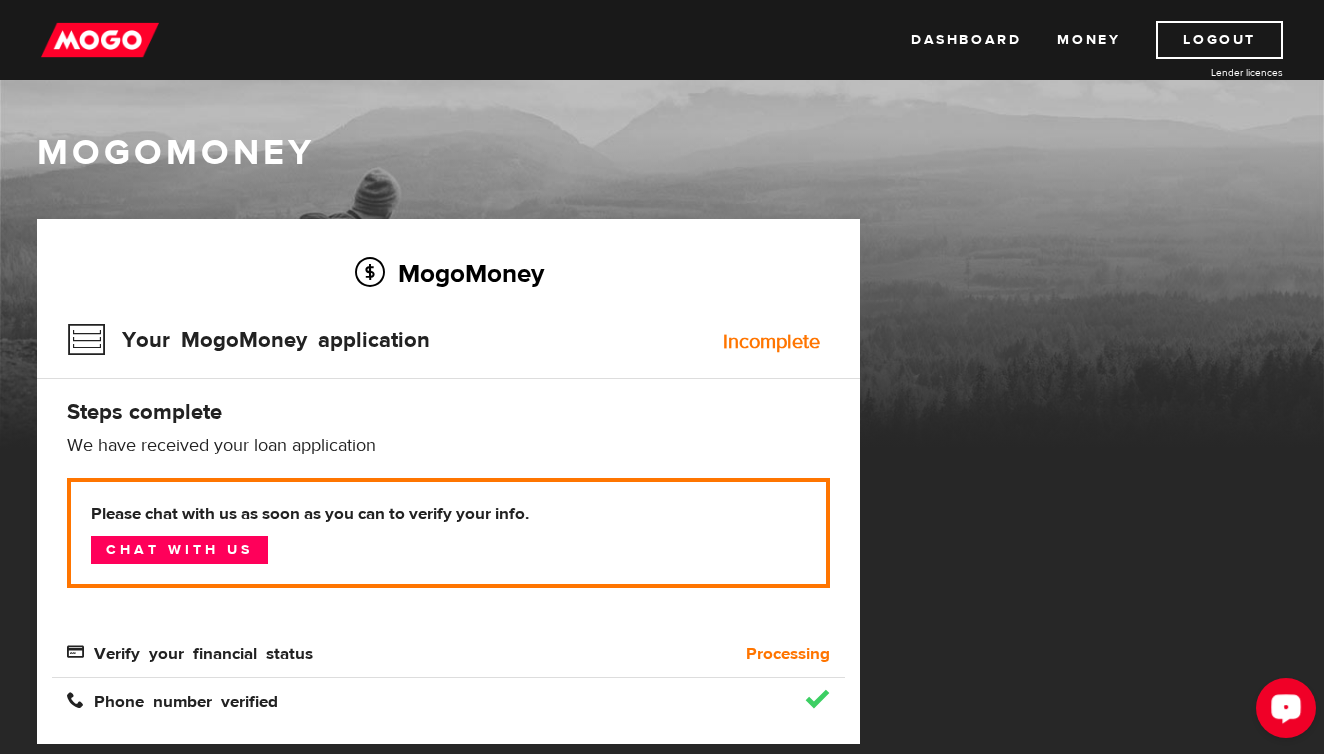 click at bounding box center (1286, 707) 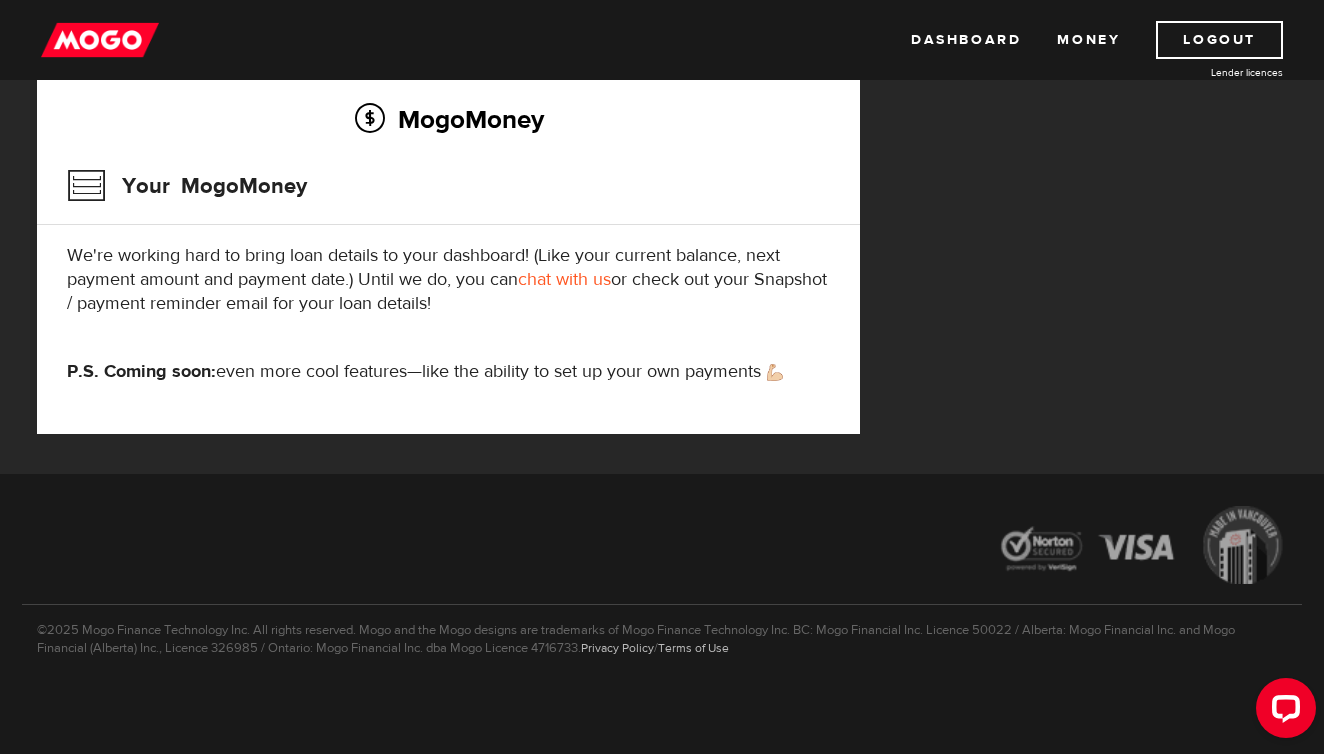 scroll, scrollTop: 856, scrollLeft: 0, axis: vertical 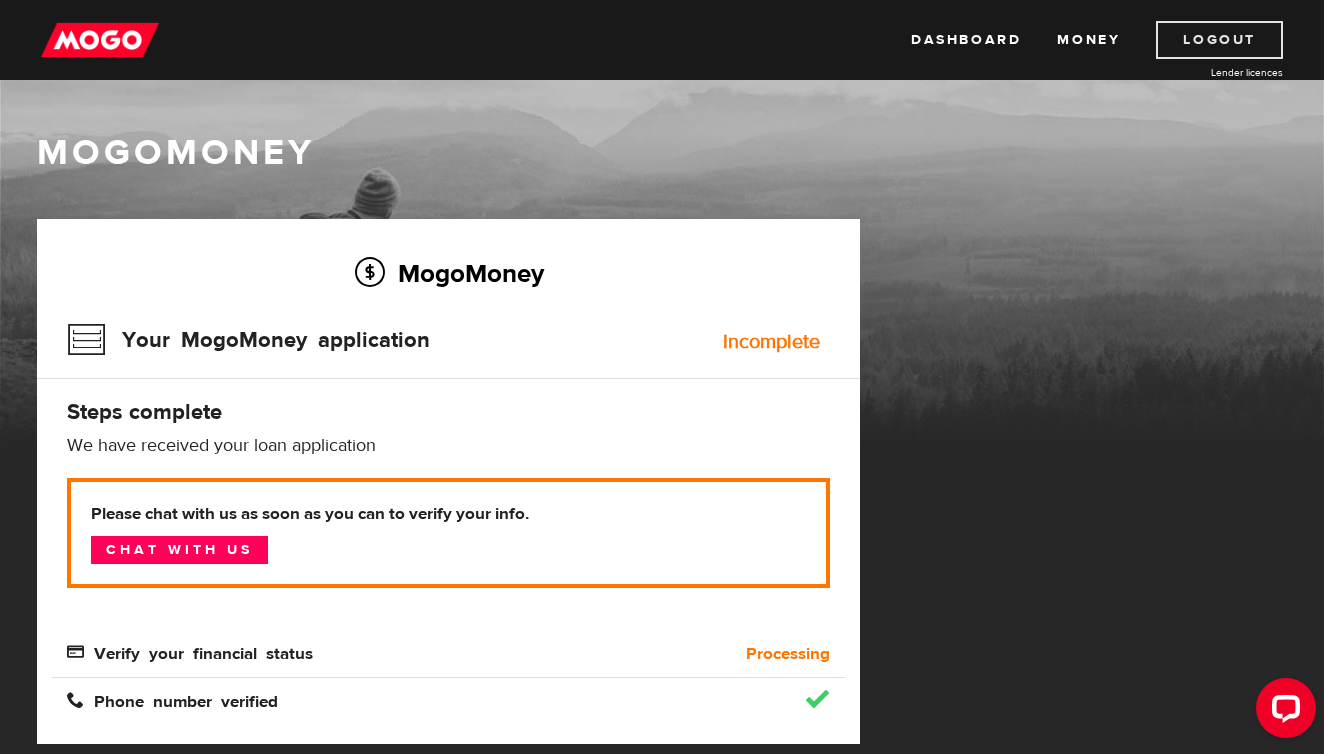 click on "Logout" at bounding box center [1219, 40] 